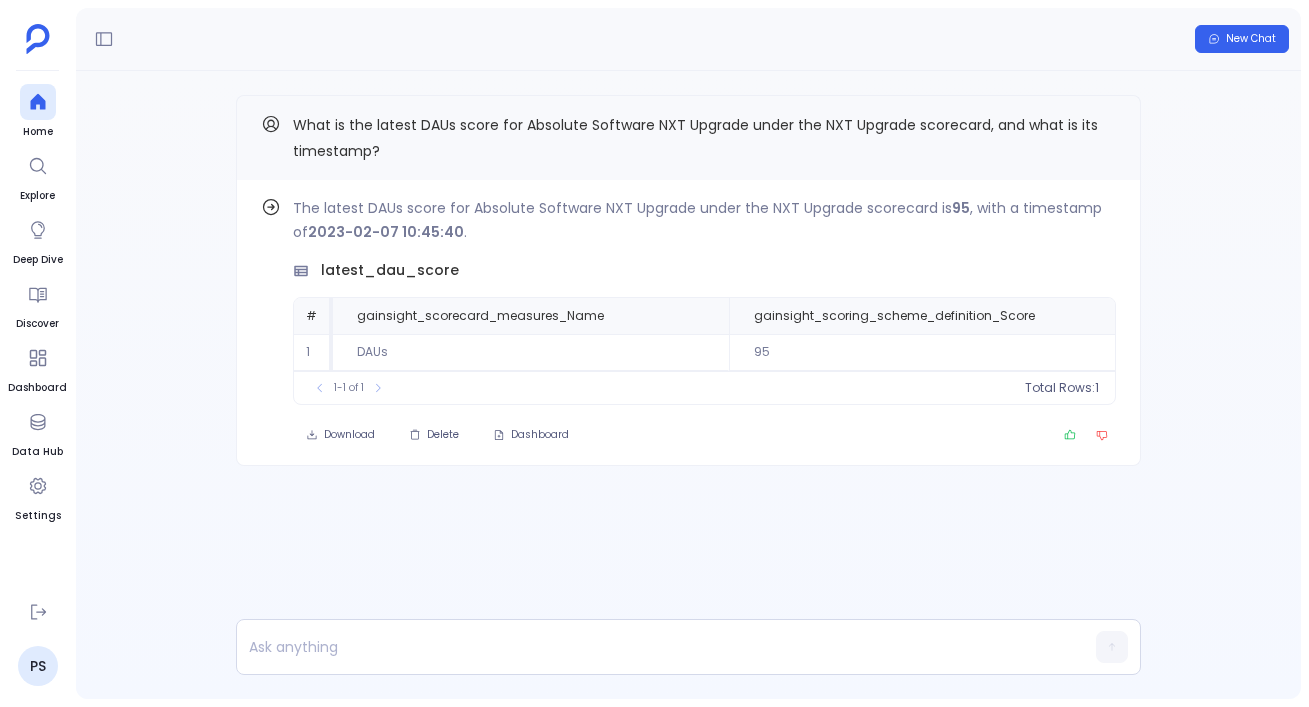 scroll, scrollTop: 0, scrollLeft: 0, axis: both 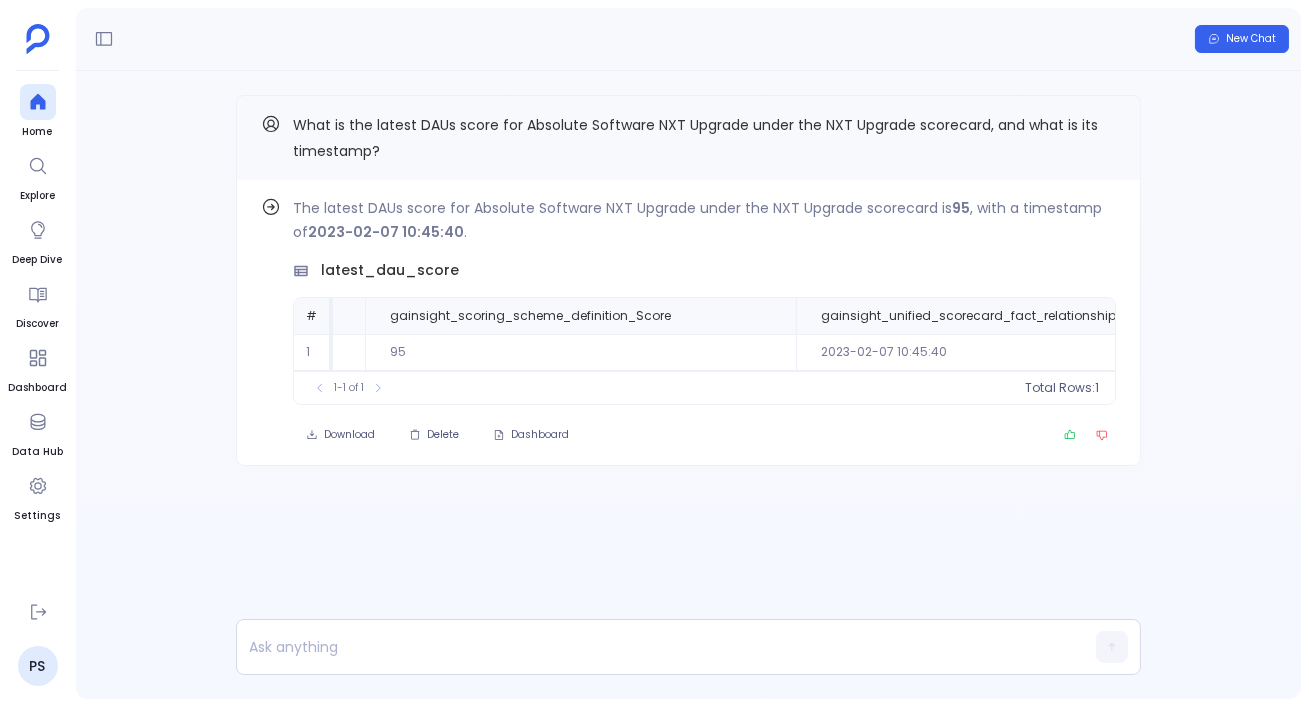 click on "Find out how The latest DAUs score for Absolute Software NXT Upgrade under the NXT Upgrade scorecard is  95 , with a timestamp of  2023-02-07 10:45:40 . latest_dau_score # gainsight_scorecard_measures_Name gainsight_scoring_scheme_definition_Score gainsight_unified_scorecard_fact_relationship_0_ModifiedDate gainsight_unified_scorecard_fact_relationship_0_score_modified_at__gc 1 DAUs 95 2023-02-07 10:45:40 2023-02-07 10:45:40
To pick up a draggable item, press the space bar.
While dragging, use the arrow keys to move the item.
Press space again to drop the item in its new position, or press escape to cancel.
1-1 of 1 Total Rows:  1 Download Delete Dashboard What is the latest DAUs score for Absolute Software NXT Upgrade under the NXT Upgrade scorecard, and what is its timestamp?" at bounding box center [688, 320] 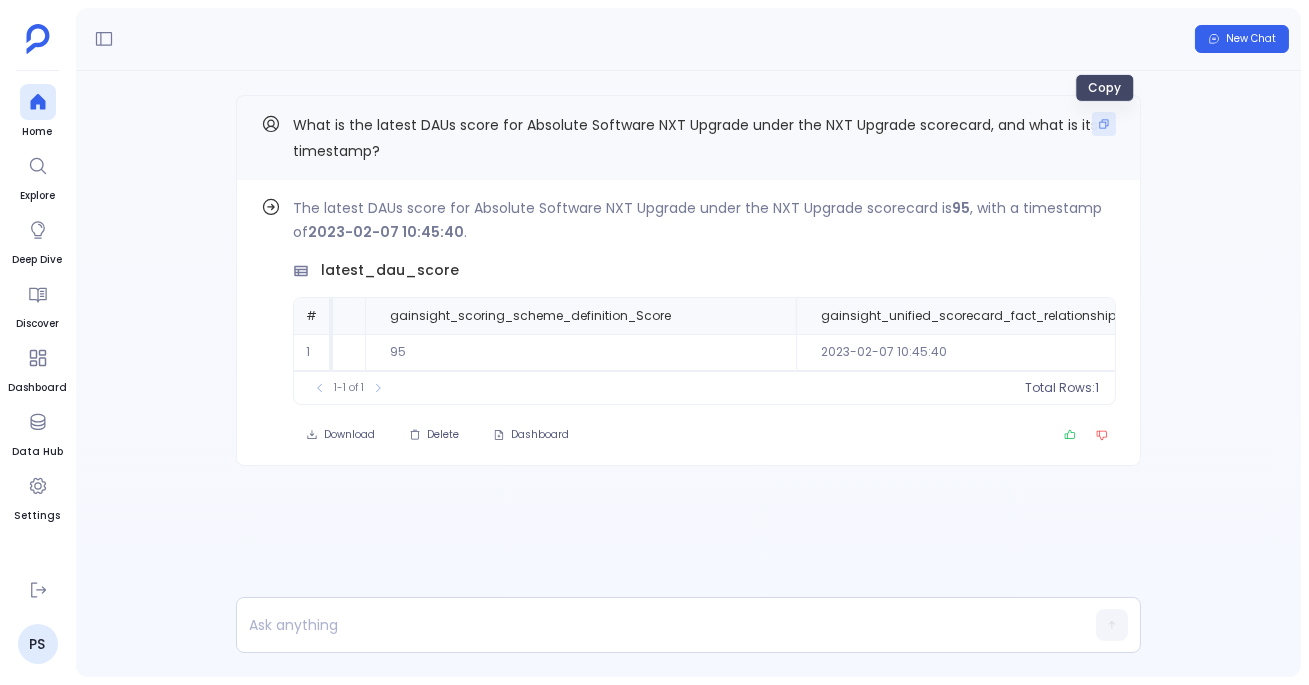 click at bounding box center (1104, 124) 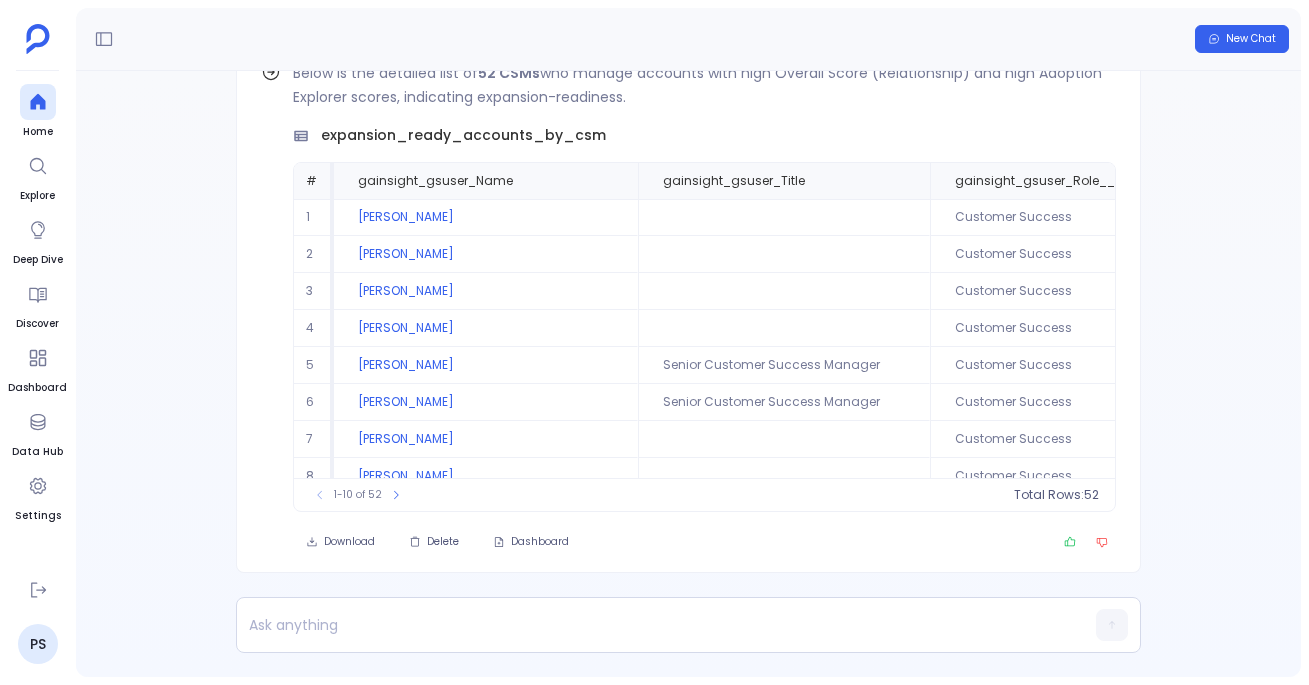 scroll, scrollTop: 0, scrollLeft: 0, axis: both 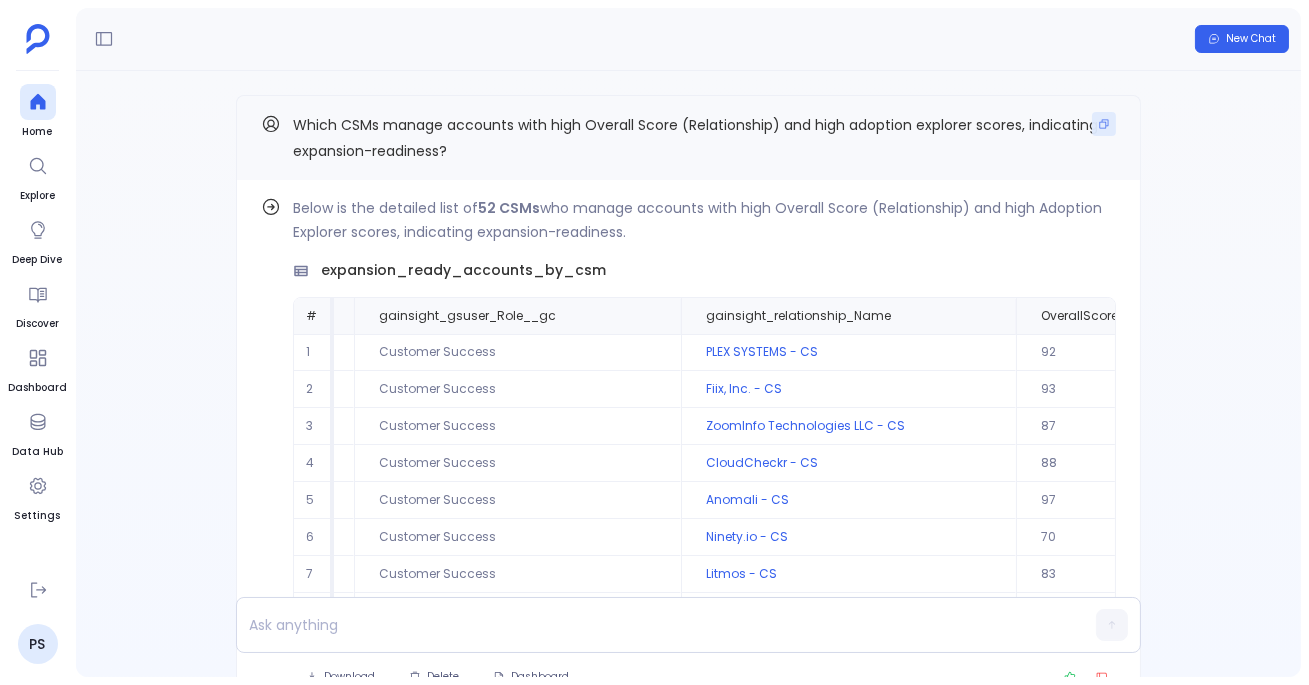 click 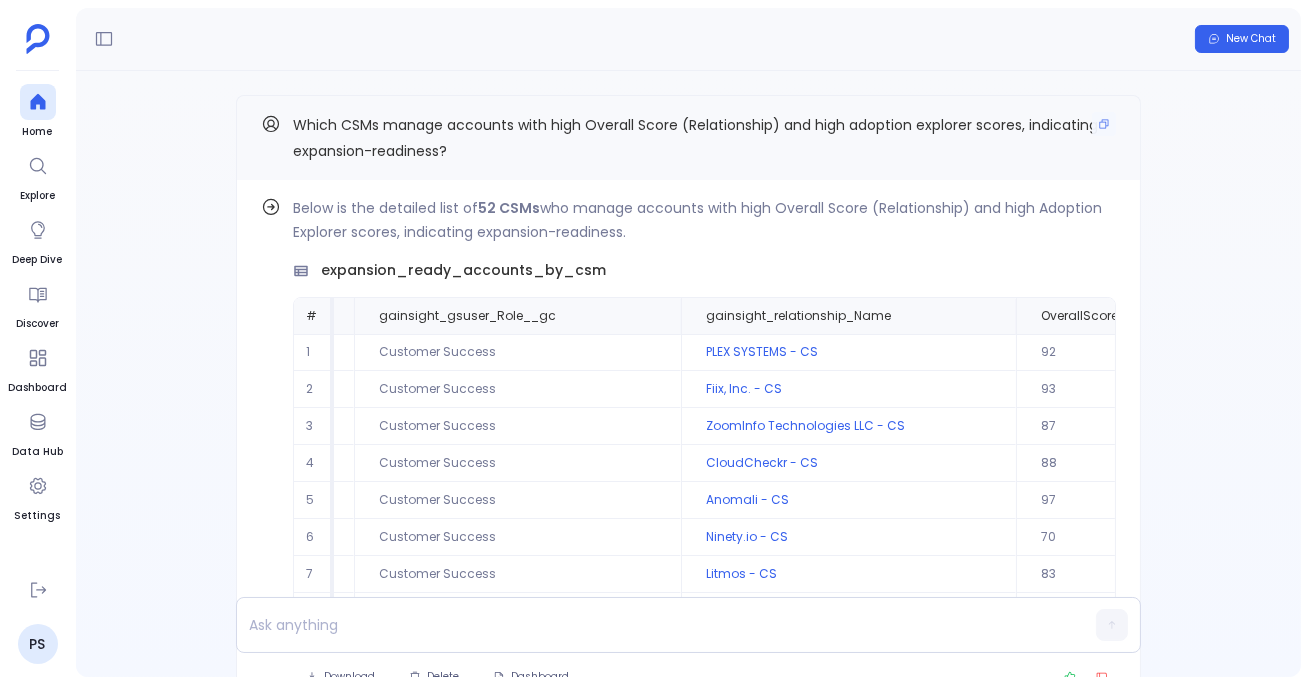 click on "Which CSMs manage accounts with high Overall Score (Relationship) and high adoption explorer scores, indicating expansion-readiness?" at bounding box center (704, 138) 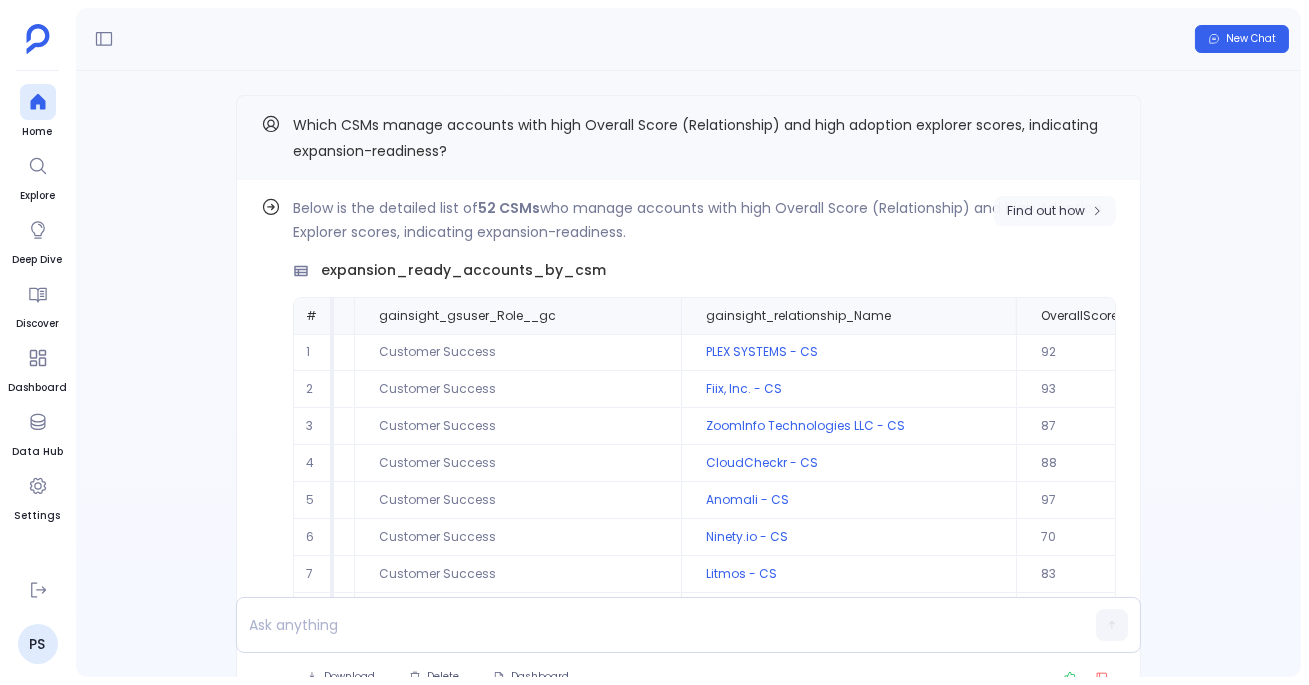 click on "Find out how" at bounding box center [1055, 211] 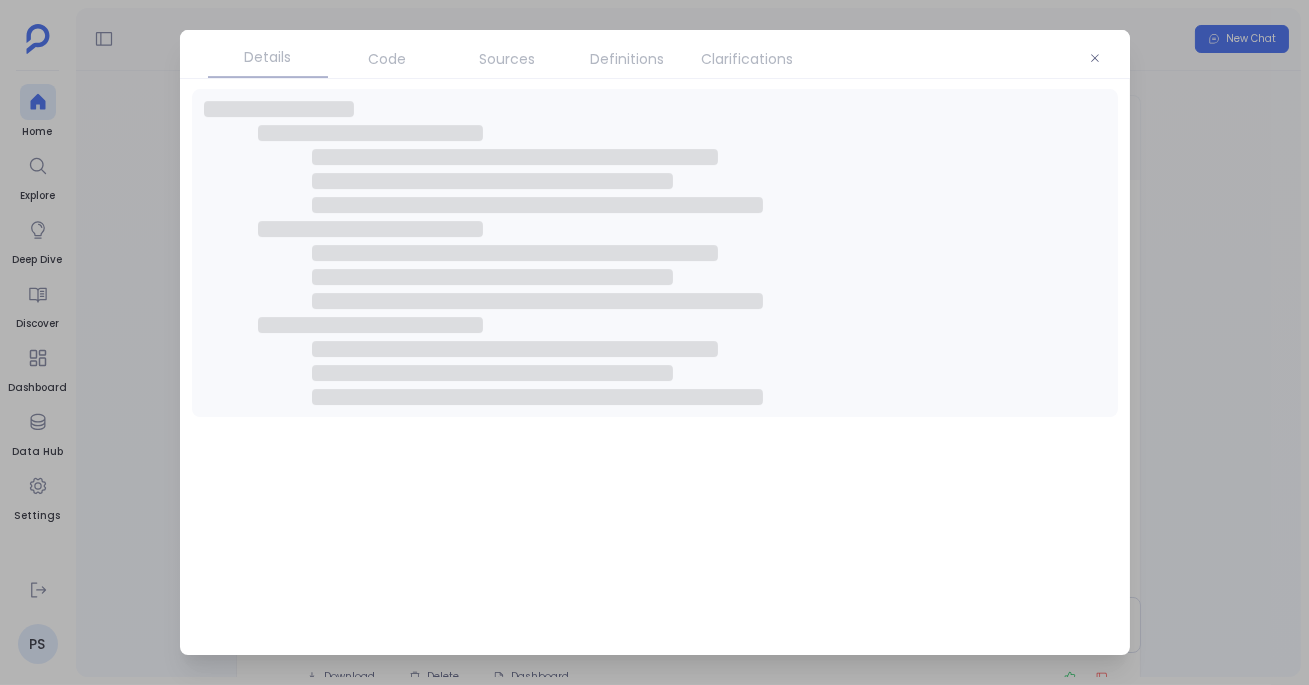 click on "Clarifications" at bounding box center (748, 59) 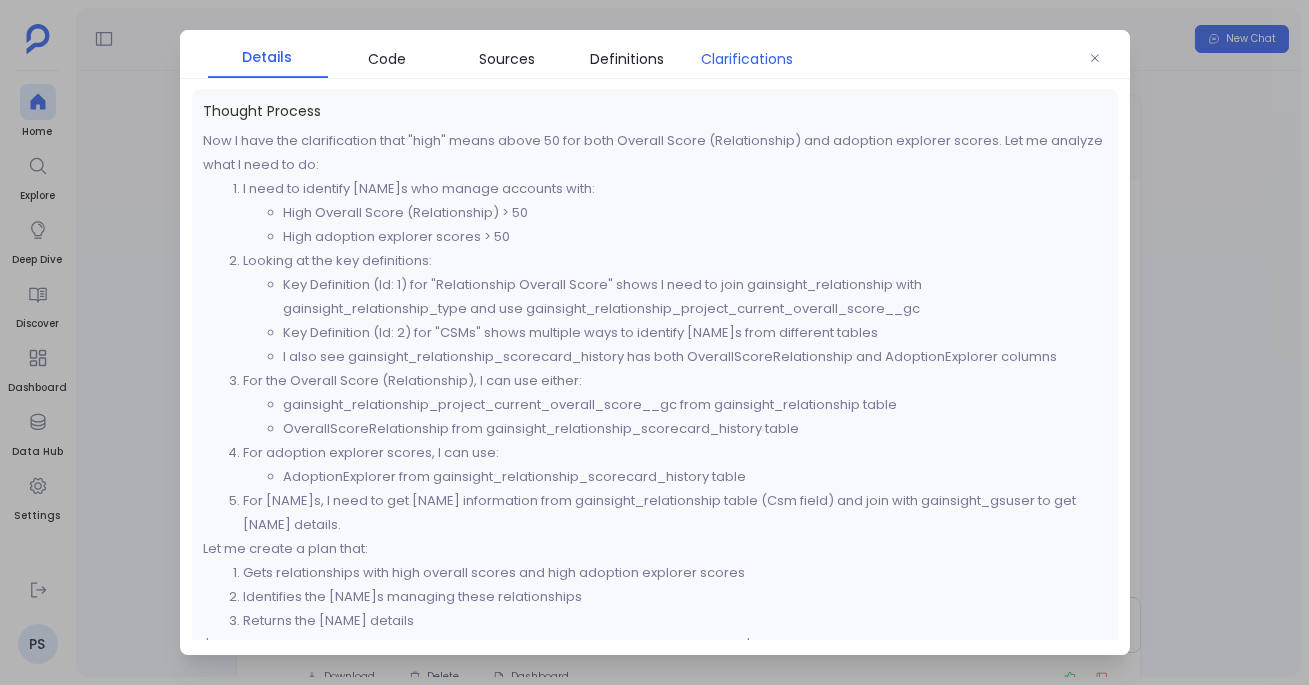 click on "Clarifications" at bounding box center [748, 59] 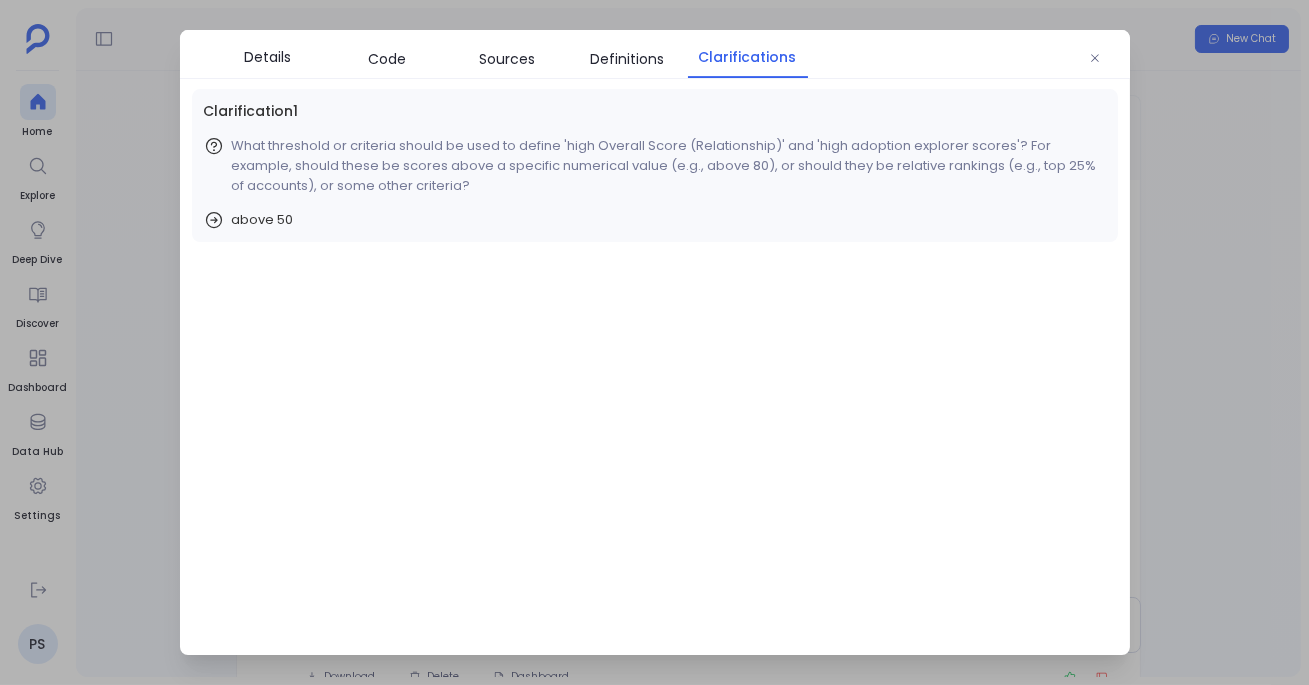 click at bounding box center [654, 342] 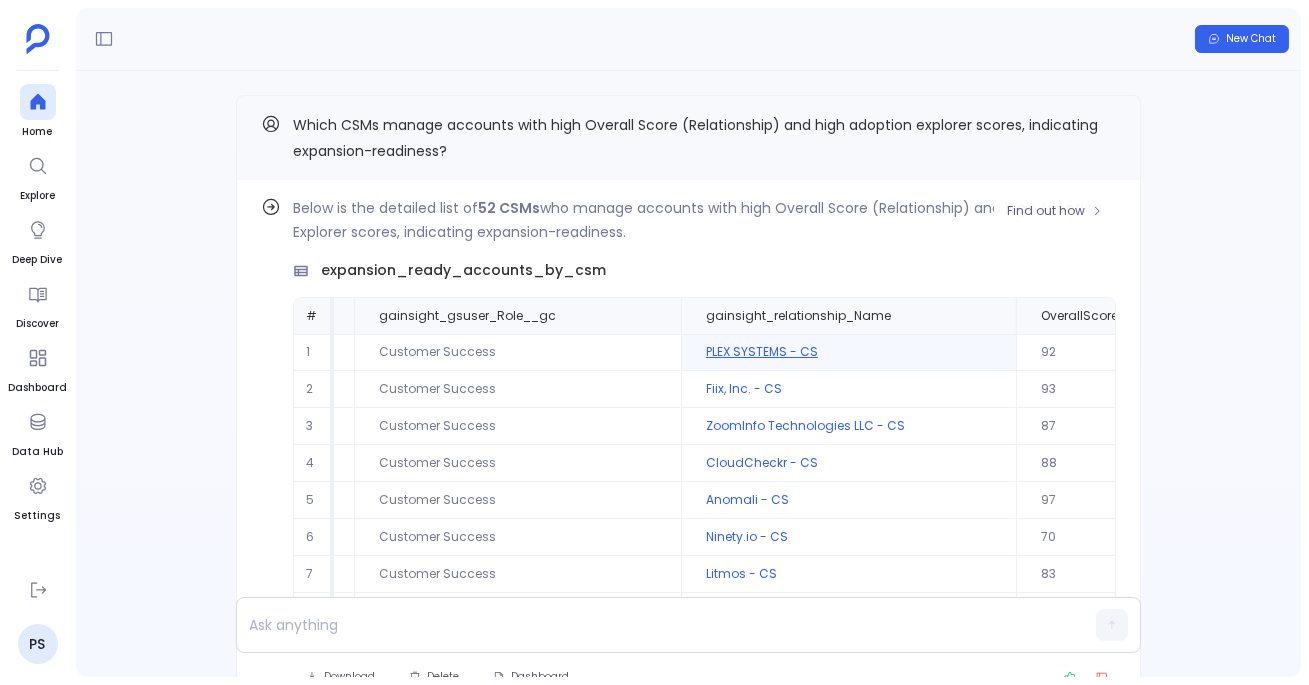 scroll, scrollTop: 0, scrollLeft: 1018, axis: horizontal 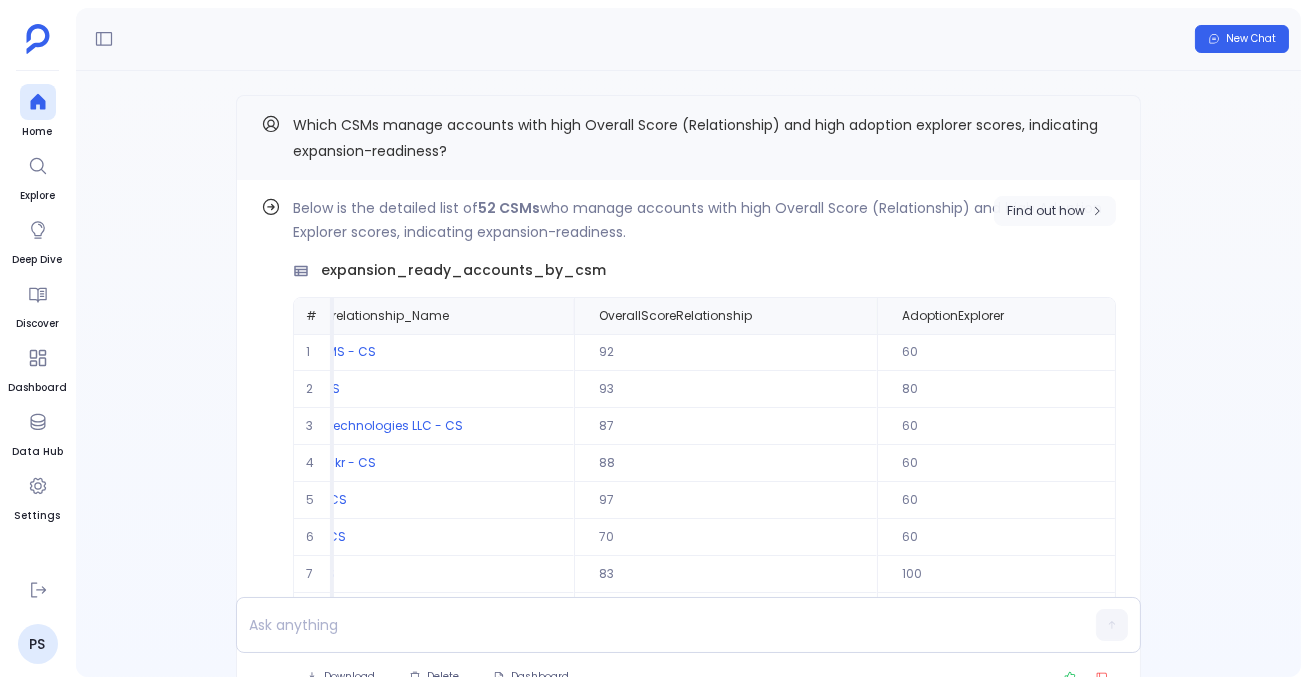 click on "Find out how" at bounding box center [1046, 211] 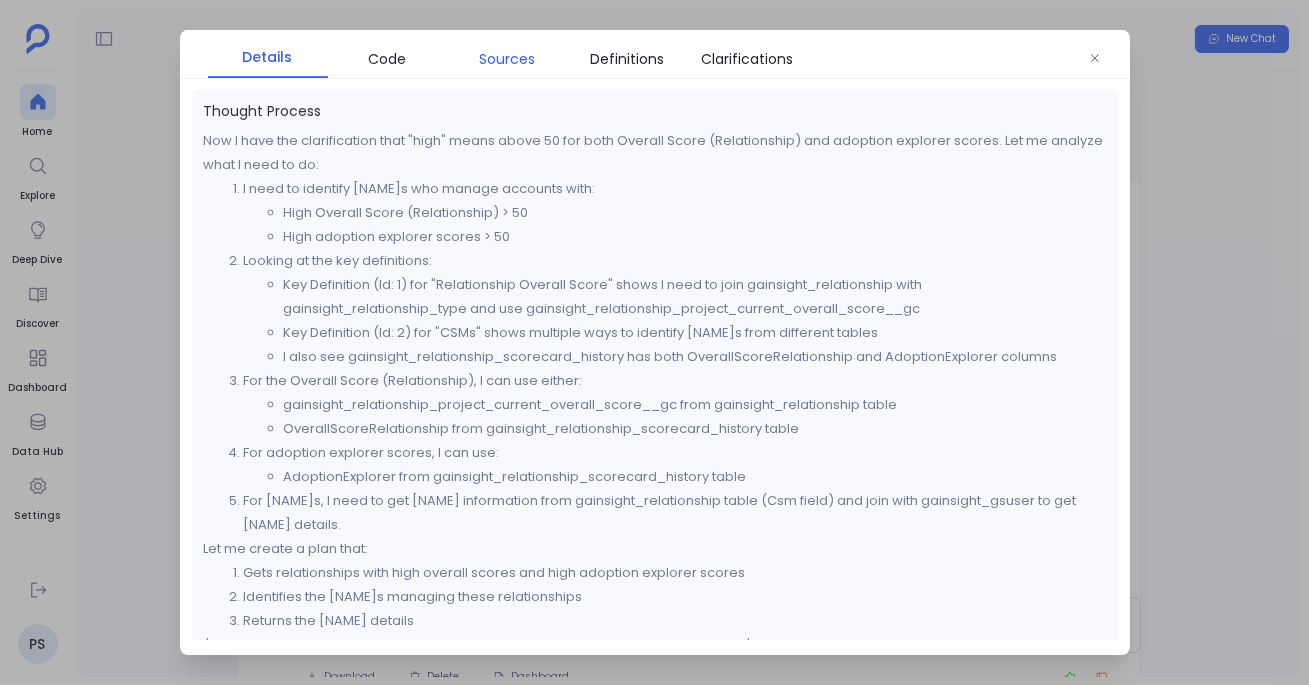 click on "Sources" at bounding box center (508, 59) 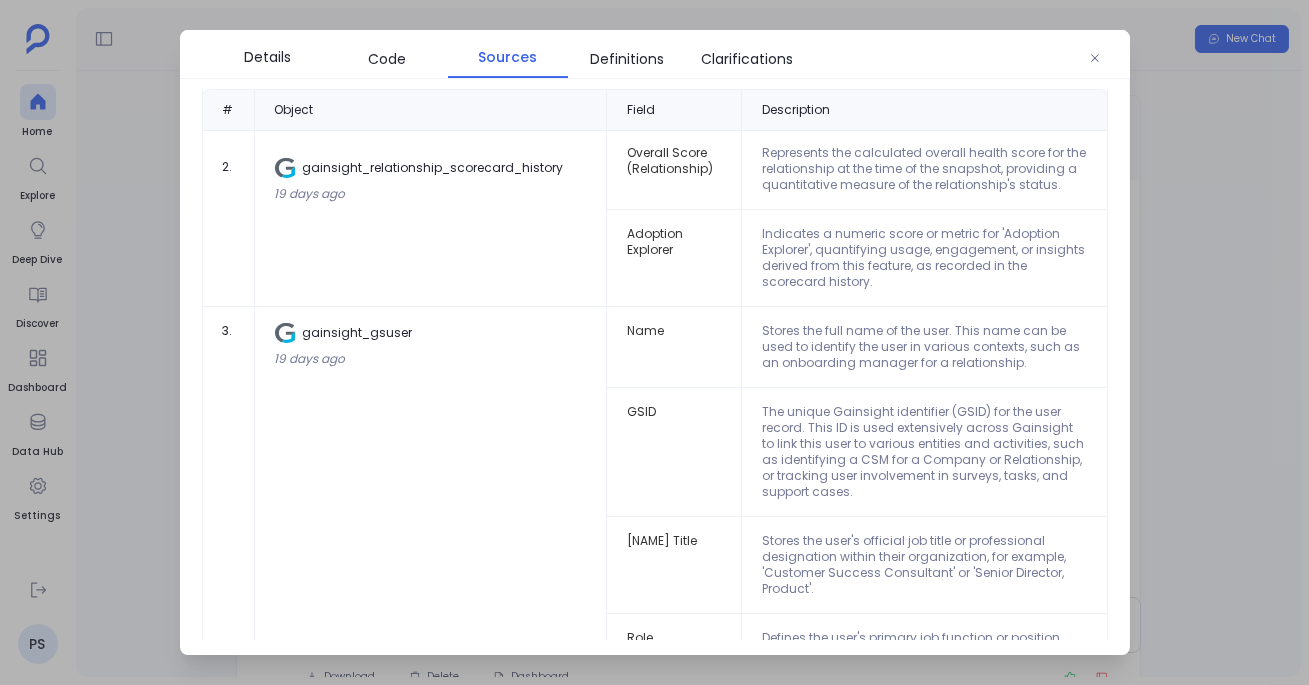 scroll, scrollTop: 578, scrollLeft: 0, axis: vertical 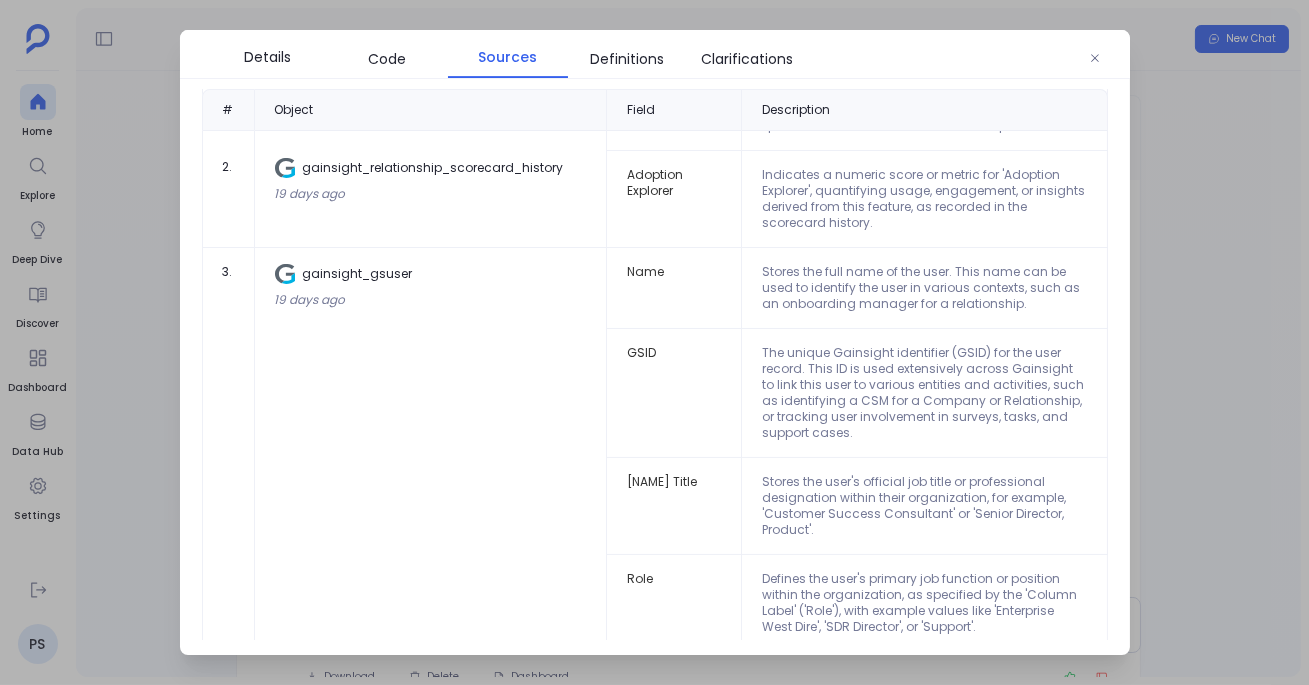 click at bounding box center [654, 342] 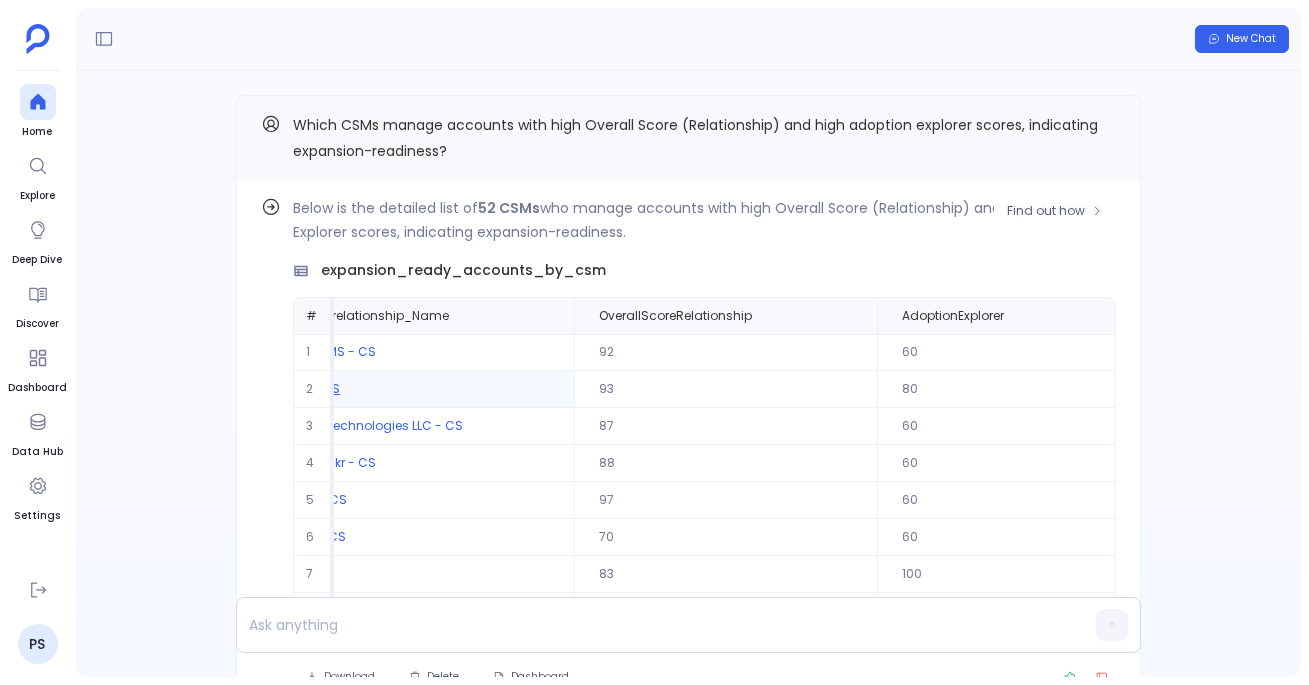 scroll, scrollTop: 94, scrollLeft: 1018, axis: both 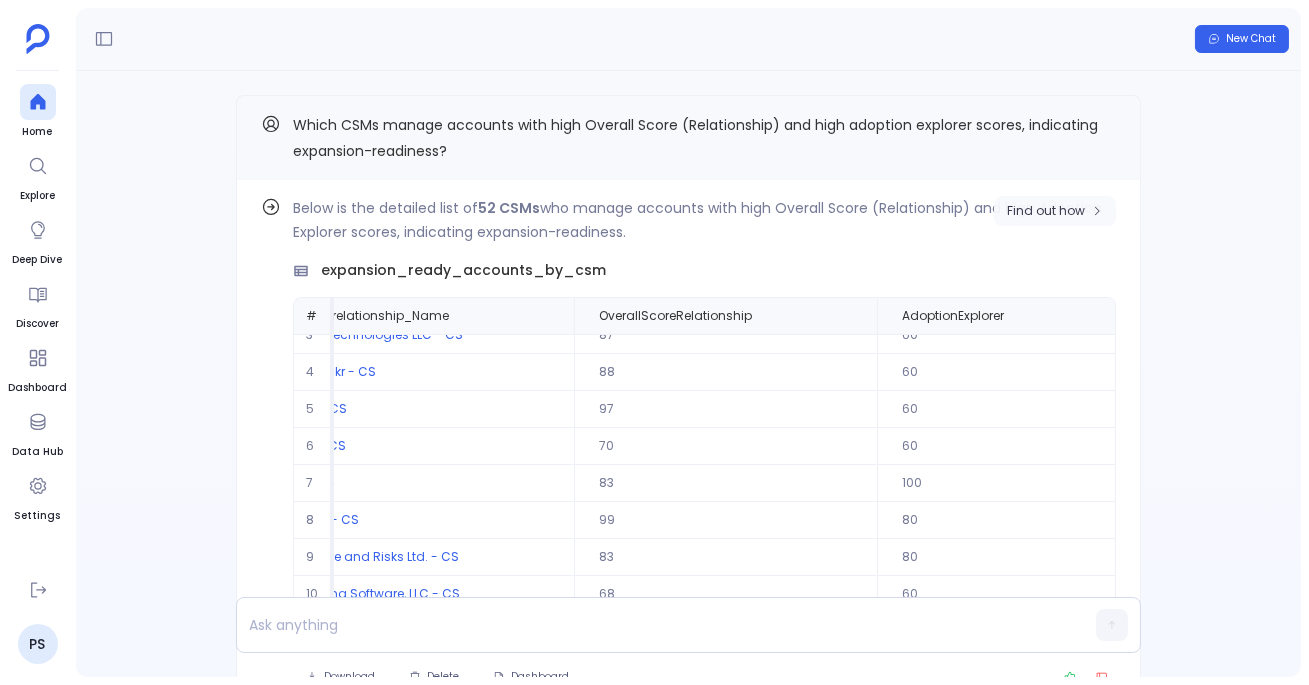 click on "Find out how" at bounding box center [1055, 211] 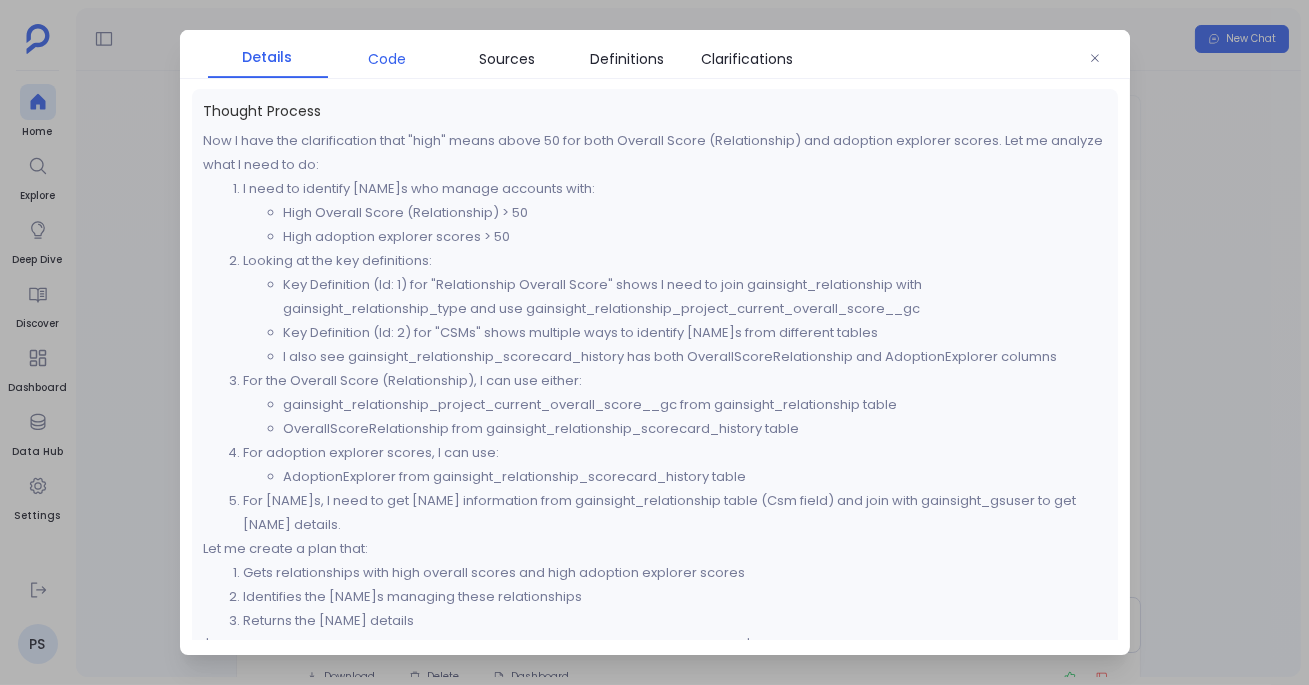 click on "Code" at bounding box center (388, 59) 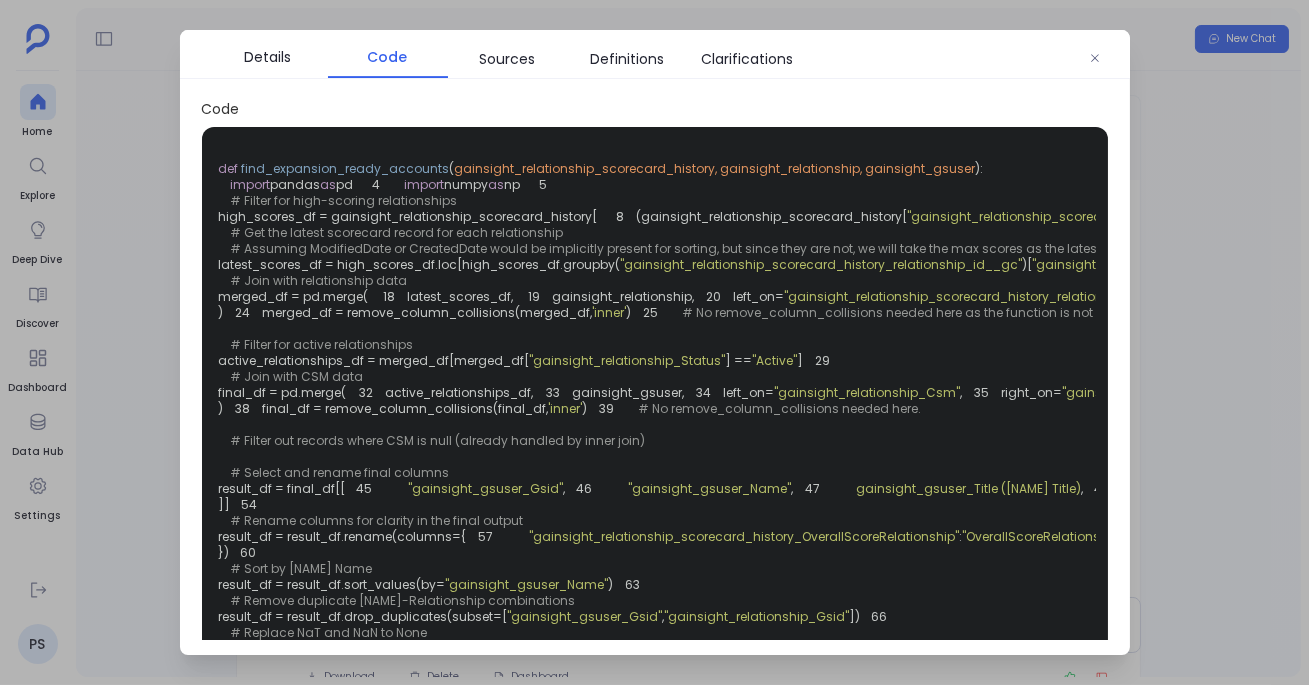 scroll, scrollTop: 0, scrollLeft: 0, axis: both 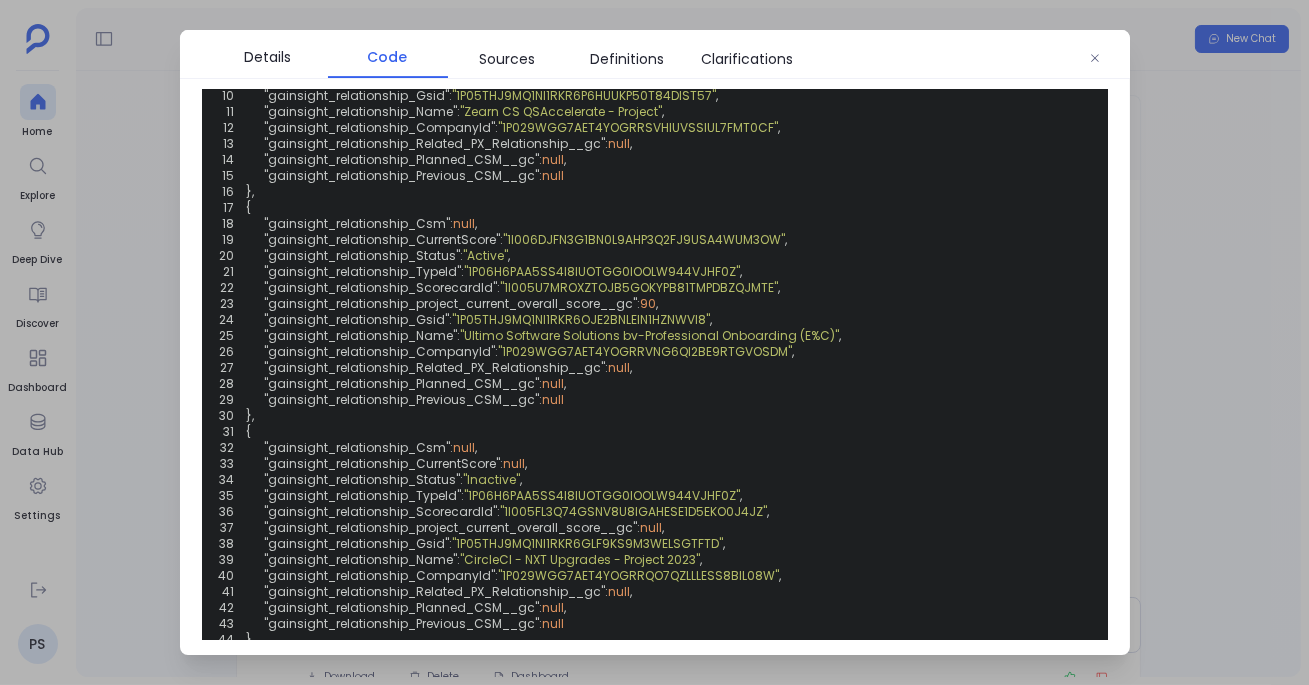 click at bounding box center (654, 342) 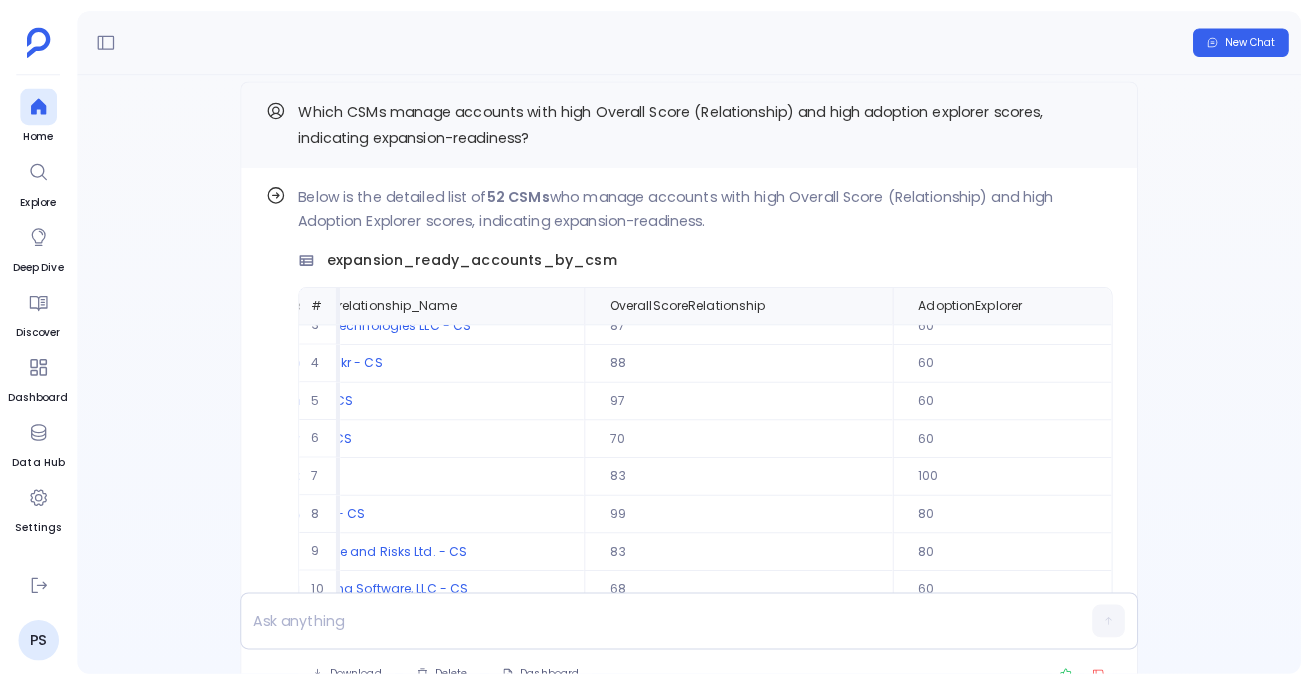 scroll, scrollTop: -152, scrollLeft: 0, axis: vertical 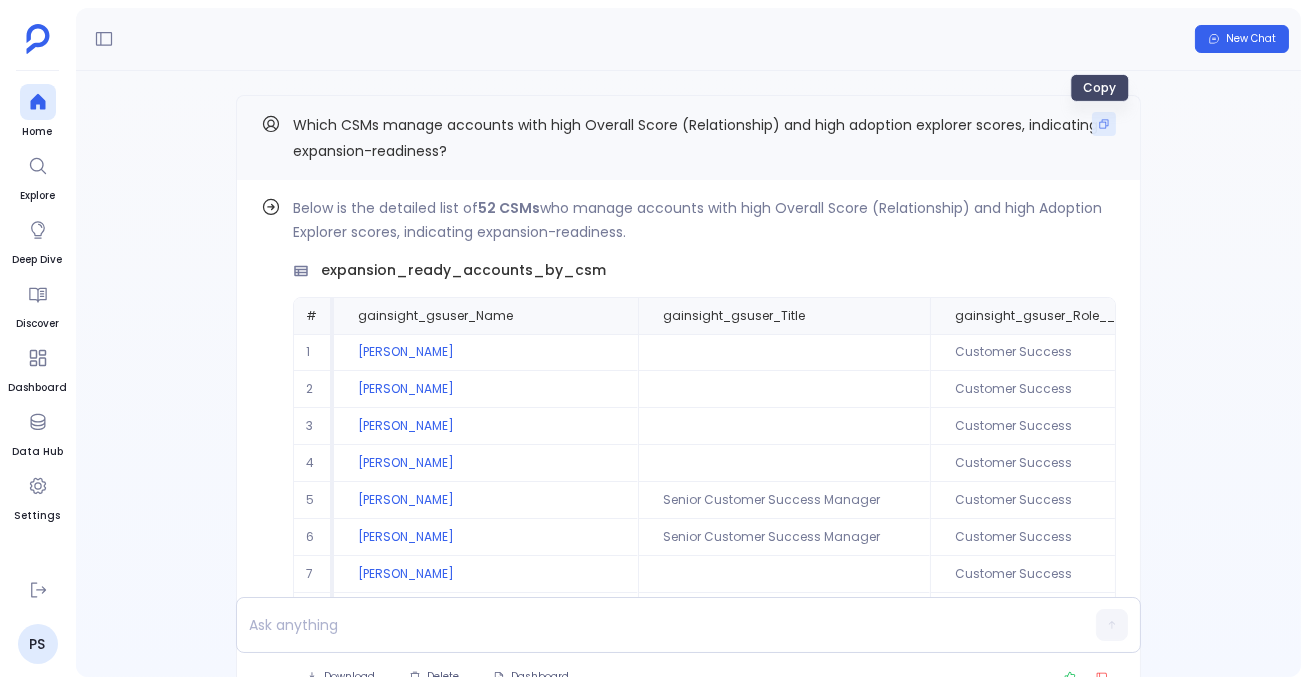 click 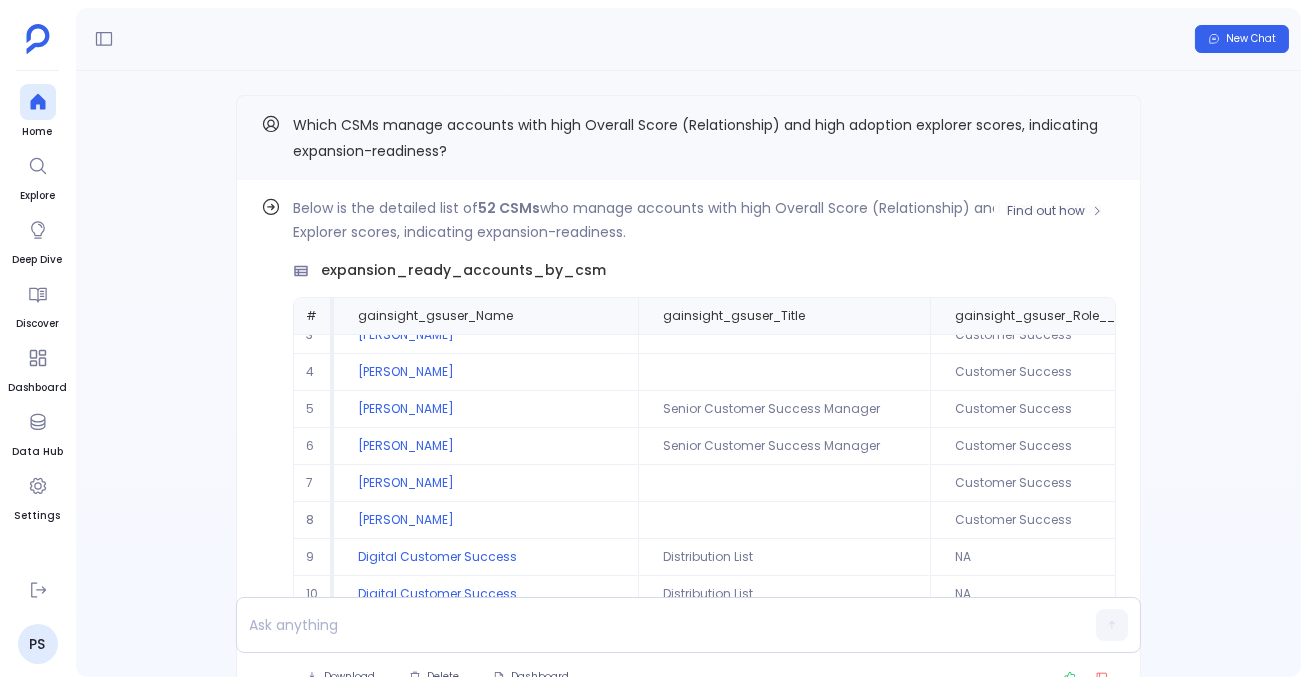 scroll, scrollTop: 94, scrollLeft: 0, axis: vertical 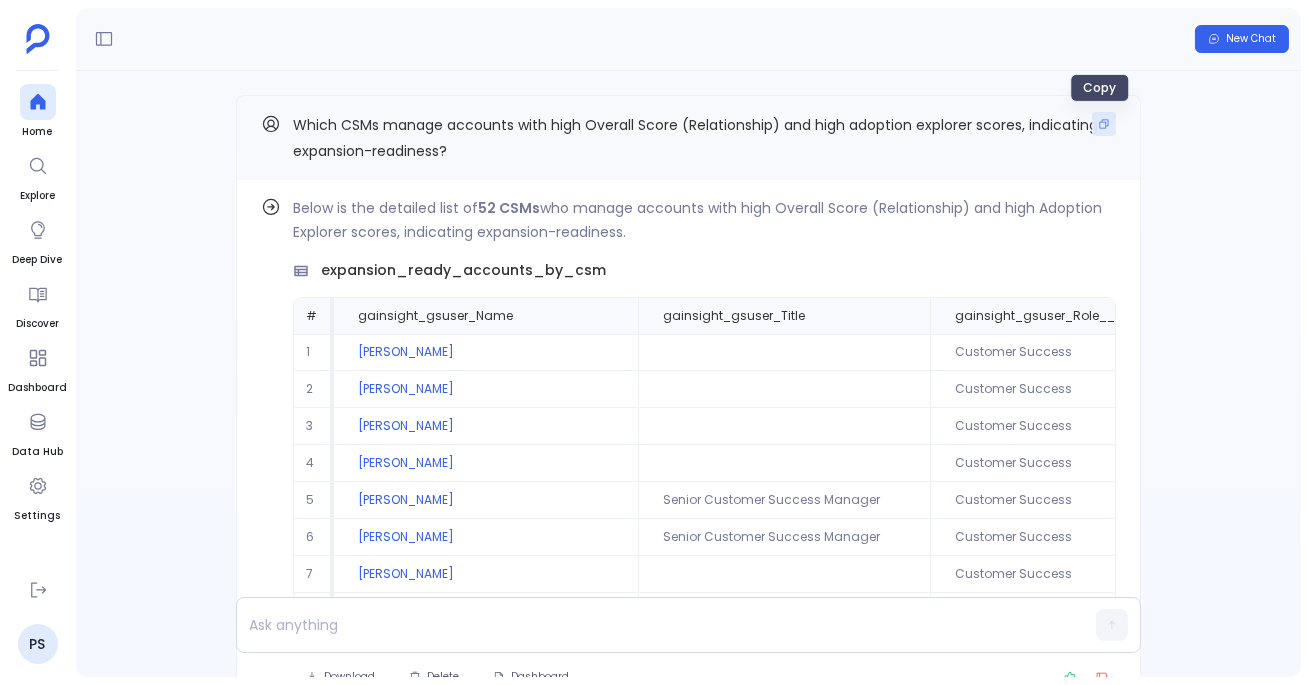 click at bounding box center (1104, 124) 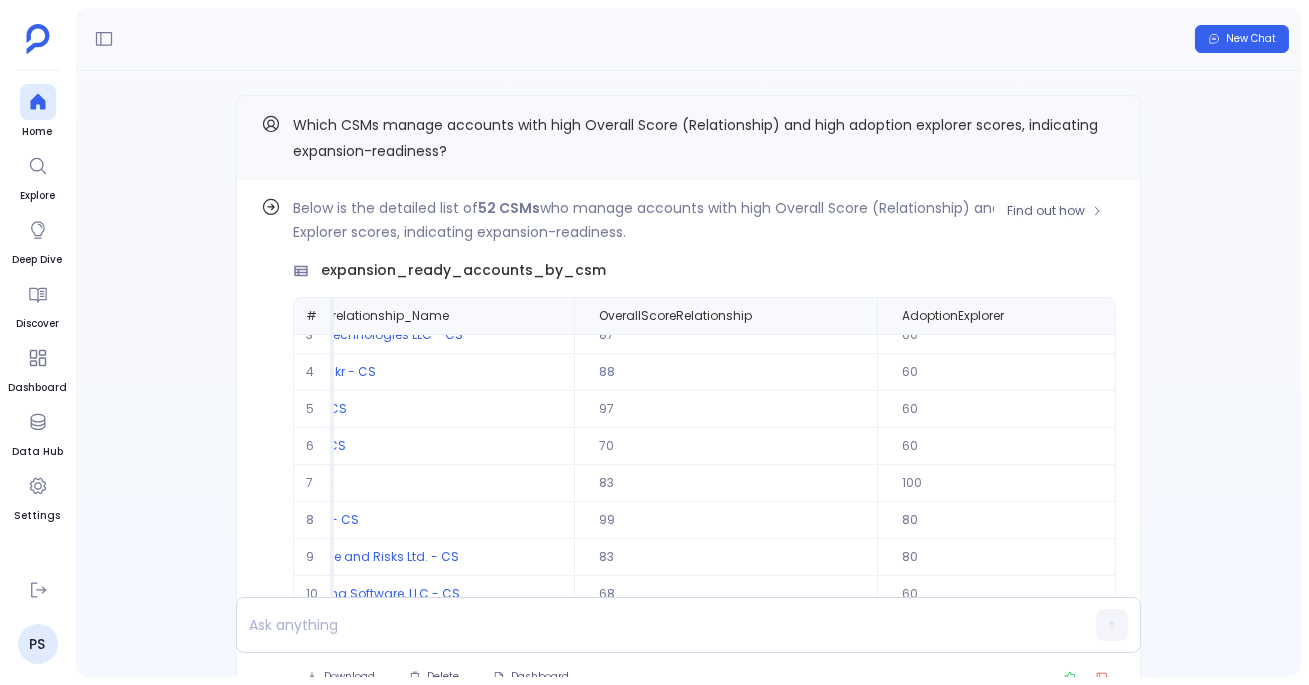 scroll, scrollTop: 0, scrollLeft: 1018, axis: horizontal 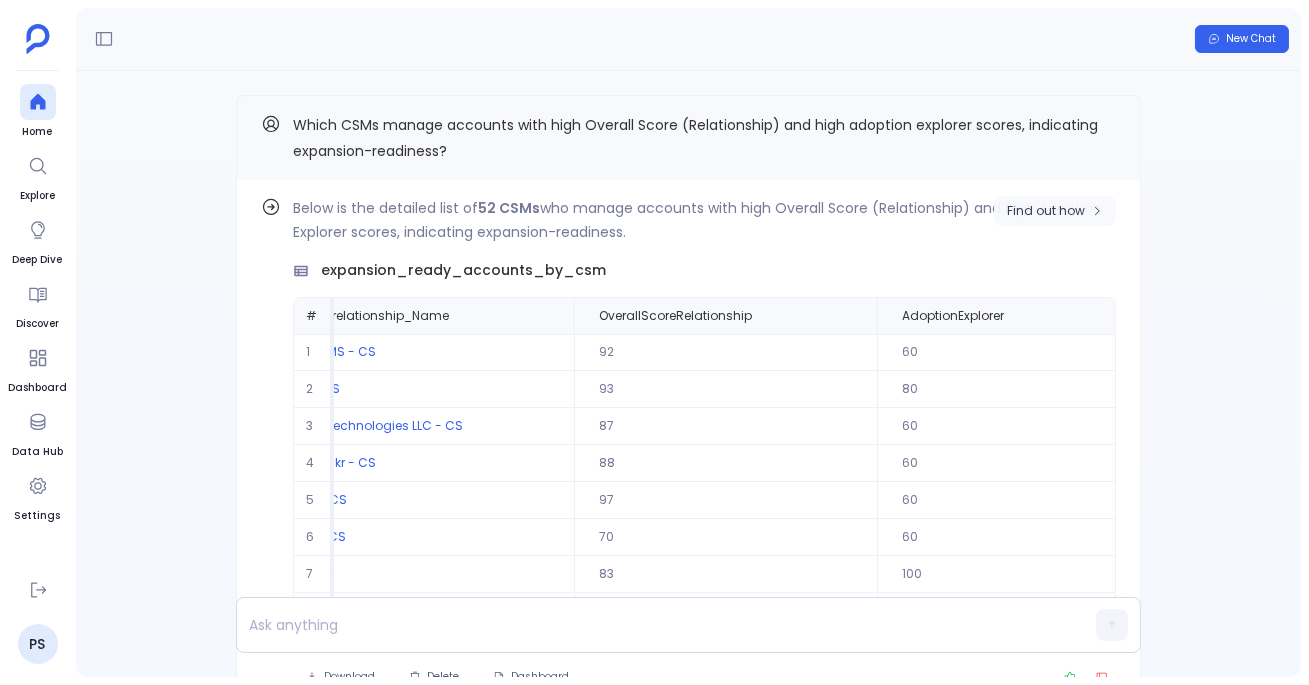 click on "Find out how" at bounding box center [1055, 211] 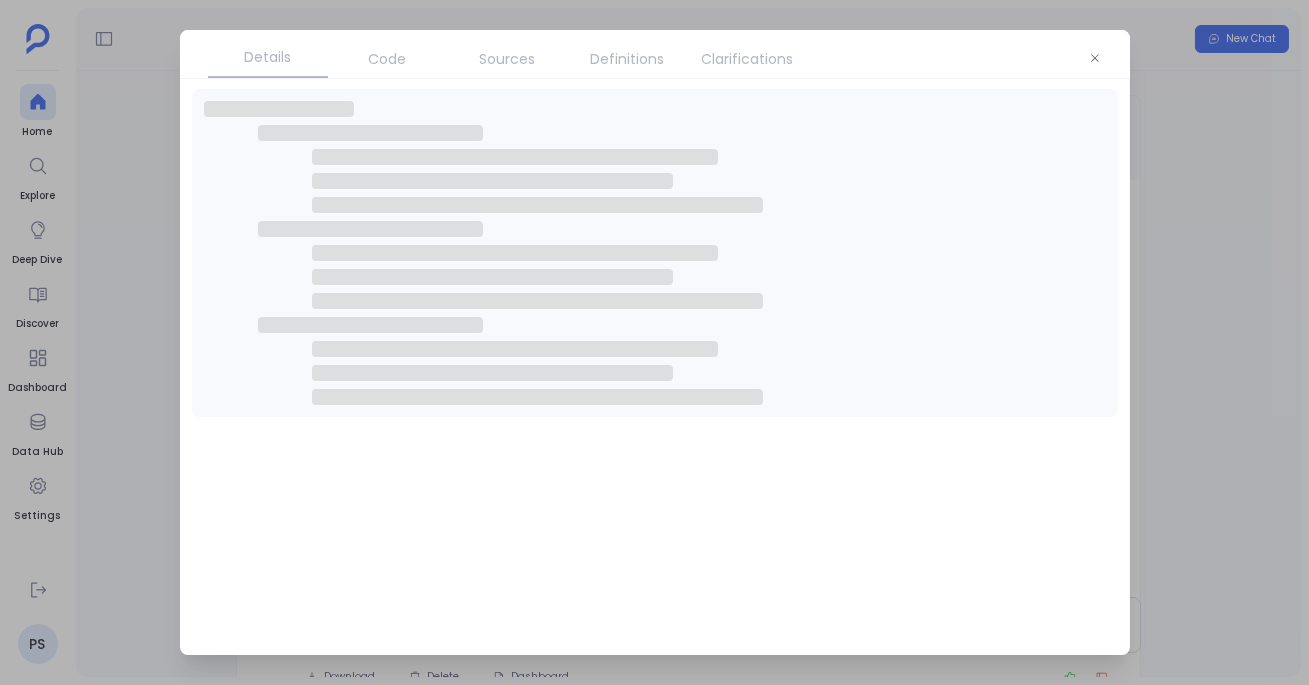 click on "Clarifications" at bounding box center [748, 59] 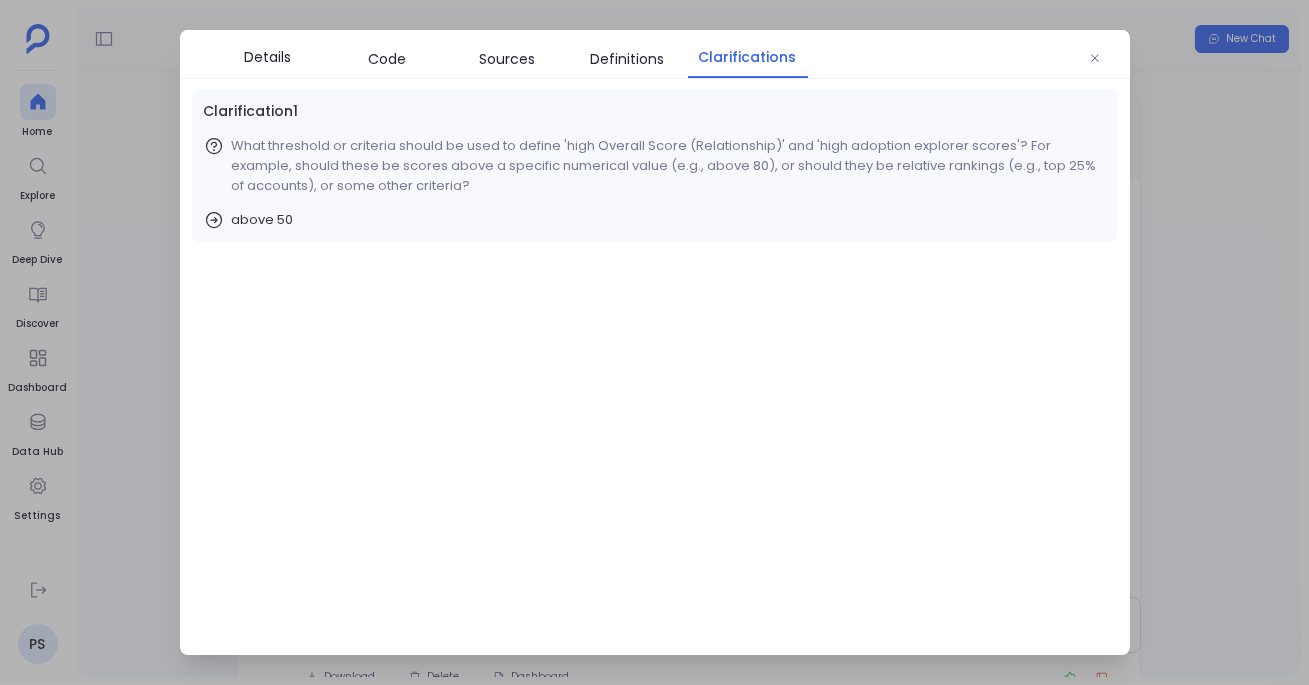 click on "Clarifications" at bounding box center [748, 57] 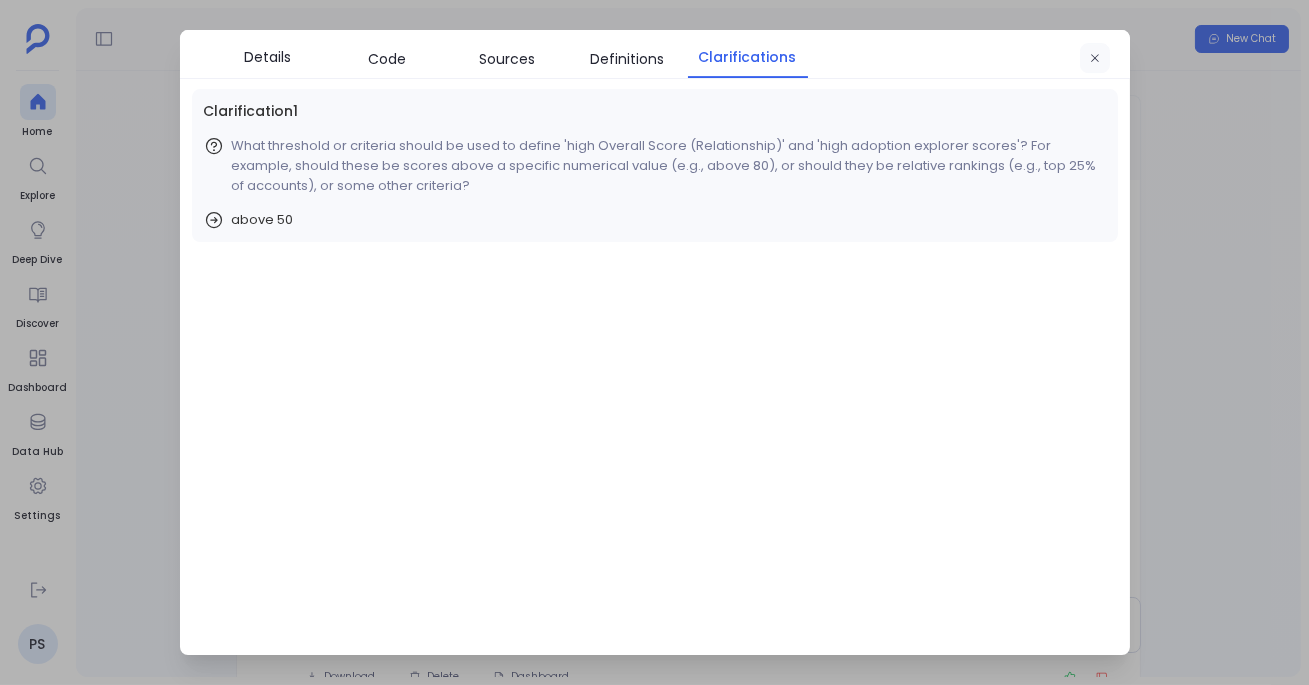 click at bounding box center [1095, 58] 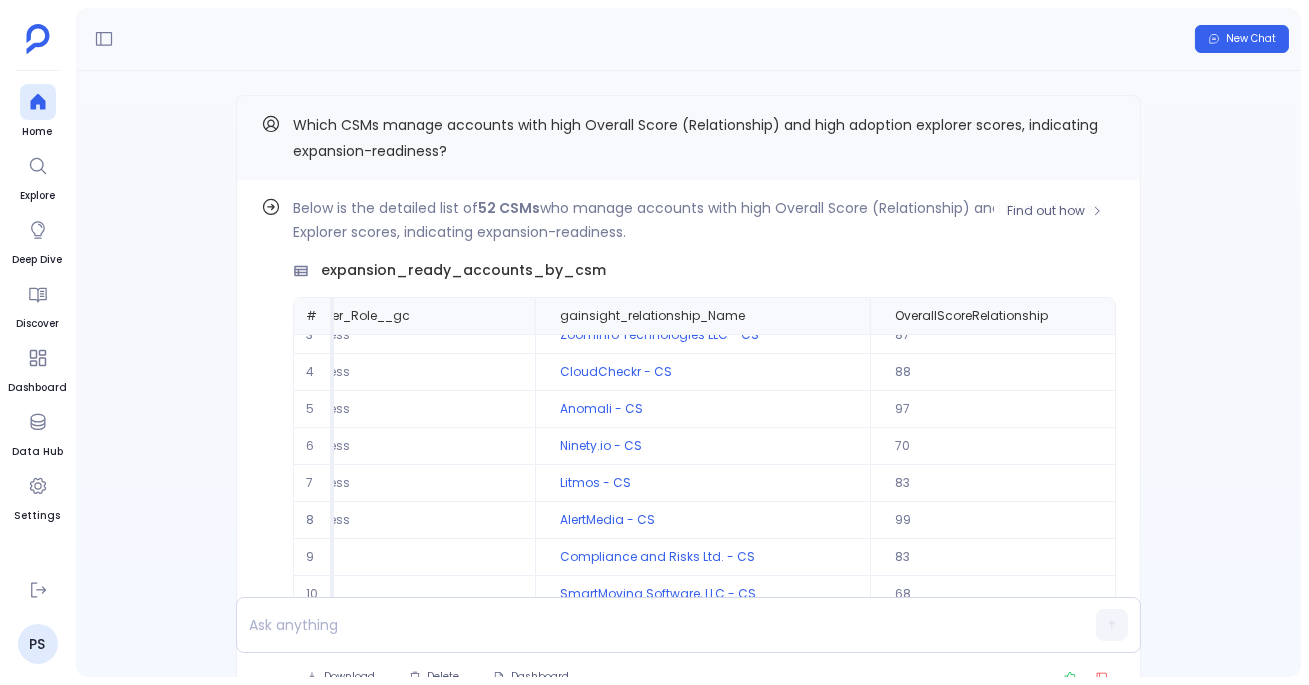 scroll, scrollTop: 0, scrollLeft: 722, axis: horizontal 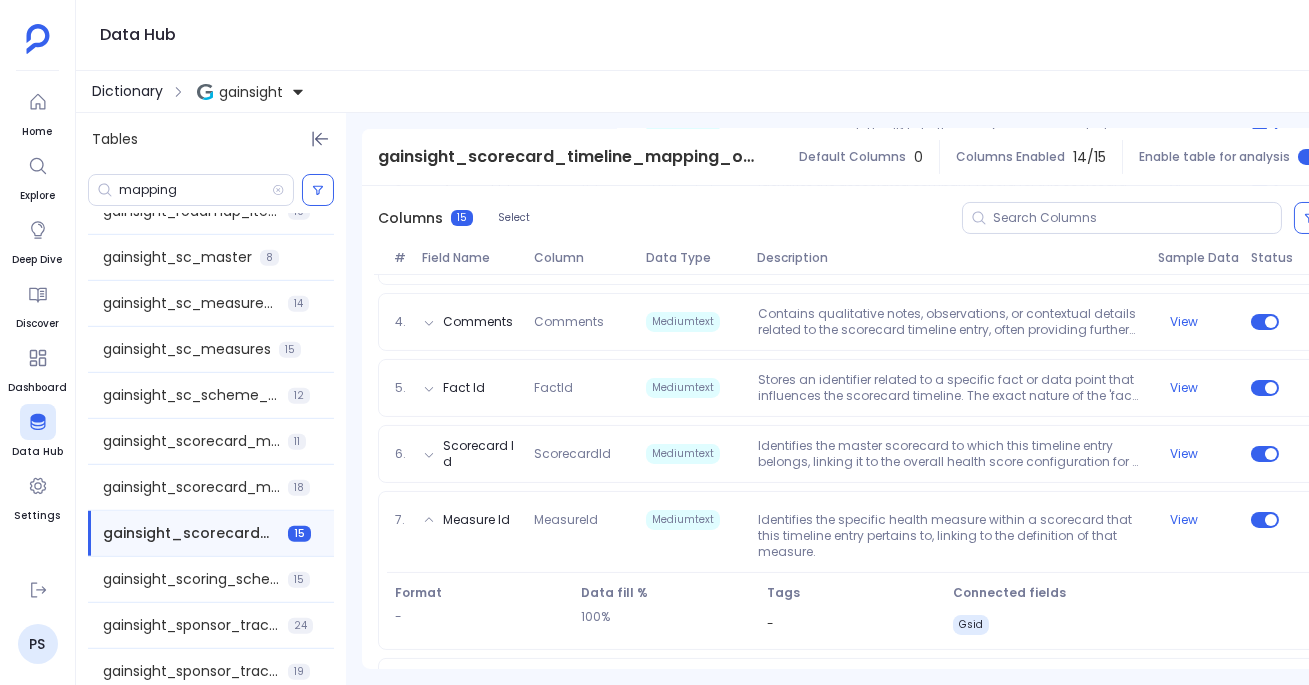 click on "Dictionary" at bounding box center [127, 91] 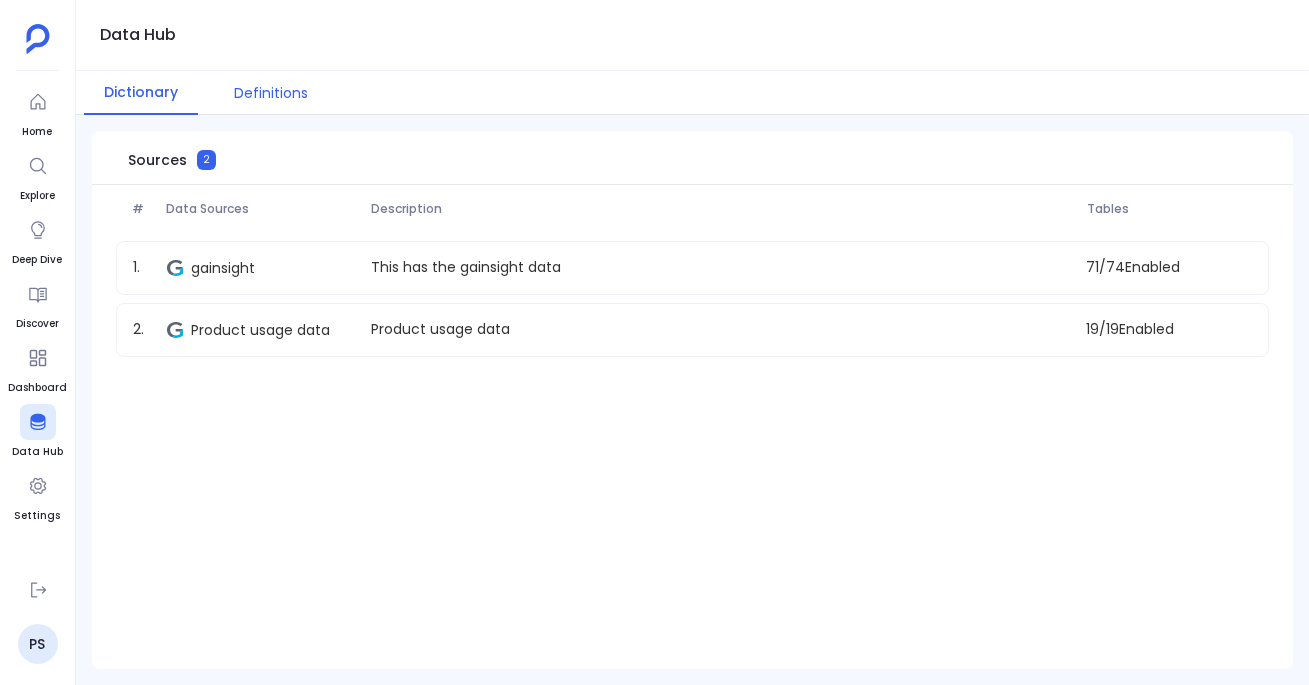 click on "Definitions" at bounding box center [271, 93] 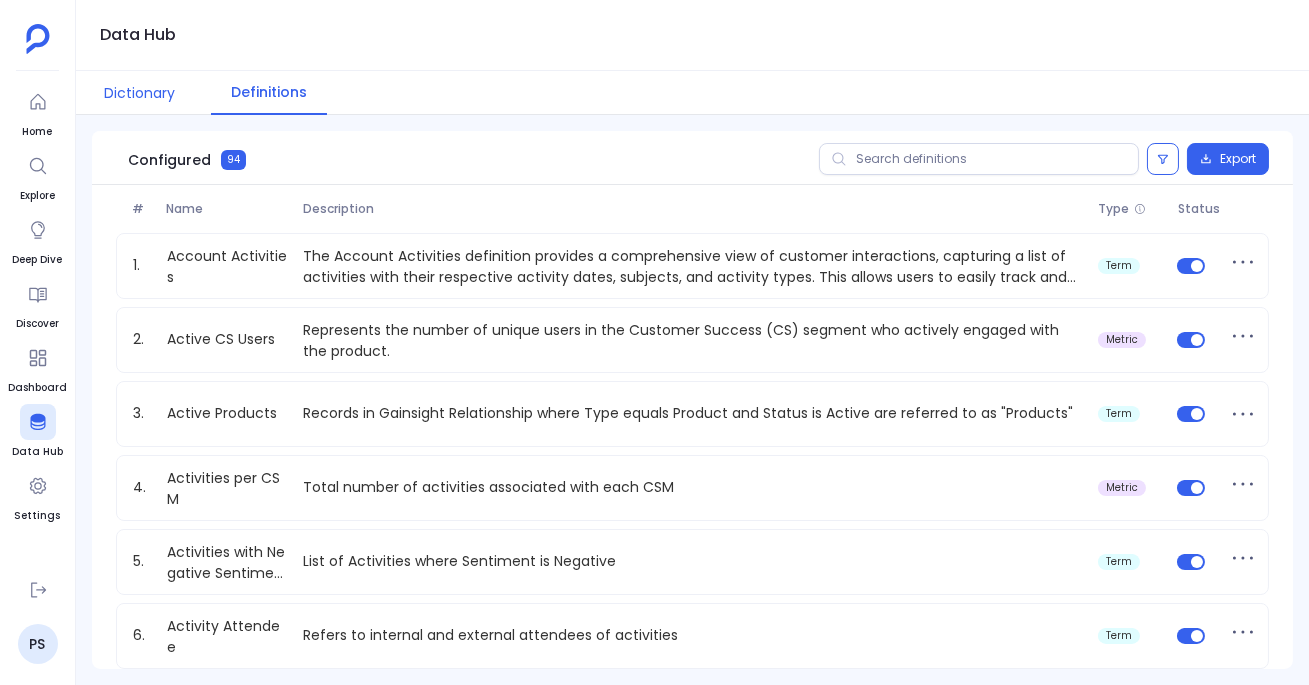 click on "Dictionary" at bounding box center (139, 93) 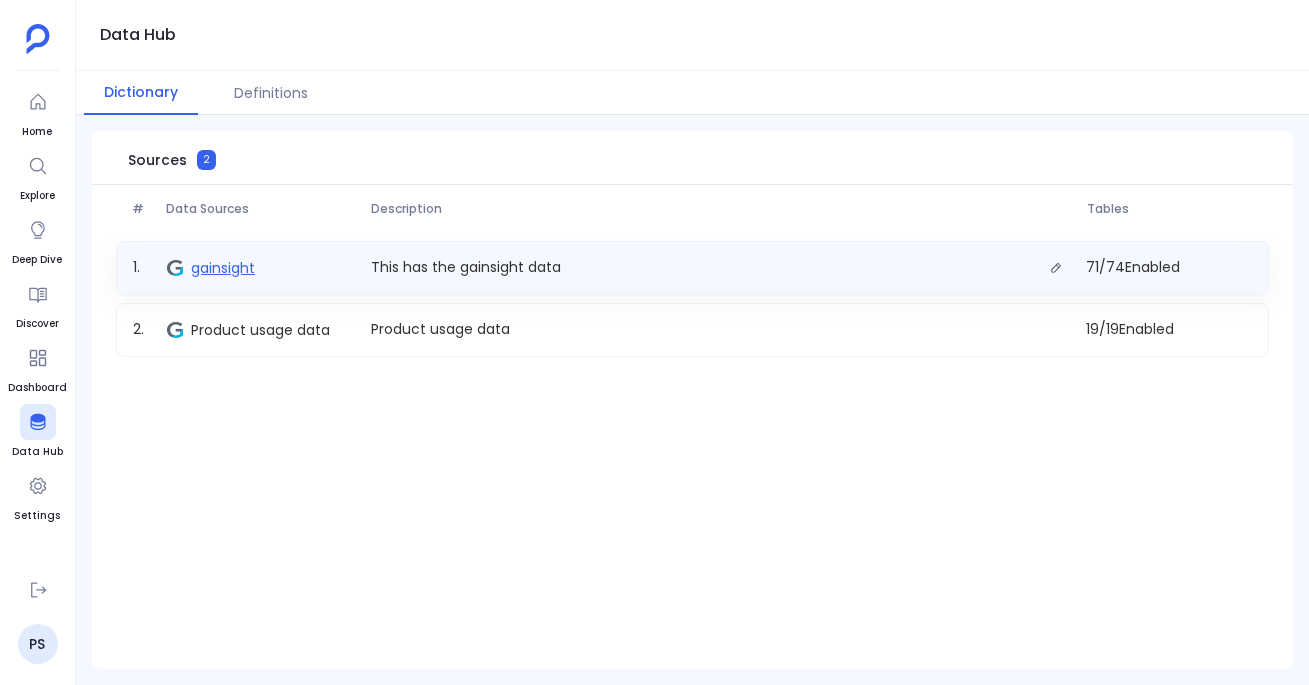 click on "gainsight" at bounding box center (223, 268) 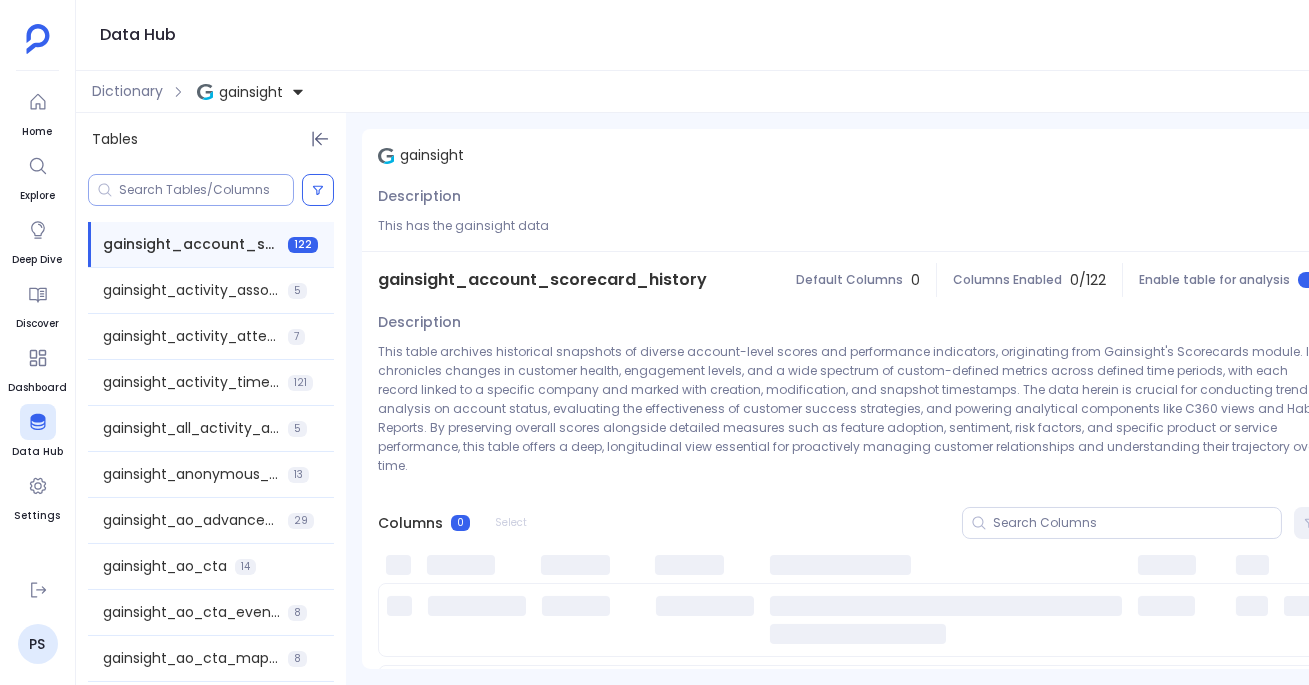 click at bounding box center (206, 190) 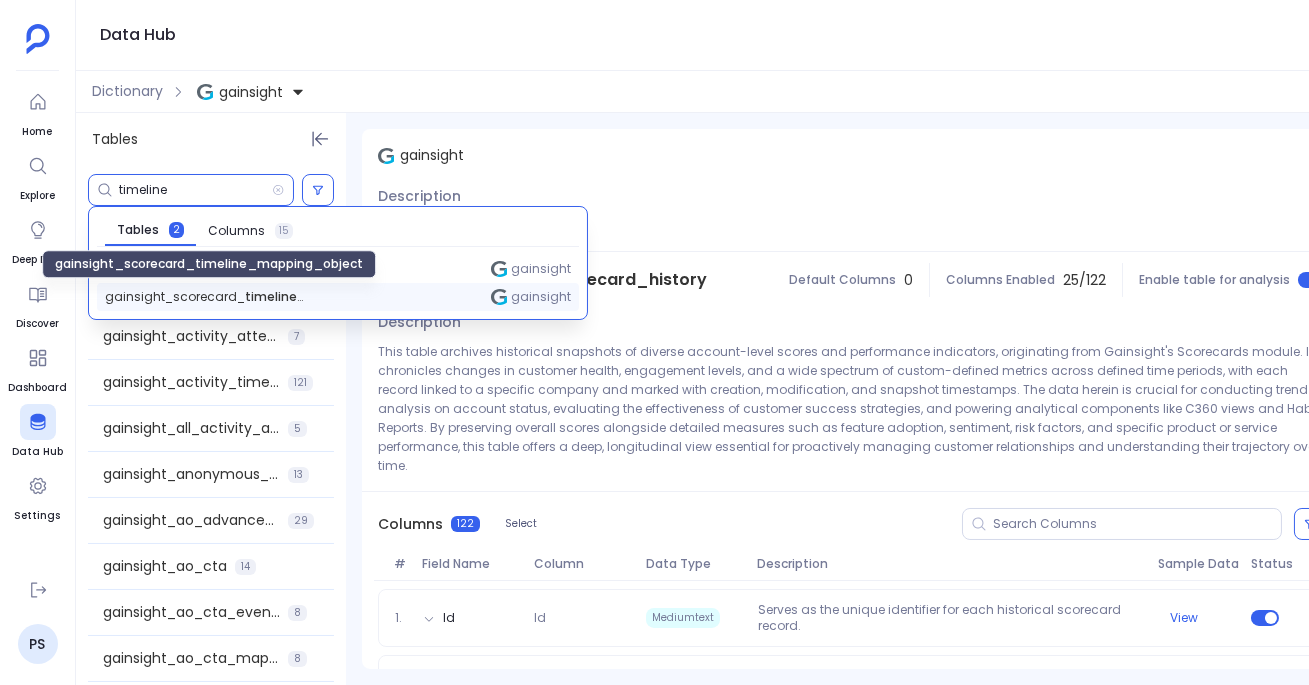 click on "gainsight_scorecard_ timeline _mapping_object" at bounding box center [205, 297] 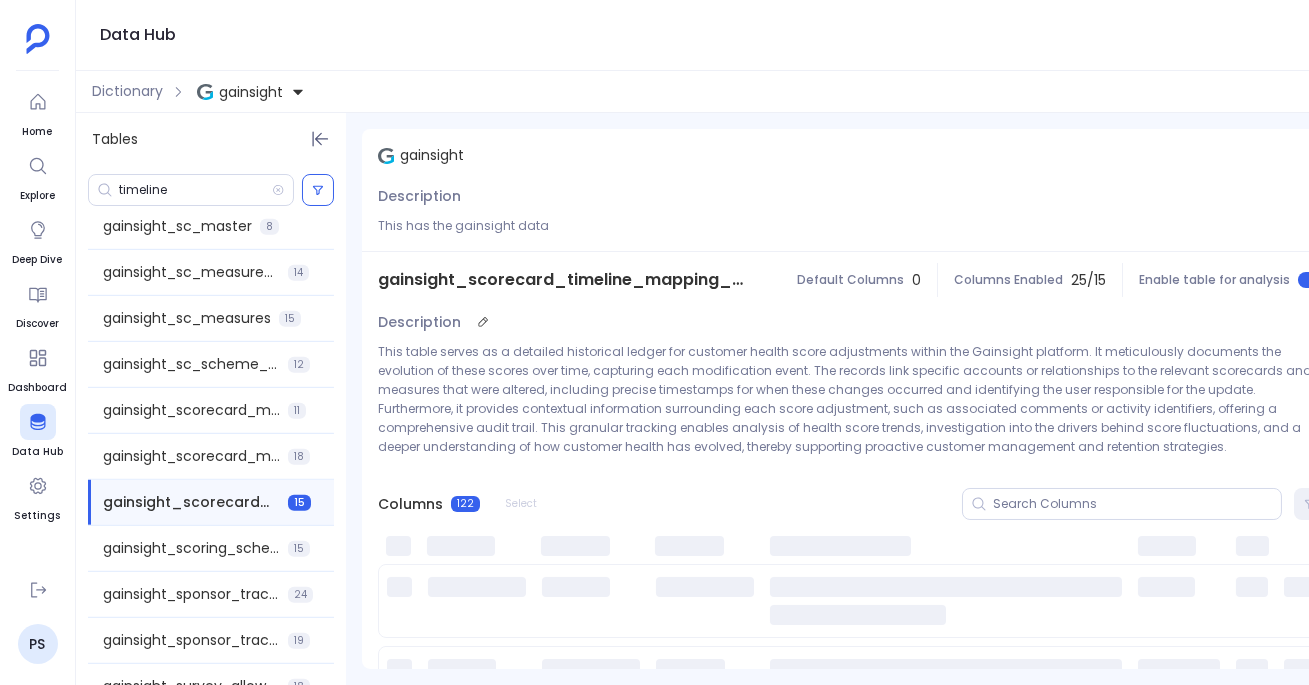 scroll, scrollTop: 2553, scrollLeft: 0, axis: vertical 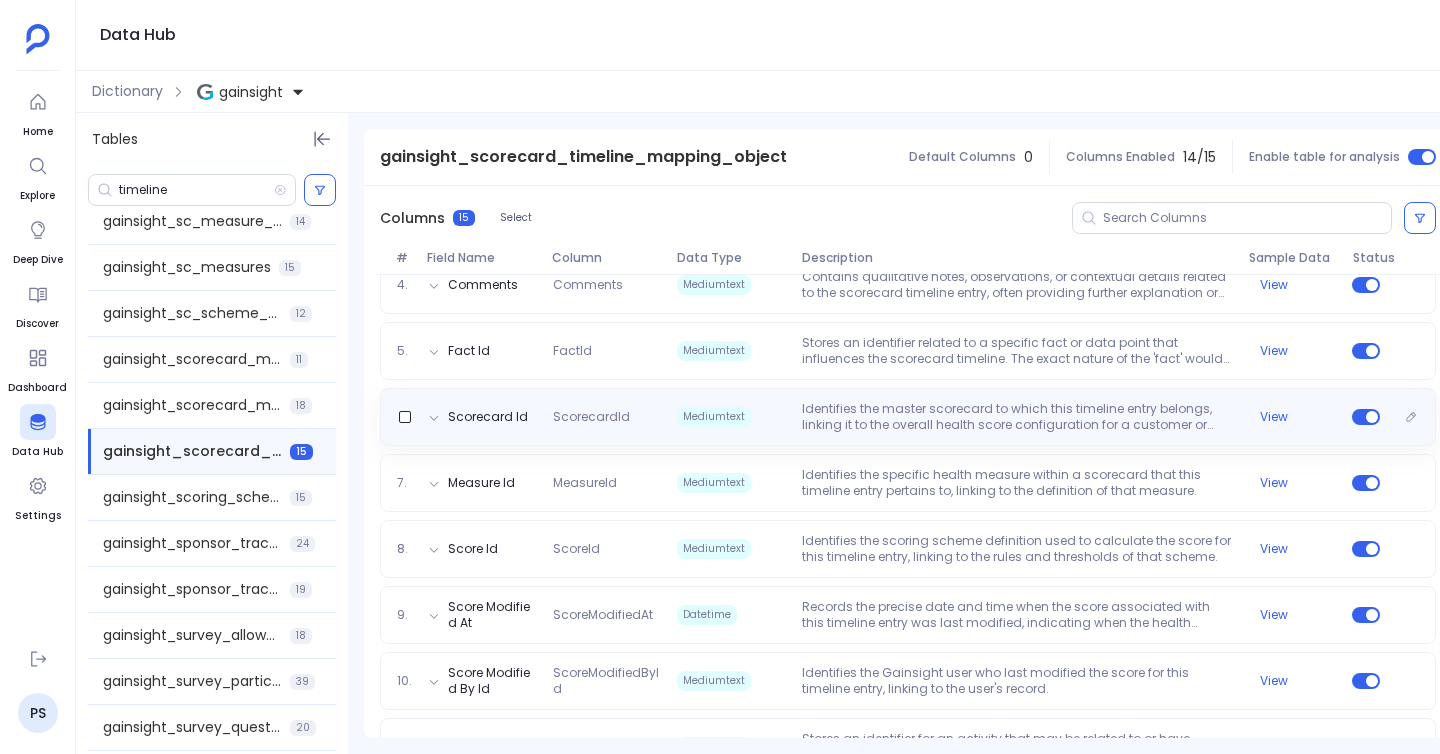 click on "Identifies the master scorecard to which this timeline entry belongs, linking it to the overall health score configuration for a customer or relationship." at bounding box center [1017, 417] 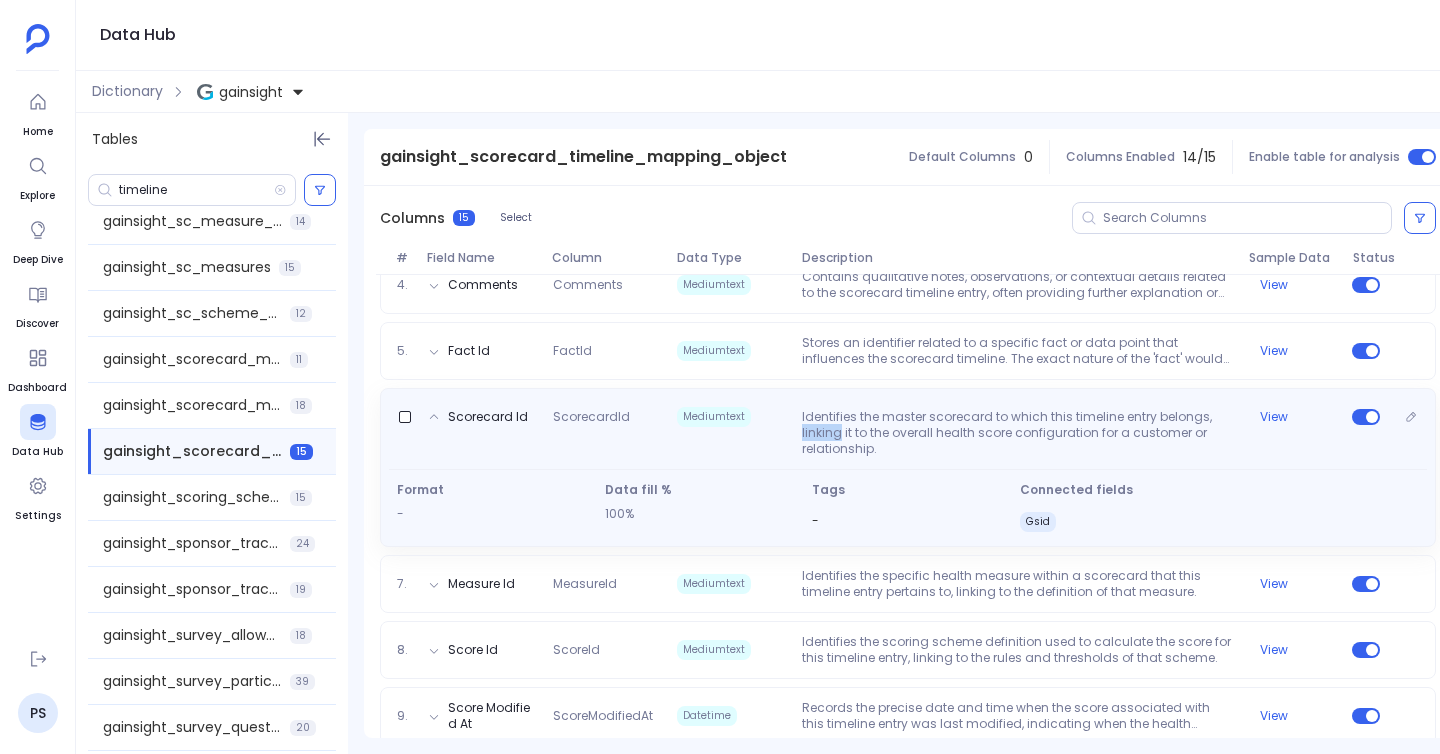 click on "Identifies the master scorecard to which this timeline entry belongs, linking it to the overall health score configuration for a customer or relationship." at bounding box center [1017, 433] 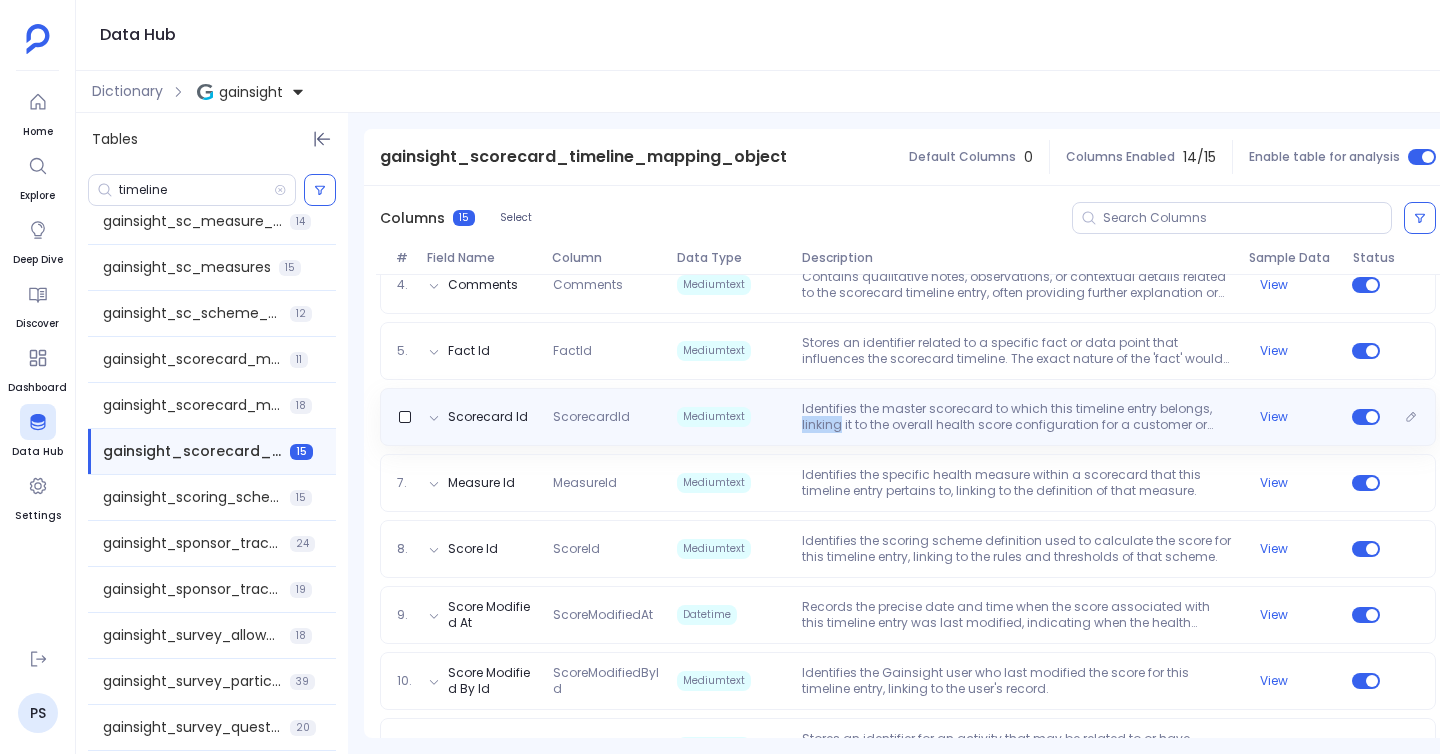 click on "Identifies the master scorecard to which this timeline entry belongs, linking it to the overall health score configuration for a customer or relationship." at bounding box center (1017, 417) 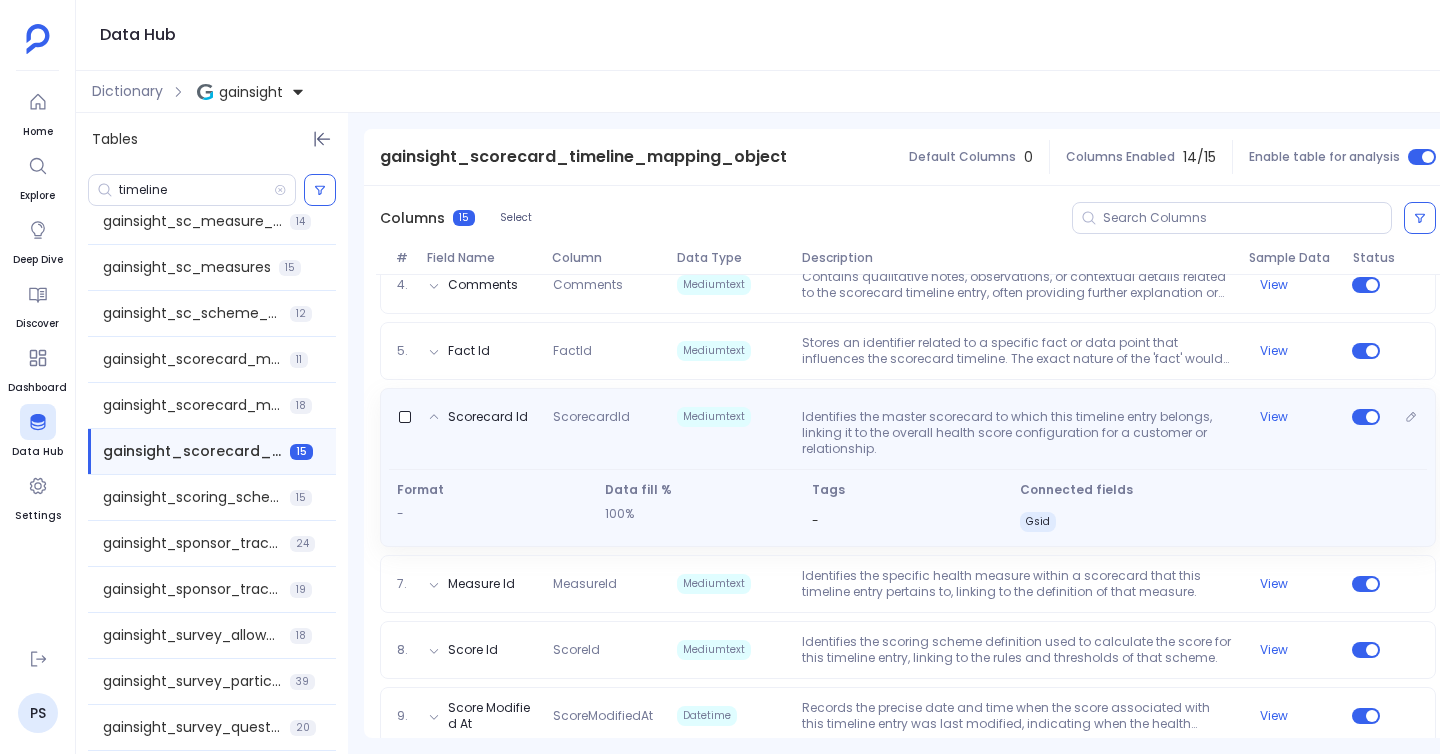 click on "Identifies the master scorecard to which this timeline entry belongs, linking it to the overall health score configuration for a customer or relationship." at bounding box center [1017, 433] 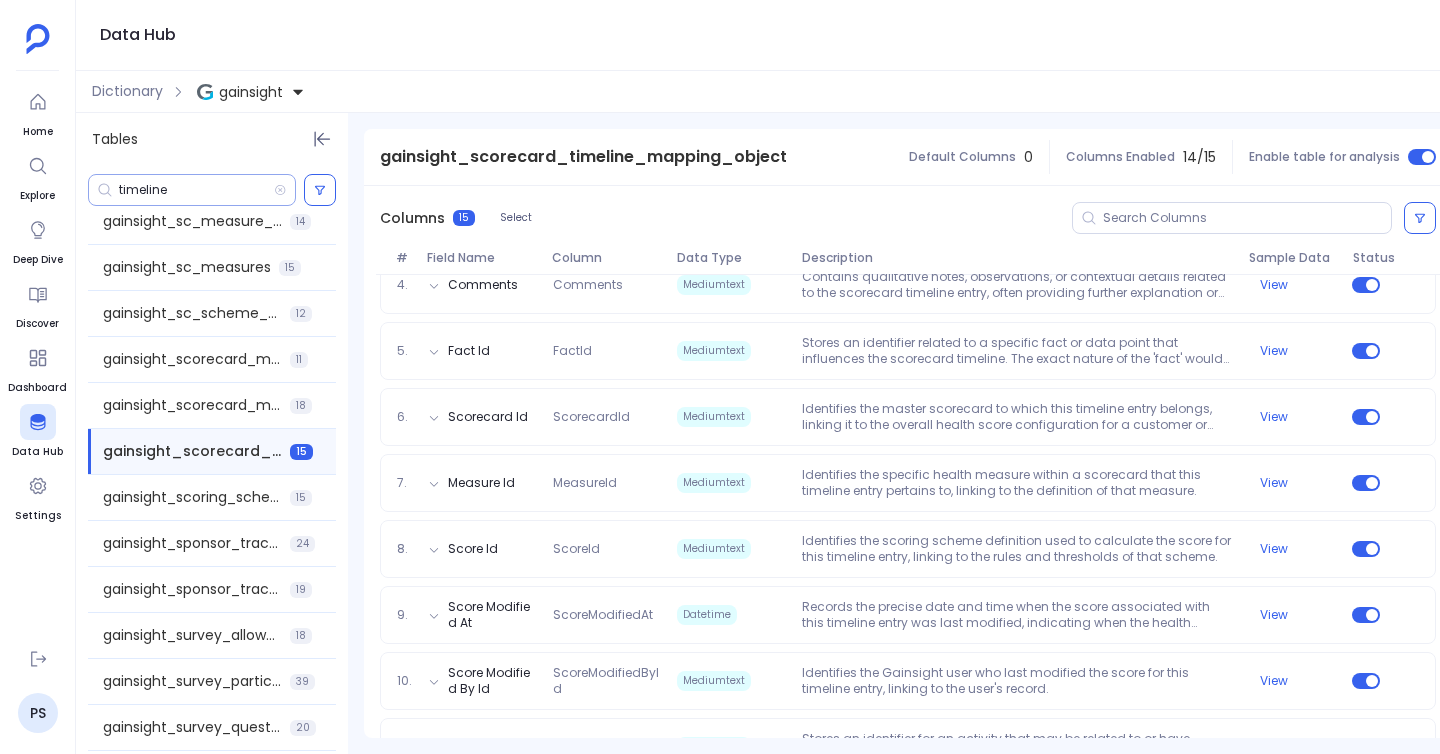click on "timeline" at bounding box center (196, 190) 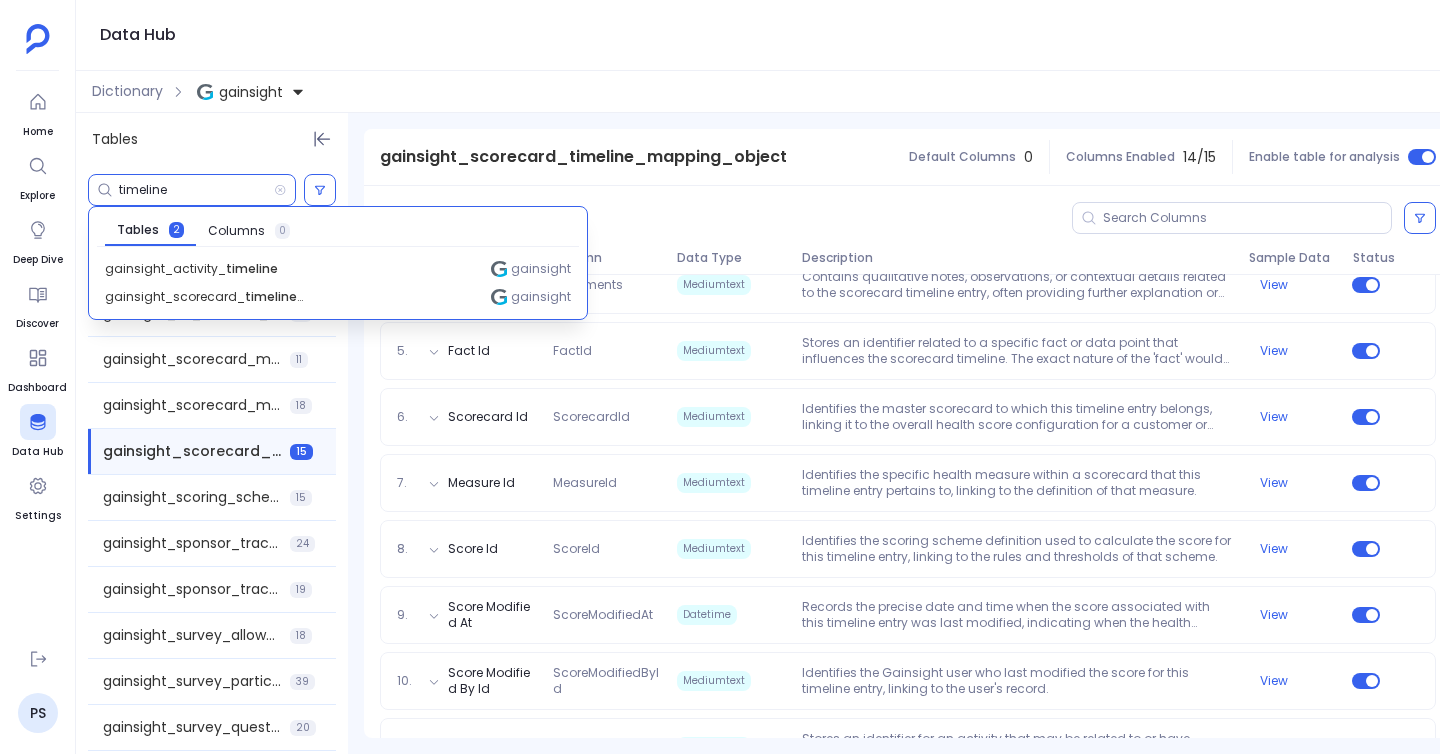 click on "timeline" at bounding box center [196, 190] 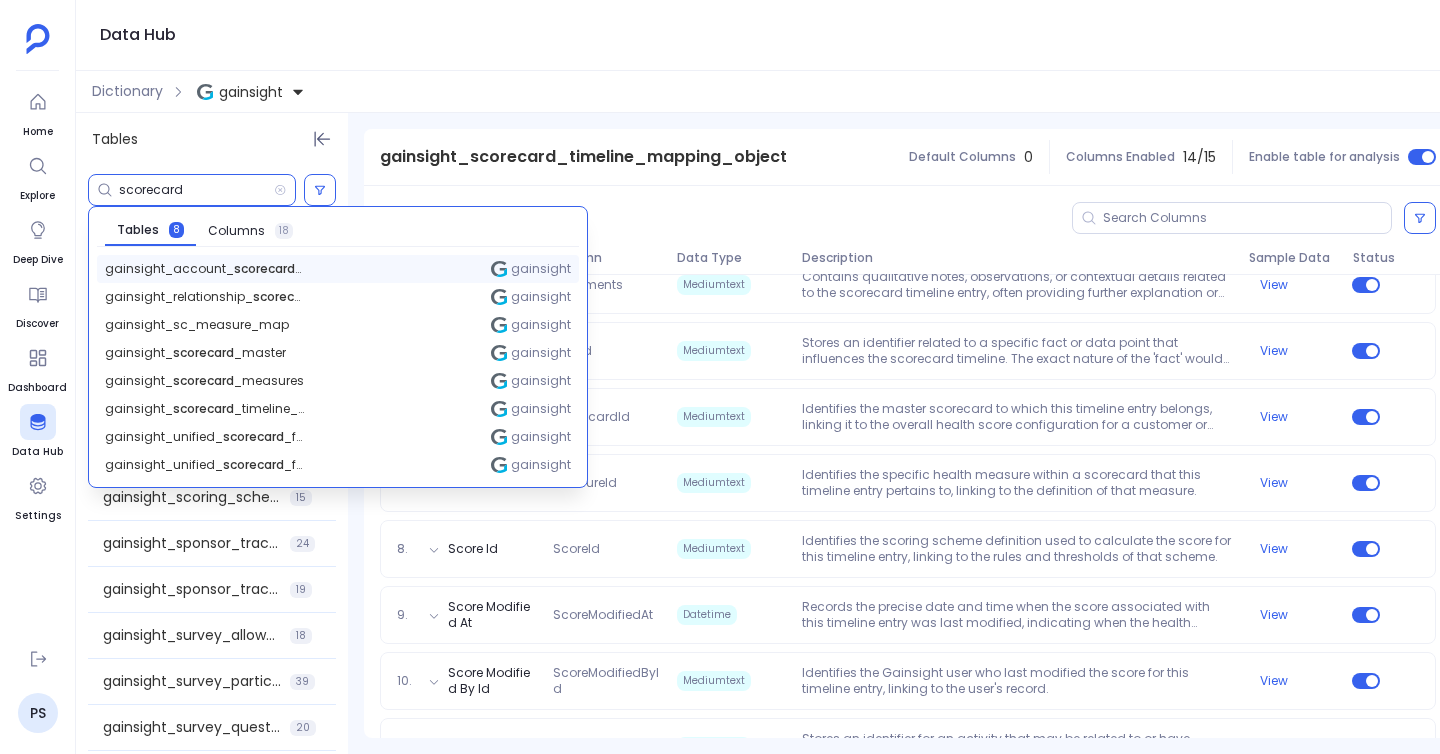type on "scorecard" 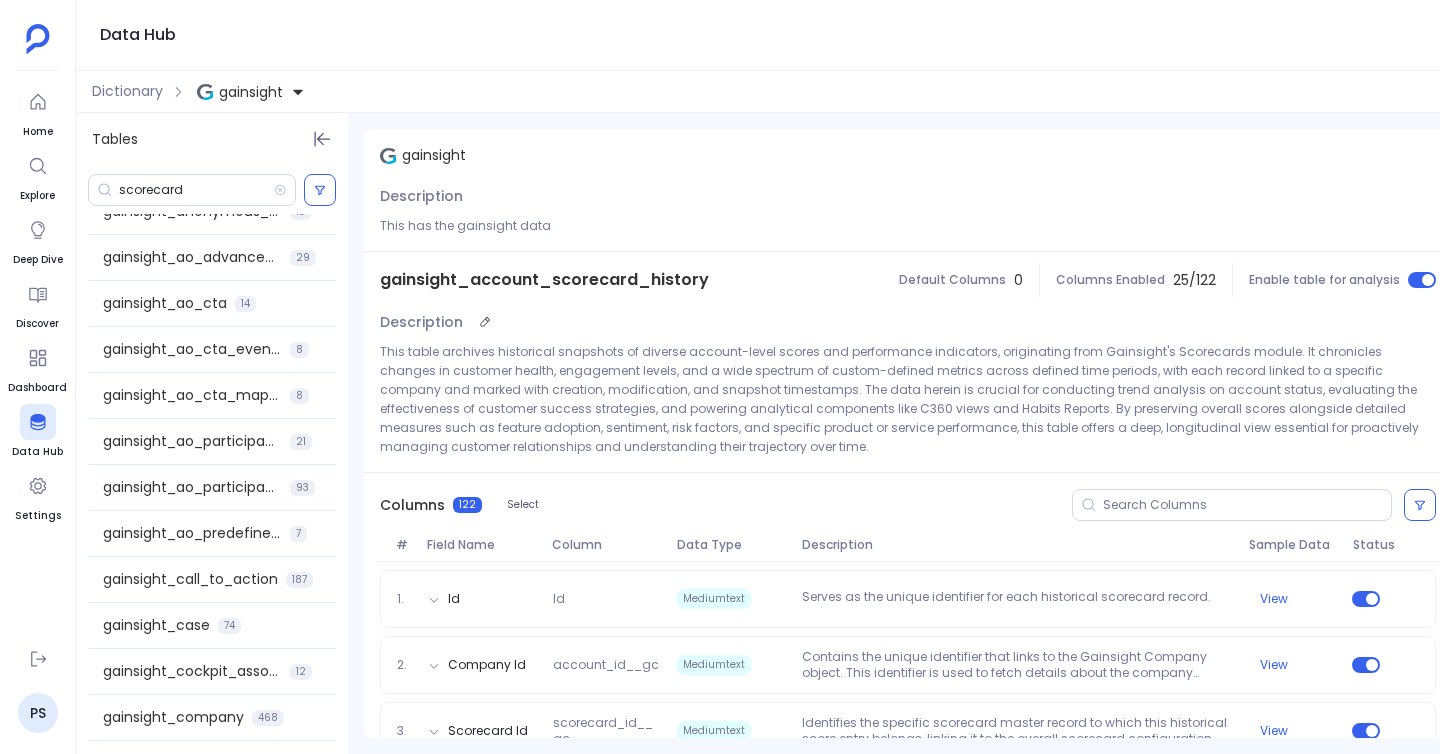 scroll, scrollTop: 0, scrollLeft: 0, axis: both 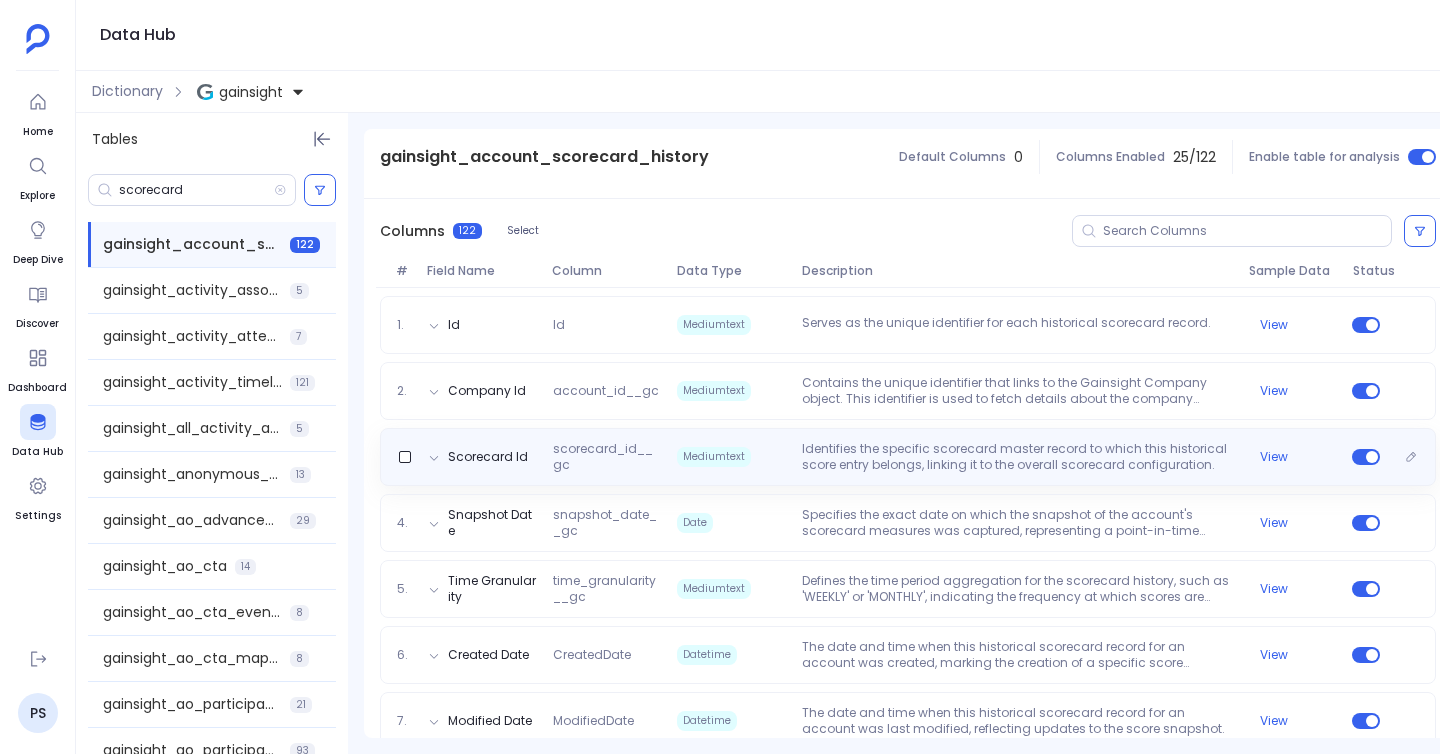click on "Identifies the specific scorecard master record to which this historical score entry belongs, linking it to the overall scorecard configuration." at bounding box center [1017, 457] 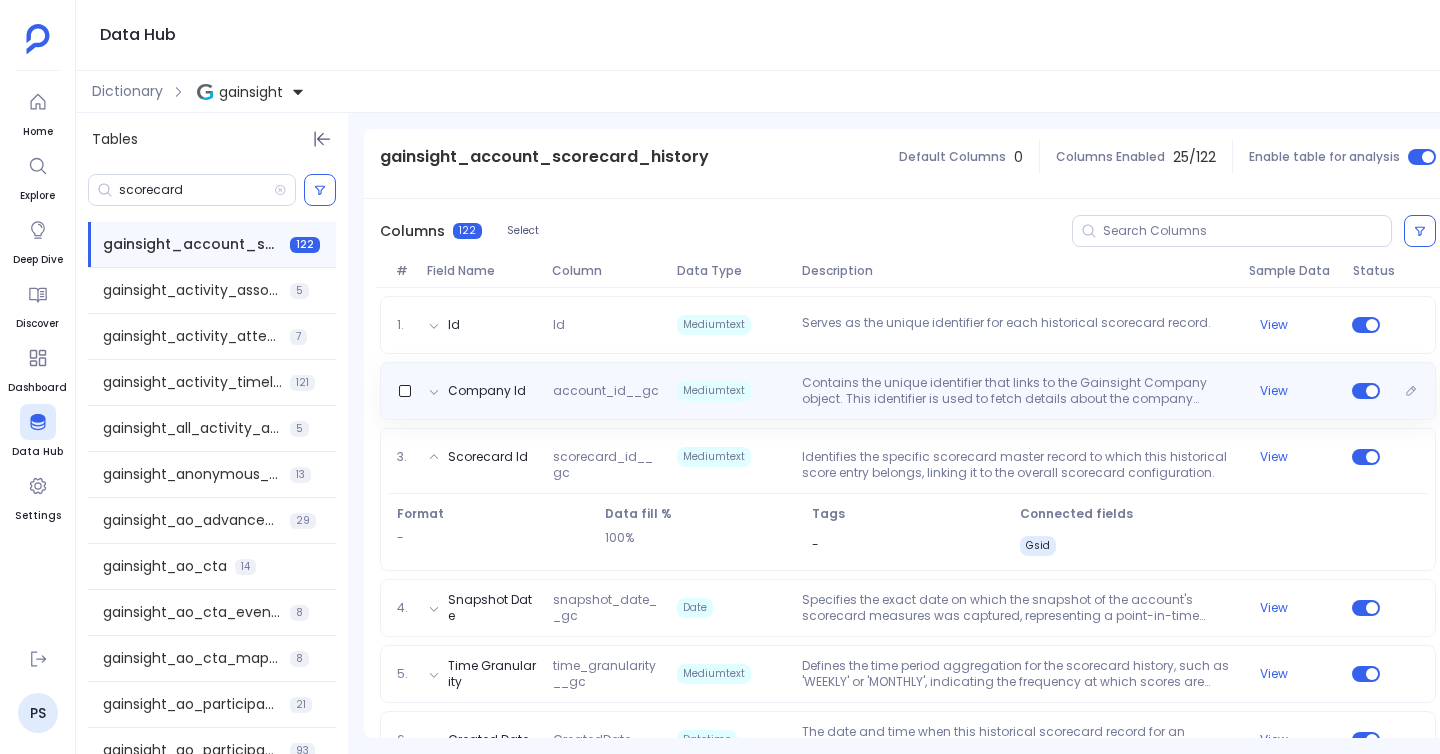 click on "Contains the unique identifier that links to the Gainsight Company object. This identifier is used to fetch details about the company associated with this scorecard history record." at bounding box center (1017, 391) 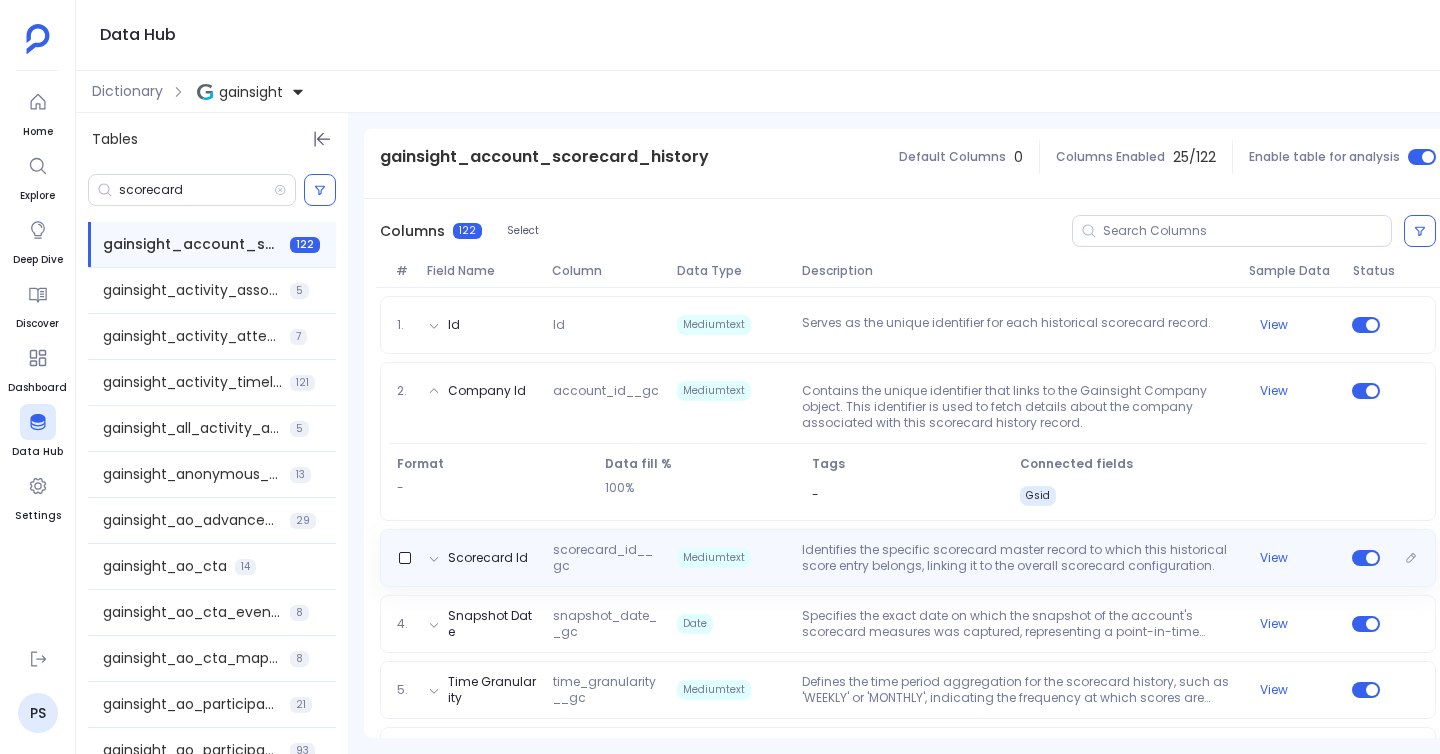 click on "Identifies the specific scorecard master record to which this historical score entry belongs, linking it to the overall scorecard configuration." at bounding box center (1017, 558) 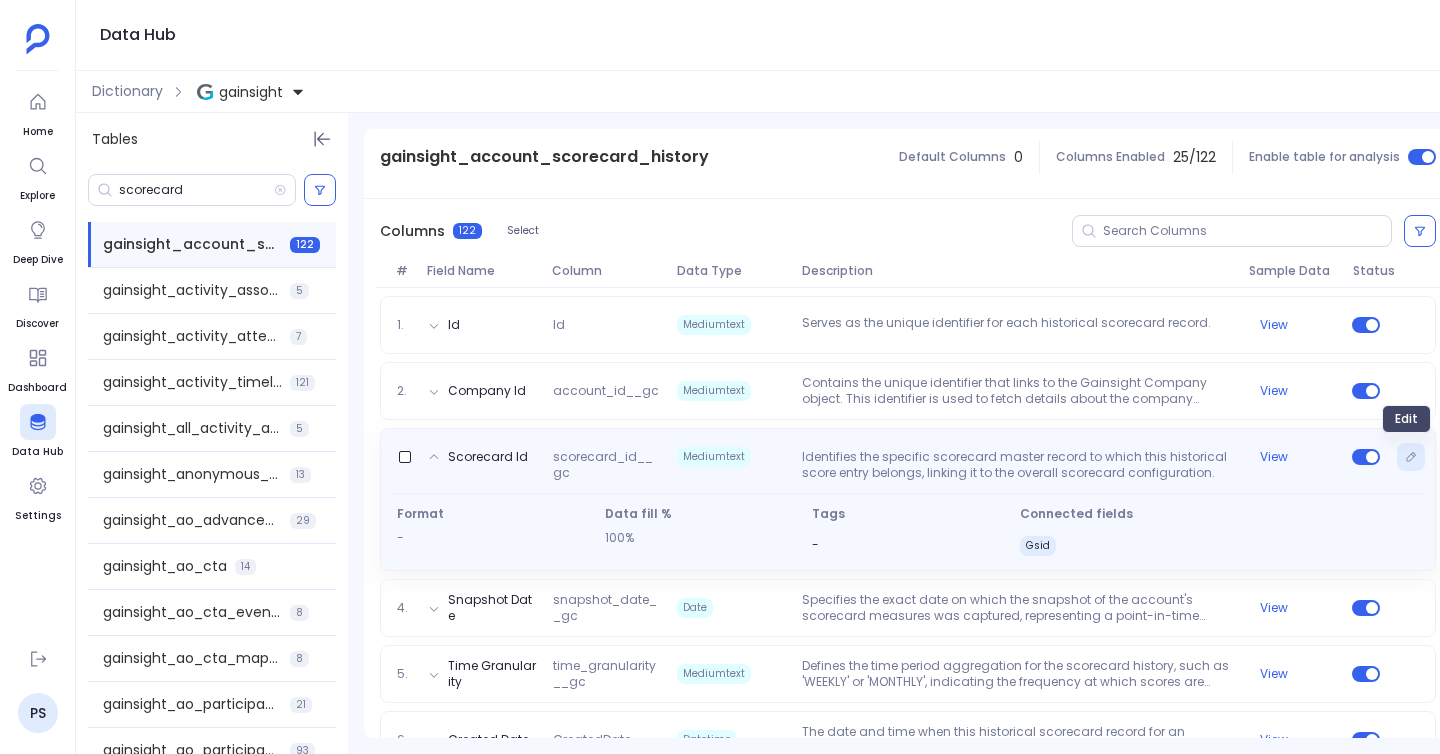 click 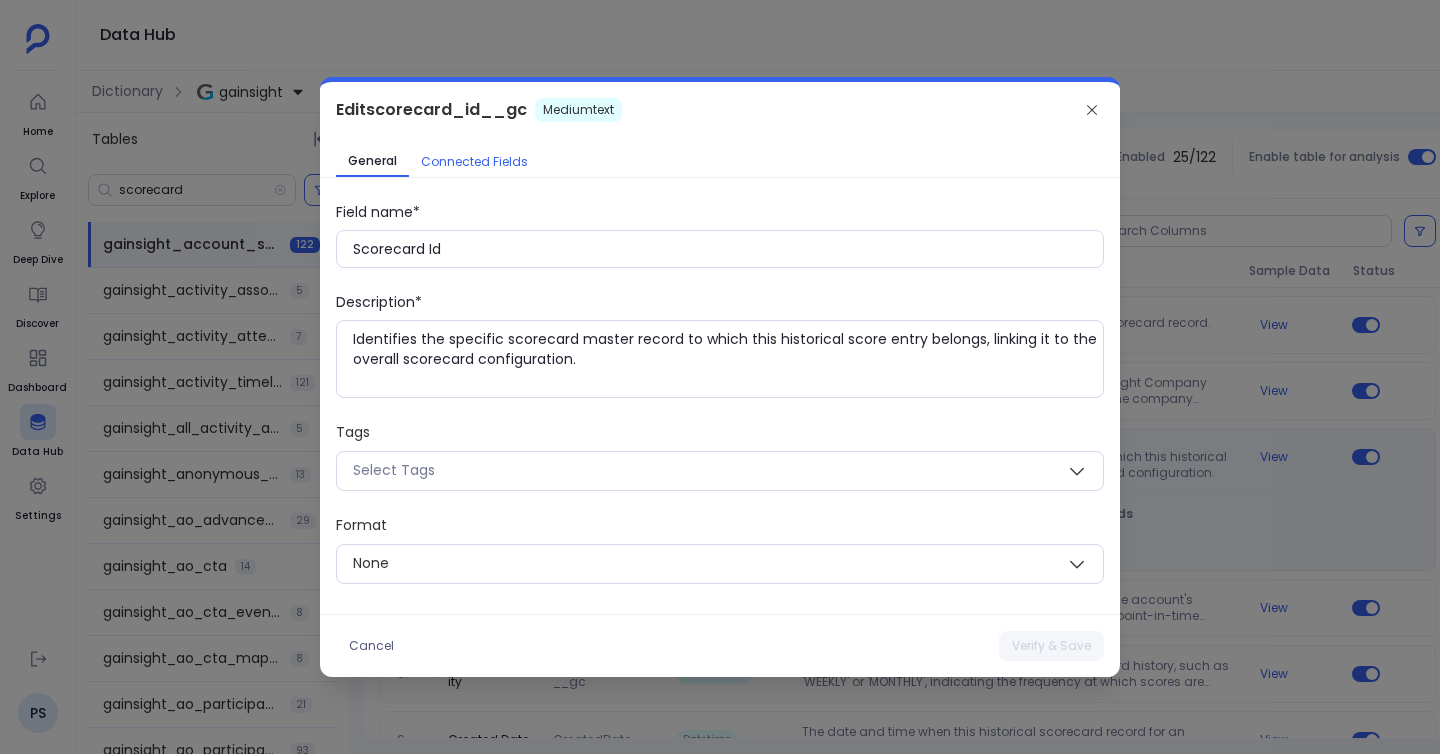 click on "Connected Fields" at bounding box center [474, 162] 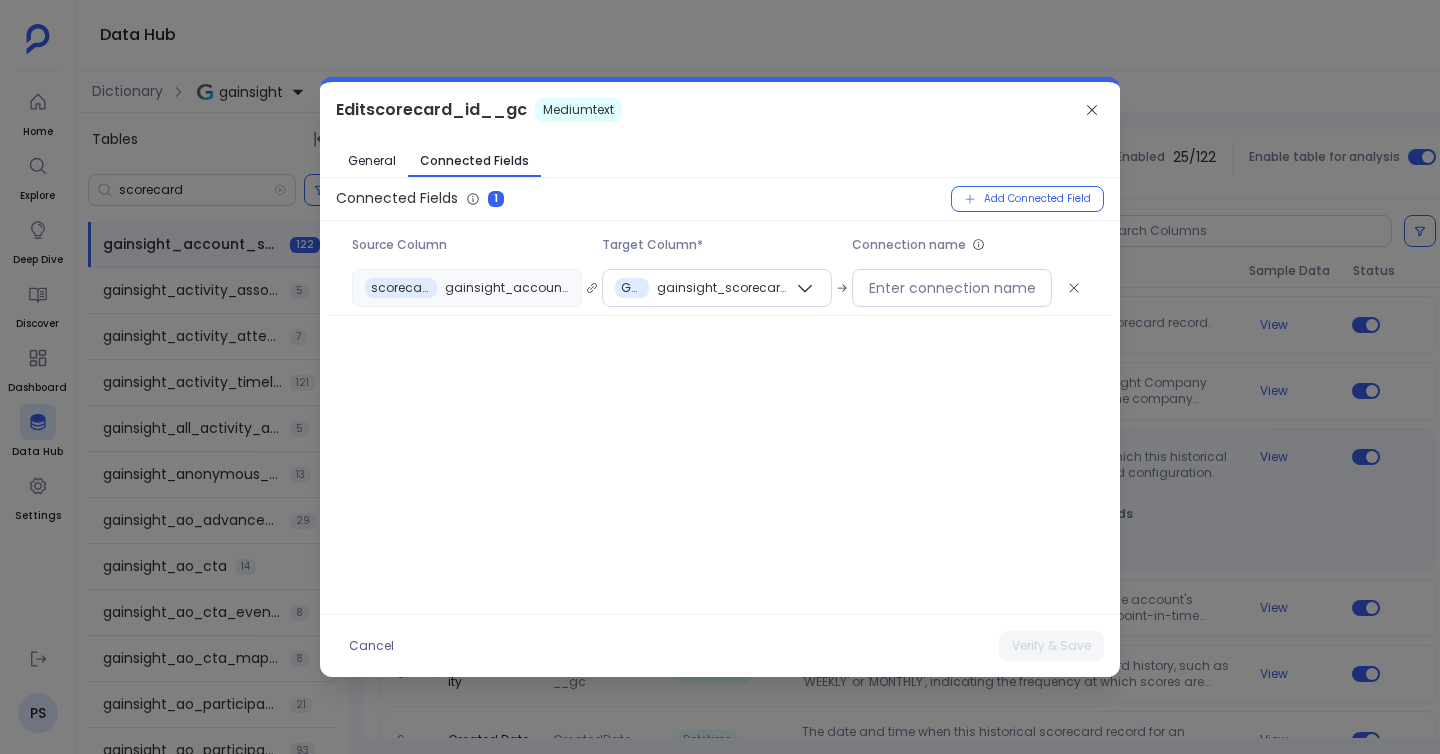 click on "Edit  scorecard_id__gc Mediumtext General Connected Fields Connected Fields 1 Add Connected Field Source Column Target Column* Connection name scorecard_id__gc gainsight_account_scorecard_history Gsid gainsight_scorecard_master Cancel Verify & Save" at bounding box center (720, 377) 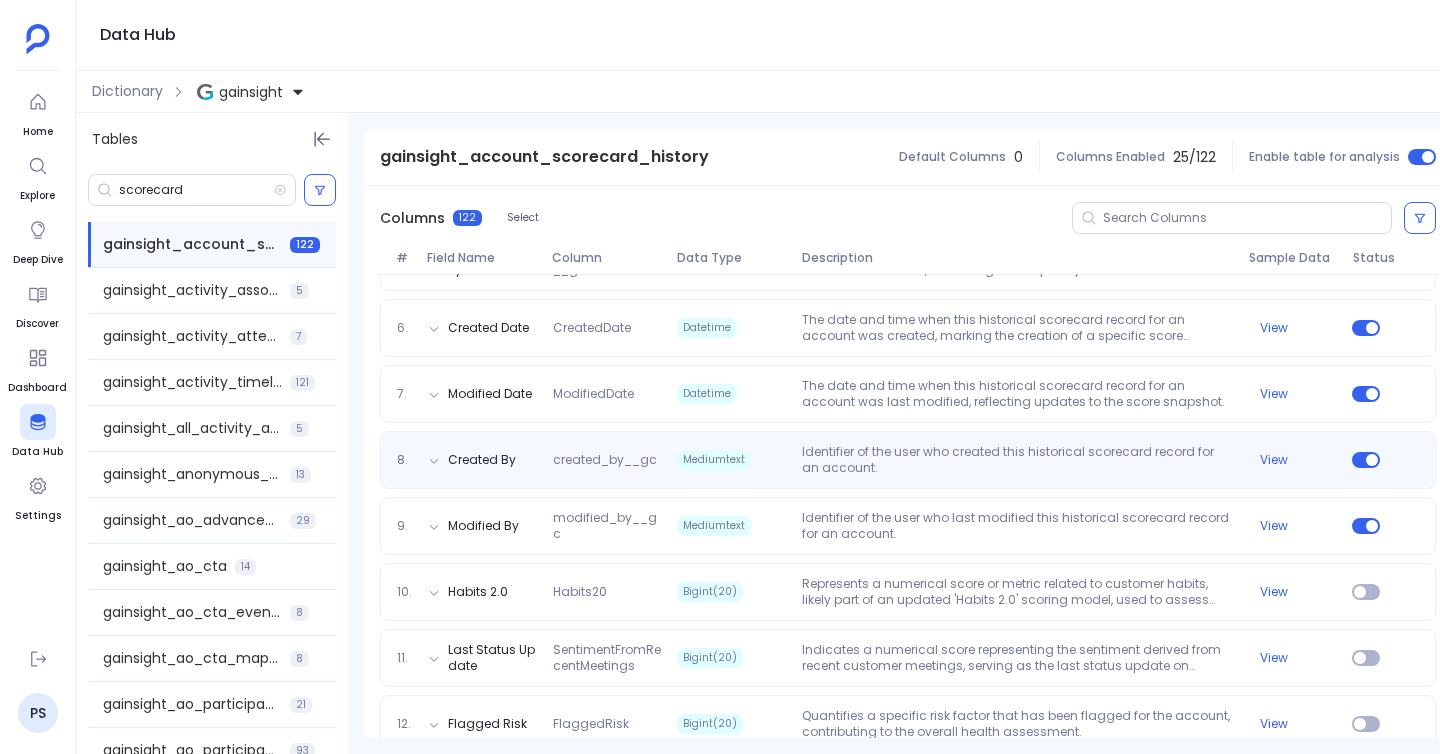 scroll, scrollTop: 0, scrollLeft: 0, axis: both 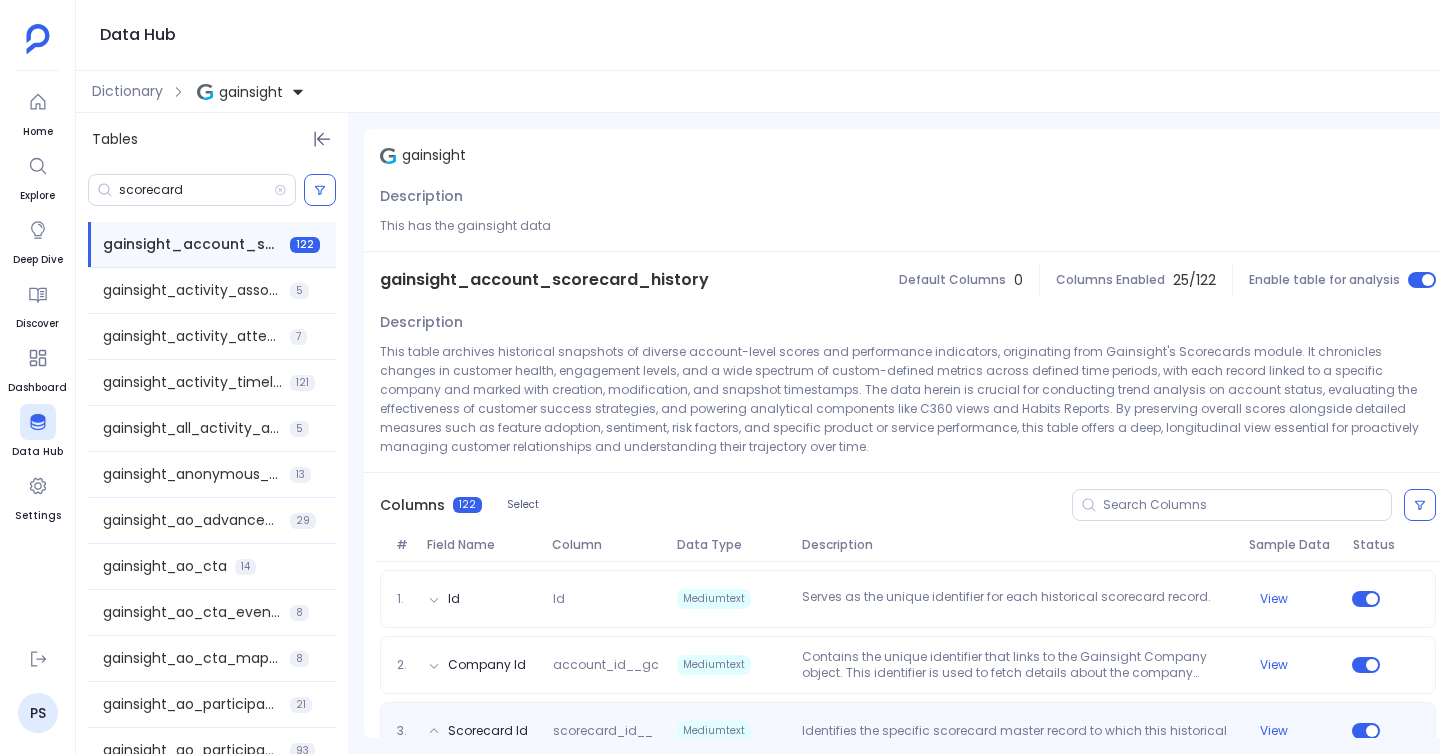 click on "Dictionary gainsight" at bounding box center (772, 92) 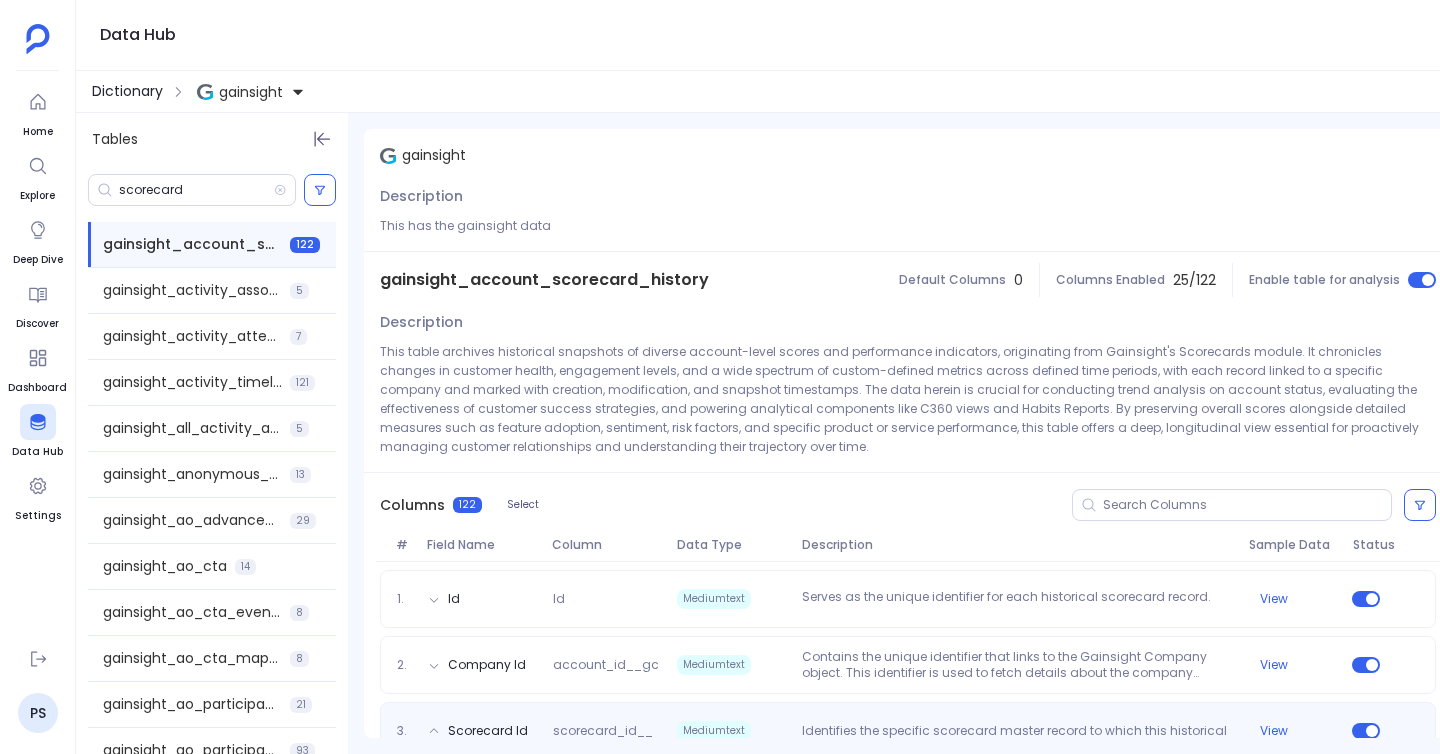 click on "Dictionary" at bounding box center [127, 91] 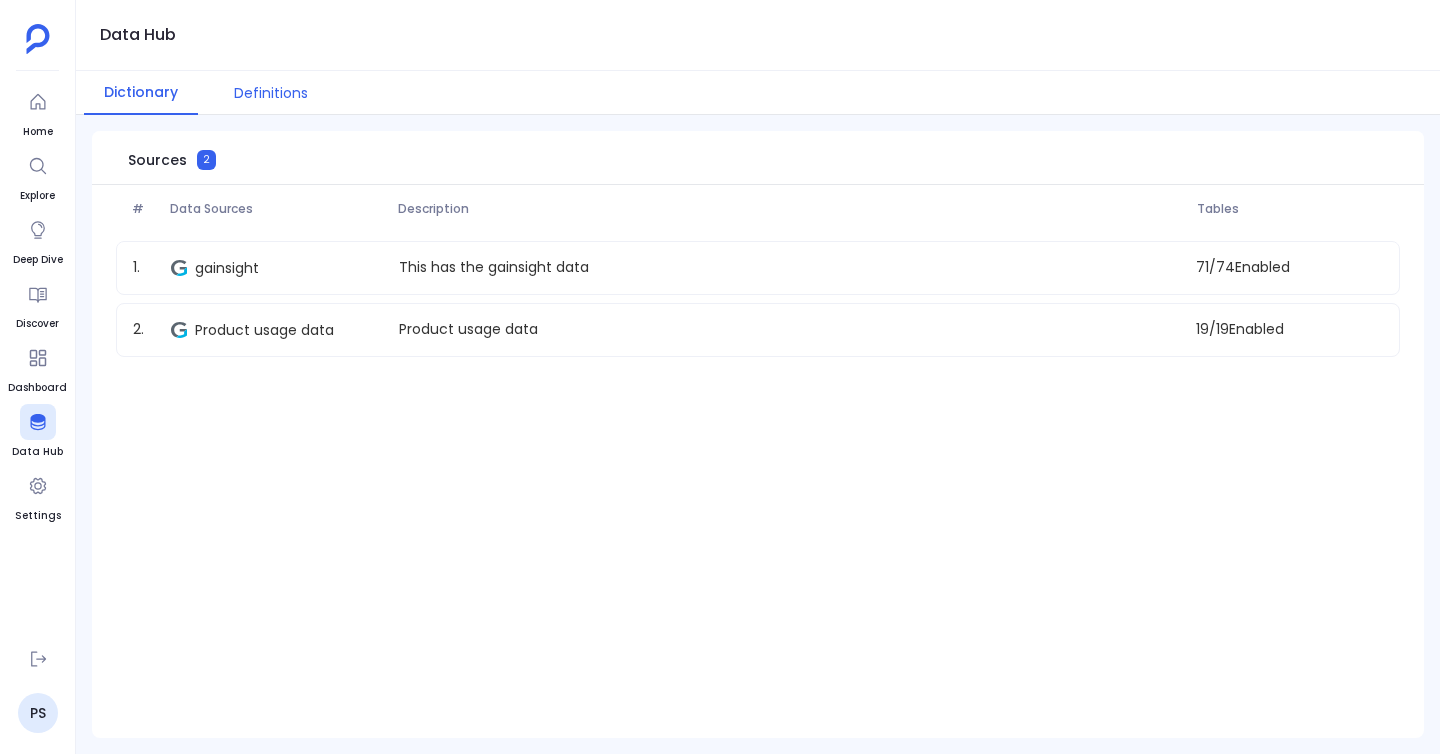 click on "Definitions" at bounding box center (271, 93) 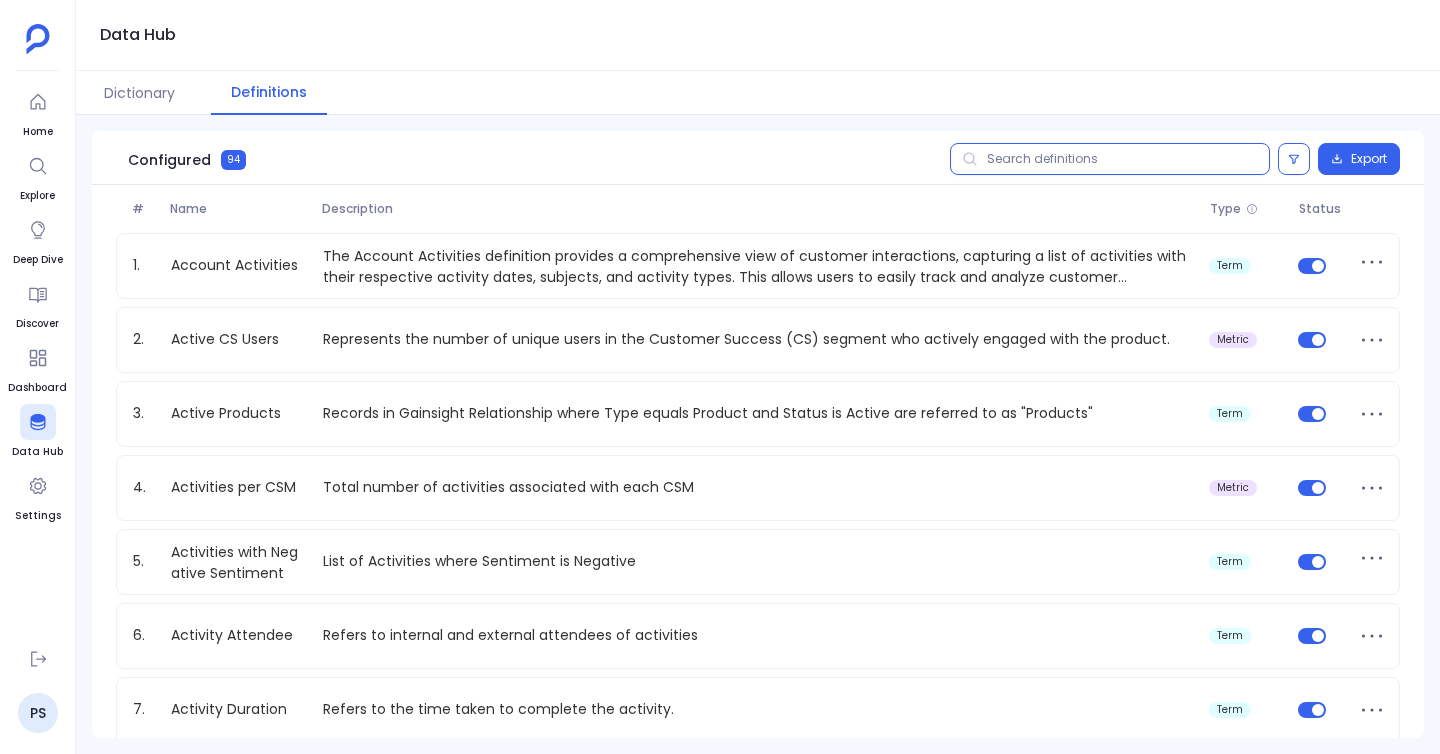 click at bounding box center [1110, 159] 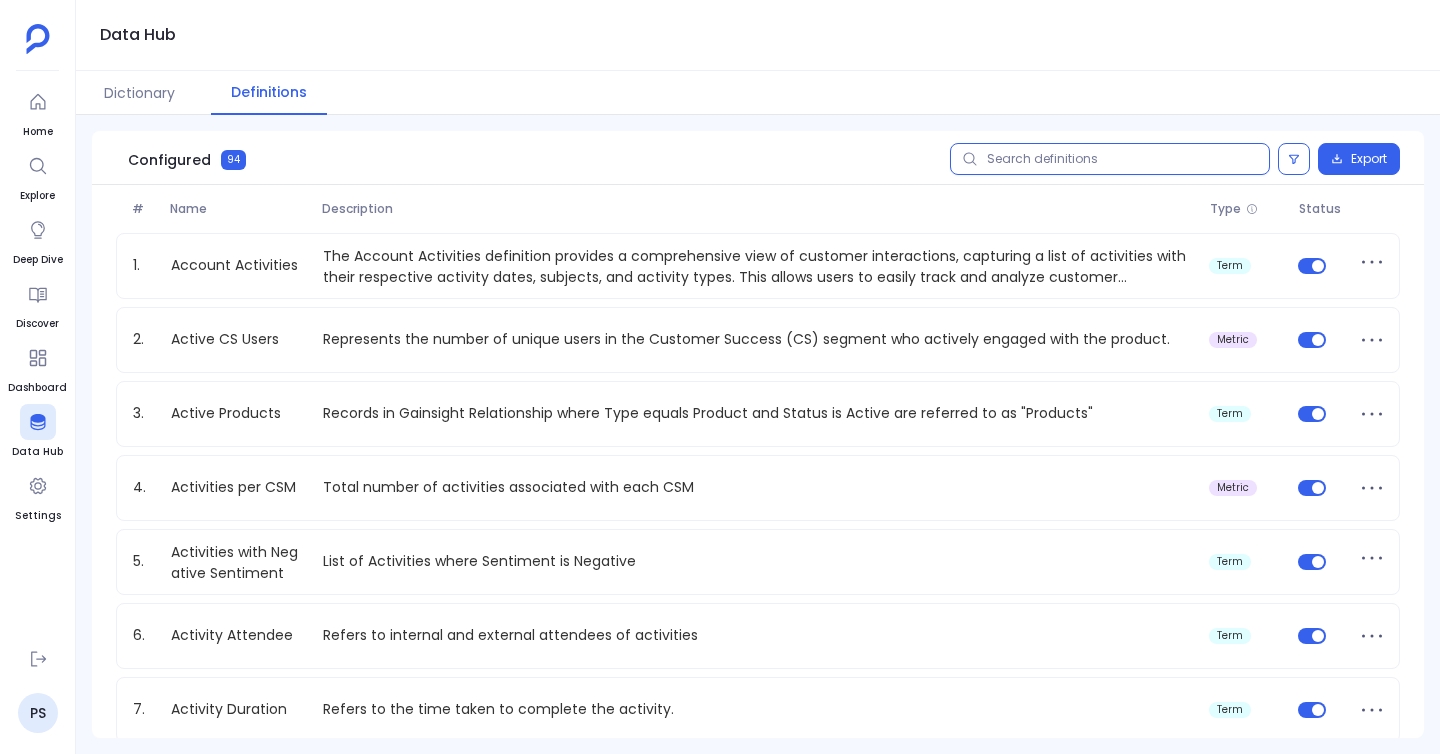 paste on "Current Relationship Measure" 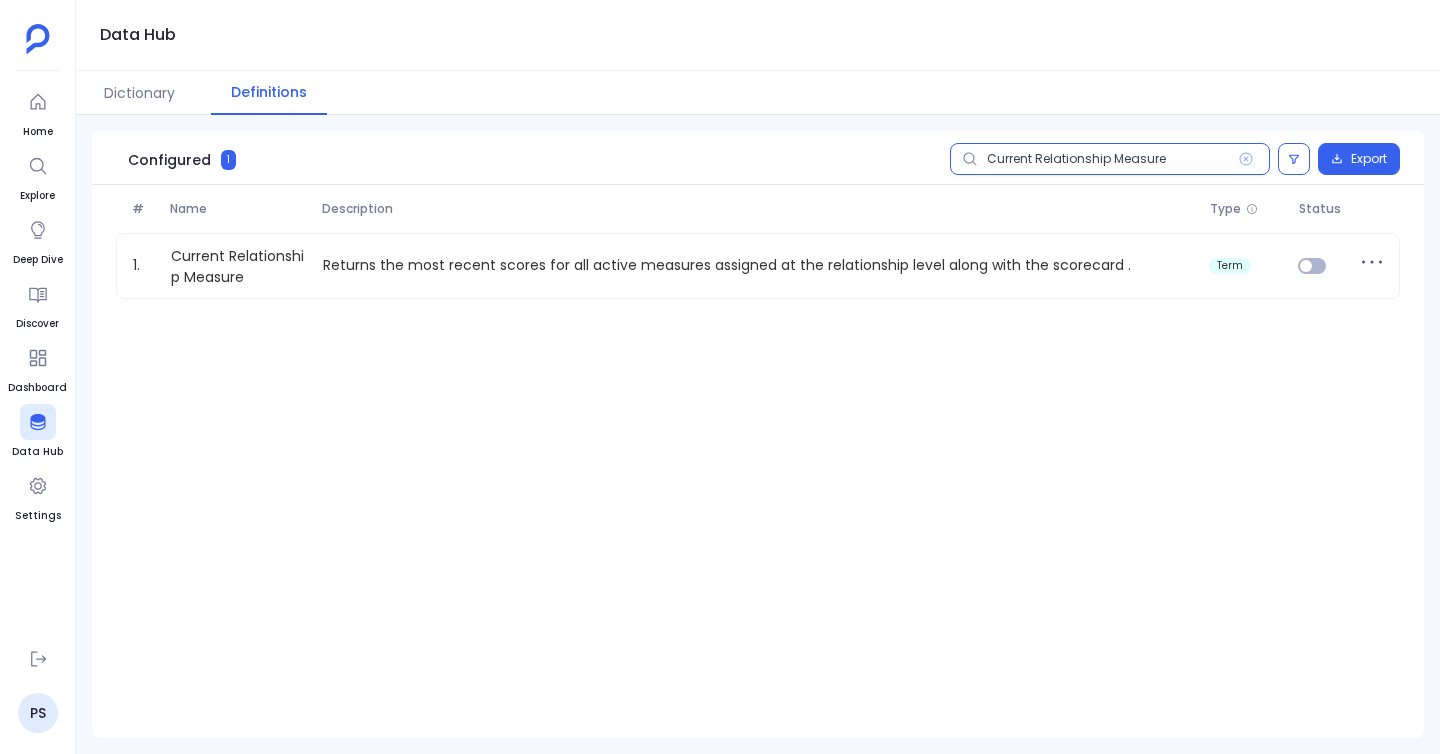 click on "Current Relationship Measure" at bounding box center [1110, 159] 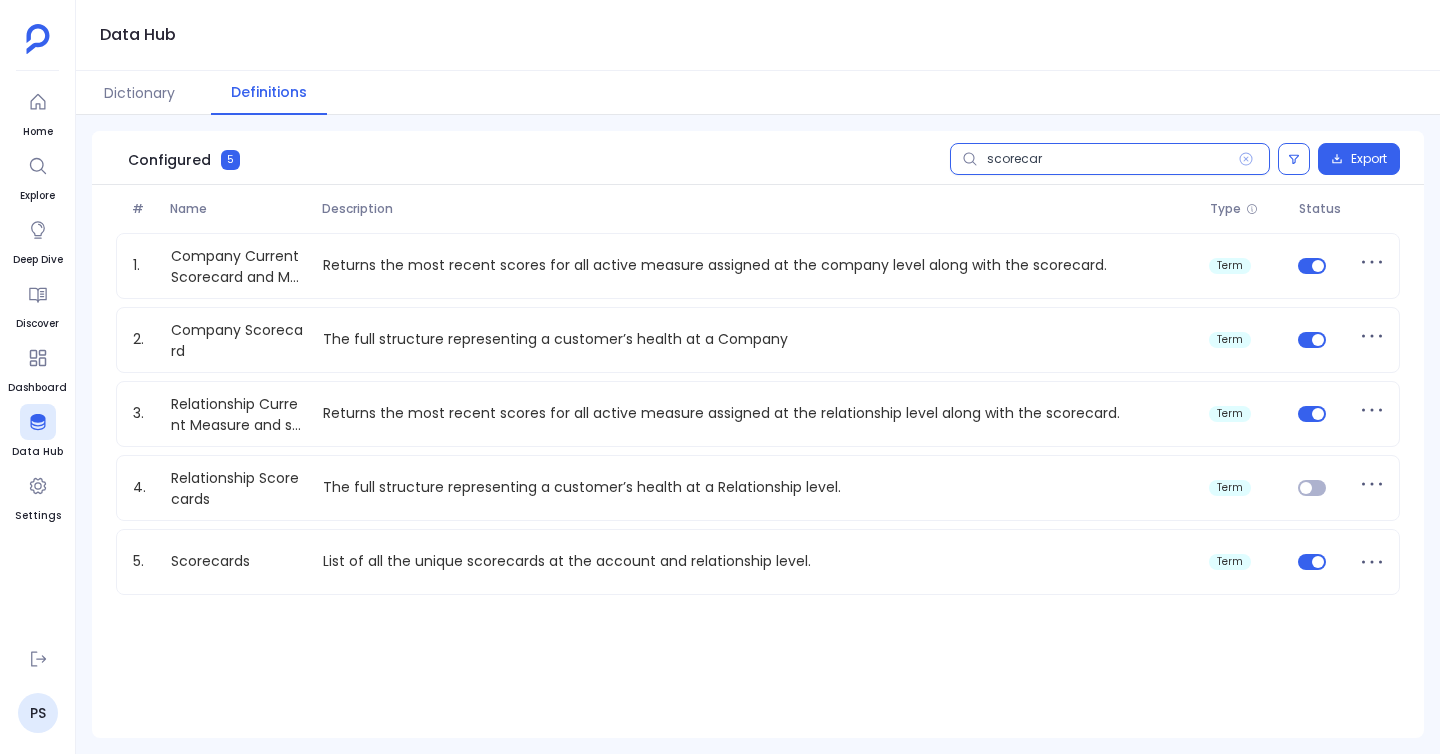 click on "scorecar" at bounding box center (1110, 159) 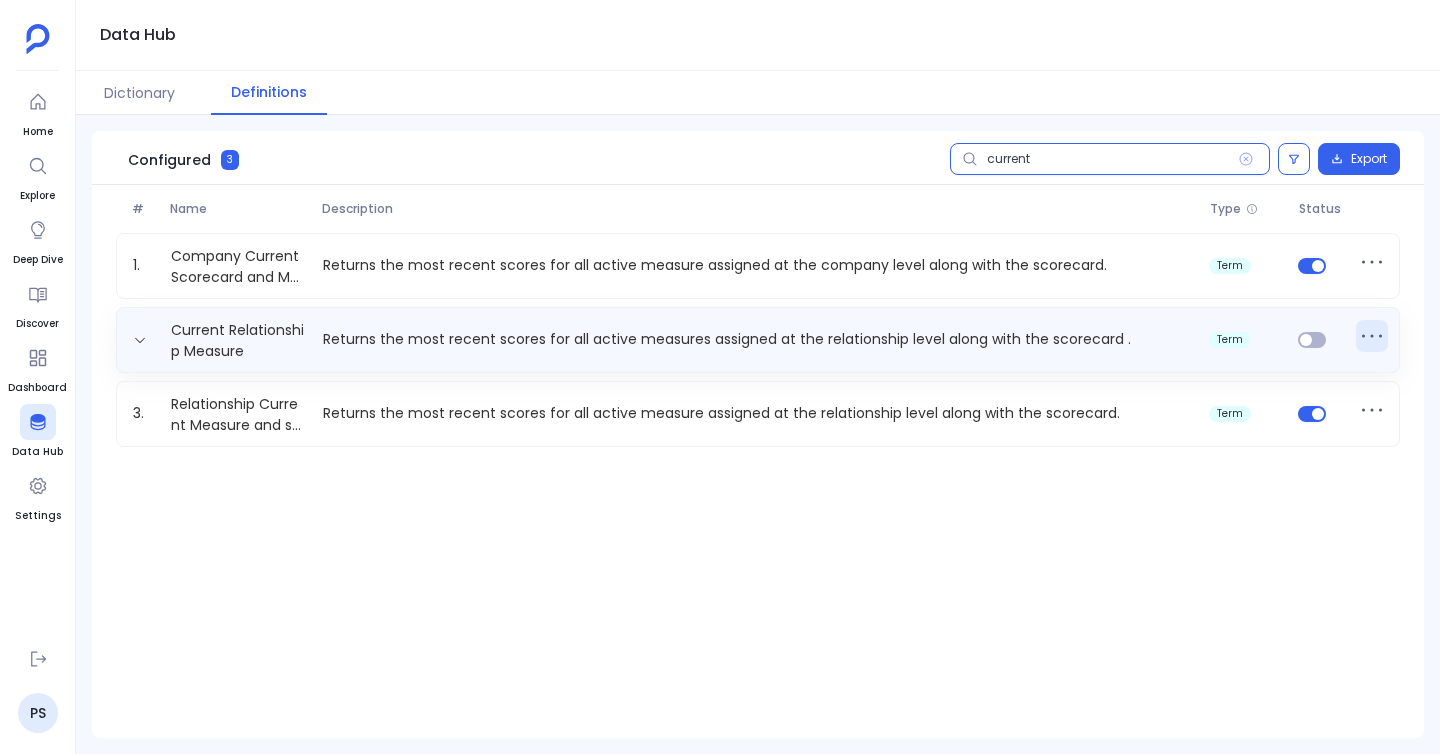 type on "current" 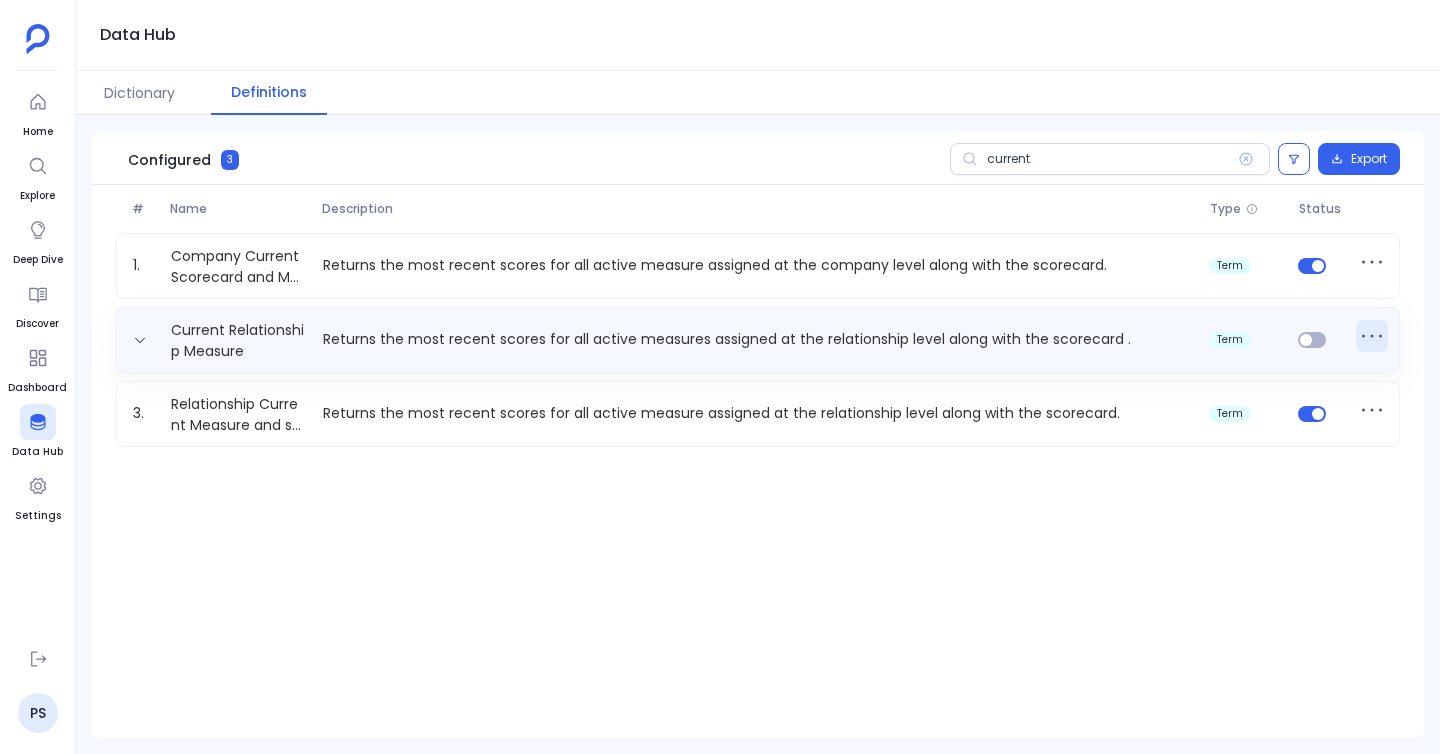 click 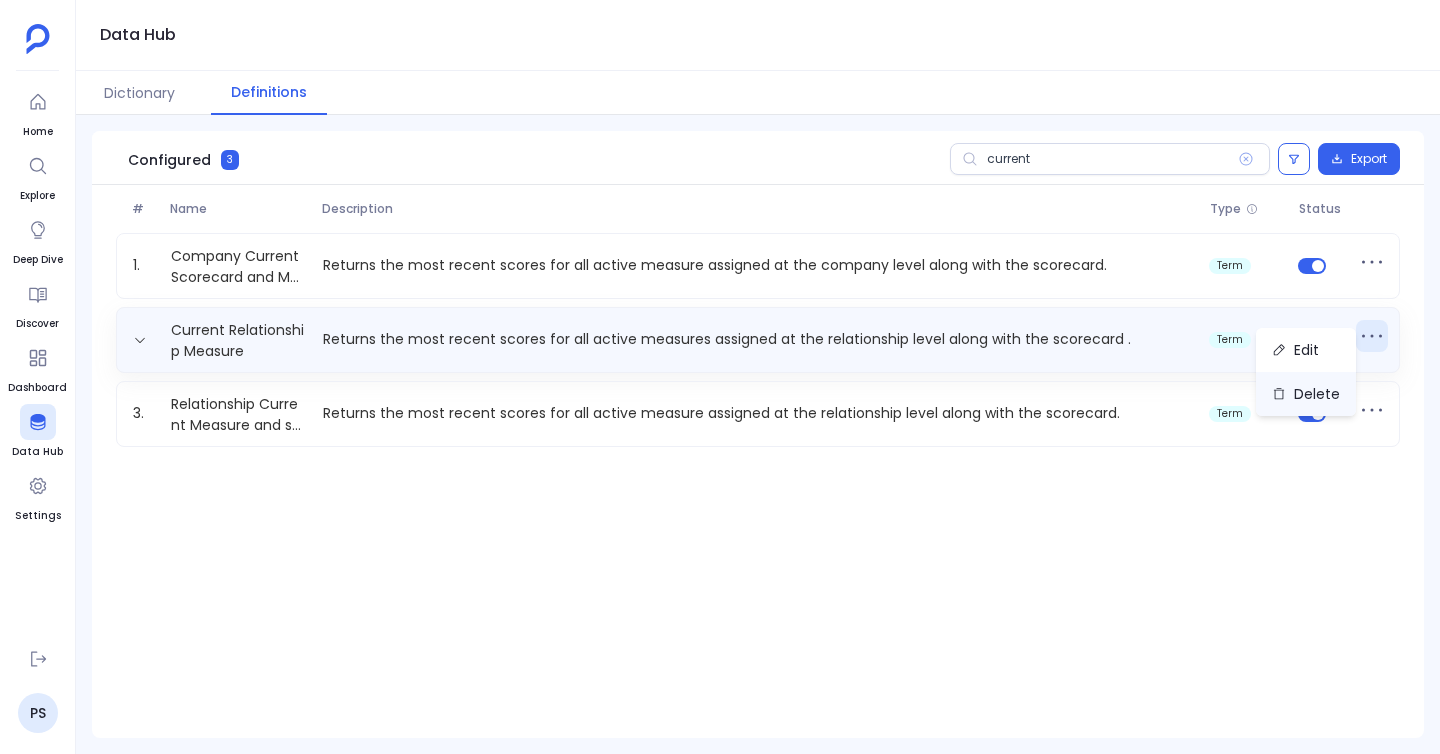 click on "Delete" at bounding box center (1306, 394) 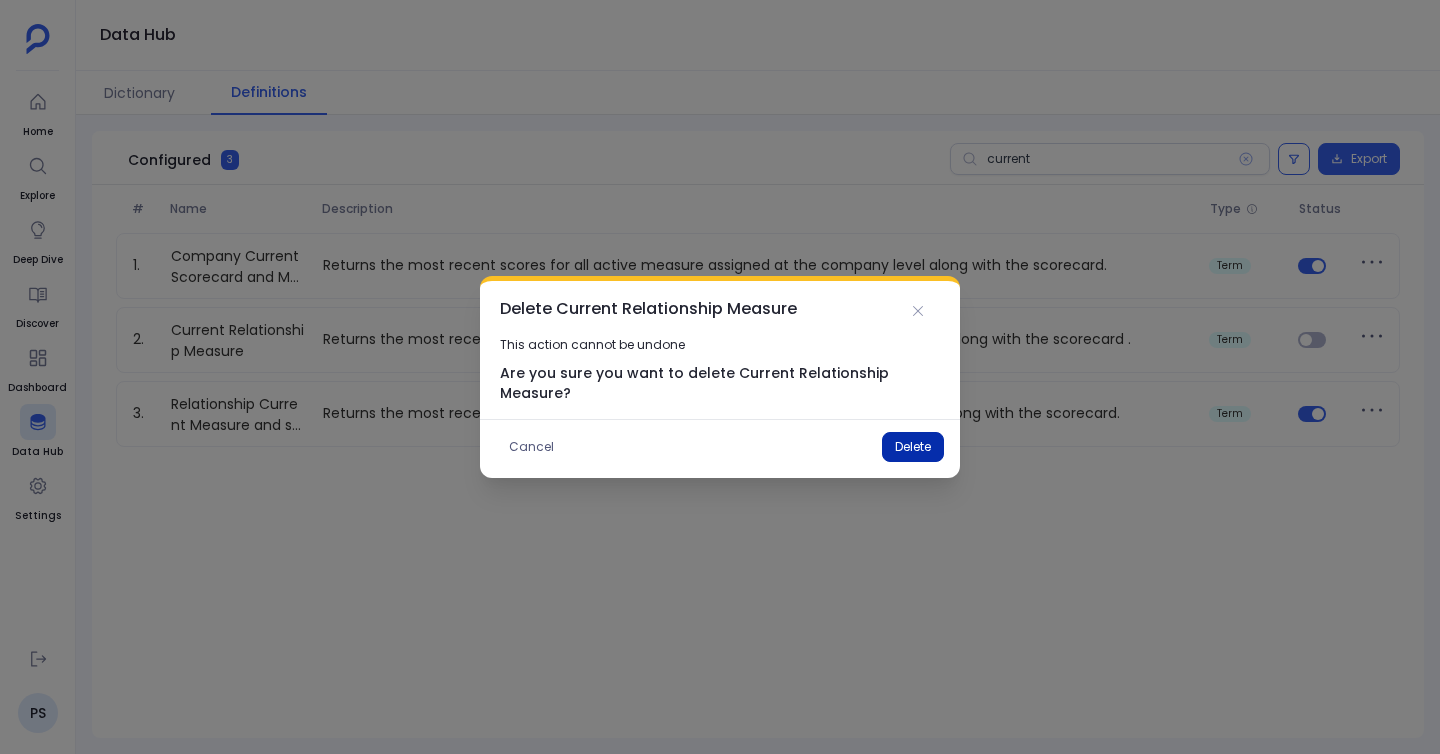 click on "Delete" at bounding box center (913, 447) 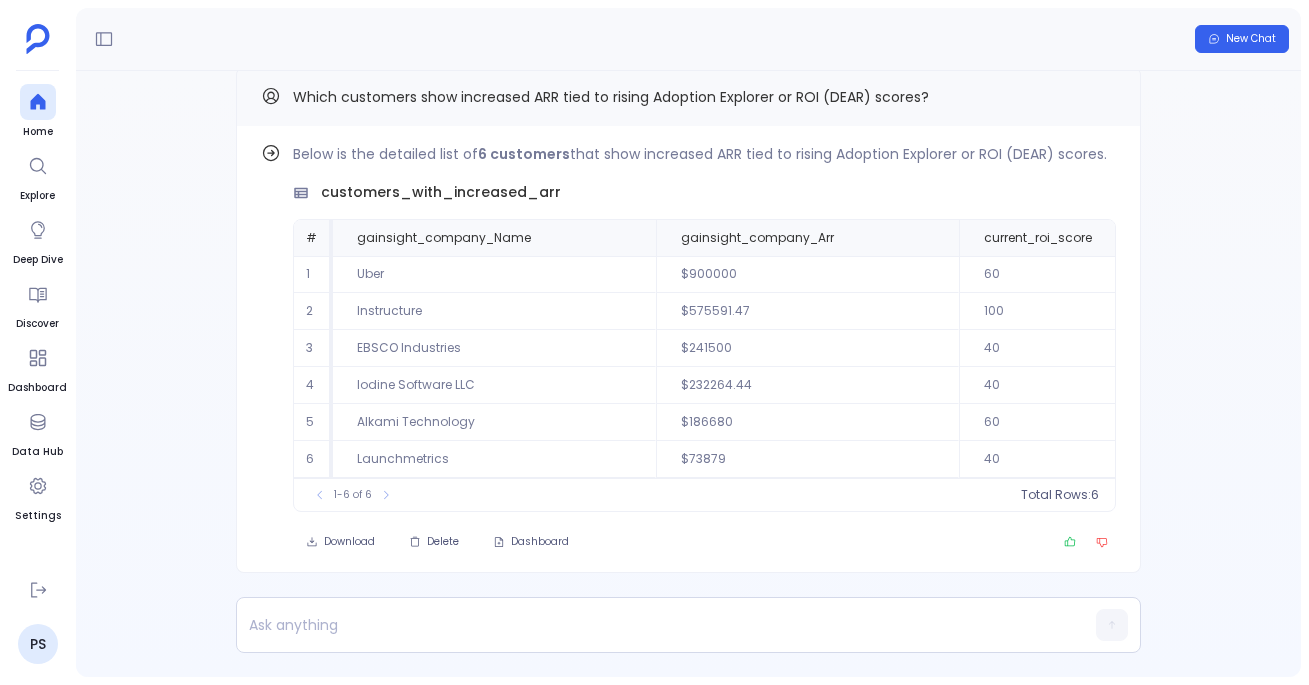 scroll, scrollTop: 0, scrollLeft: 0, axis: both 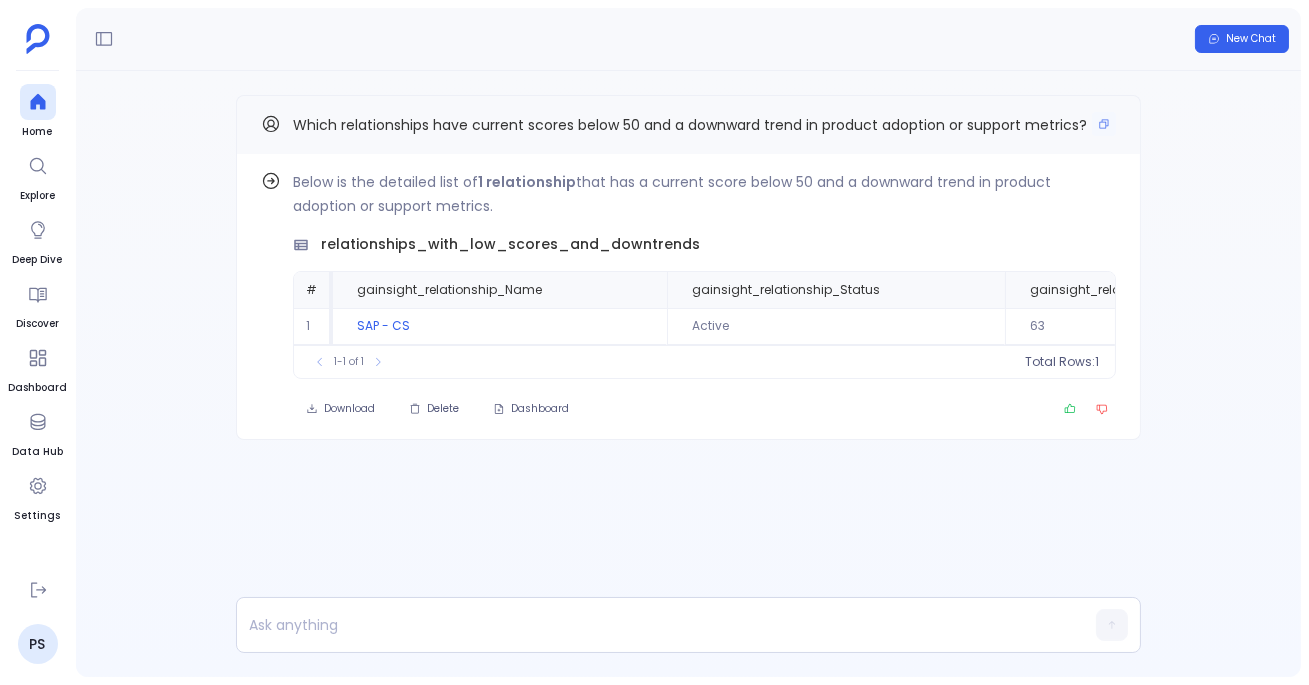 click on "Which relationships have current scores below 50 and a downward trend in product adoption or support metrics?" at bounding box center [688, 125] 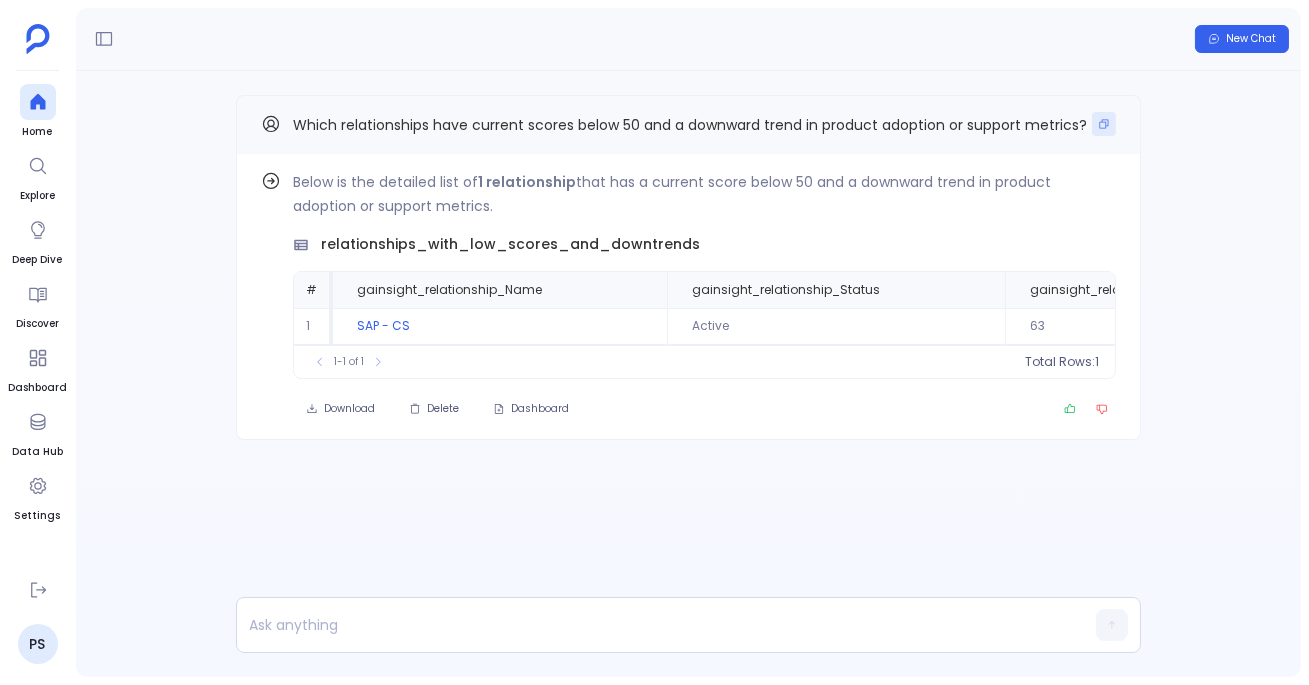 click 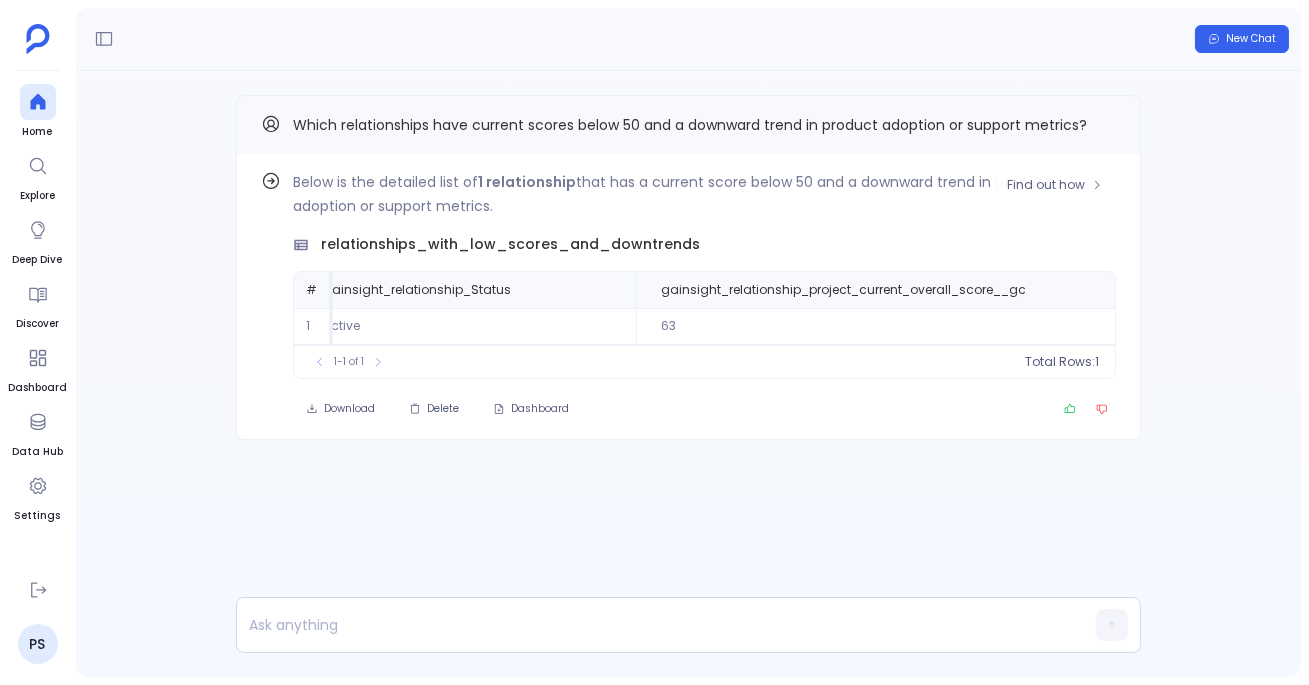 scroll, scrollTop: 0, scrollLeft: 0, axis: both 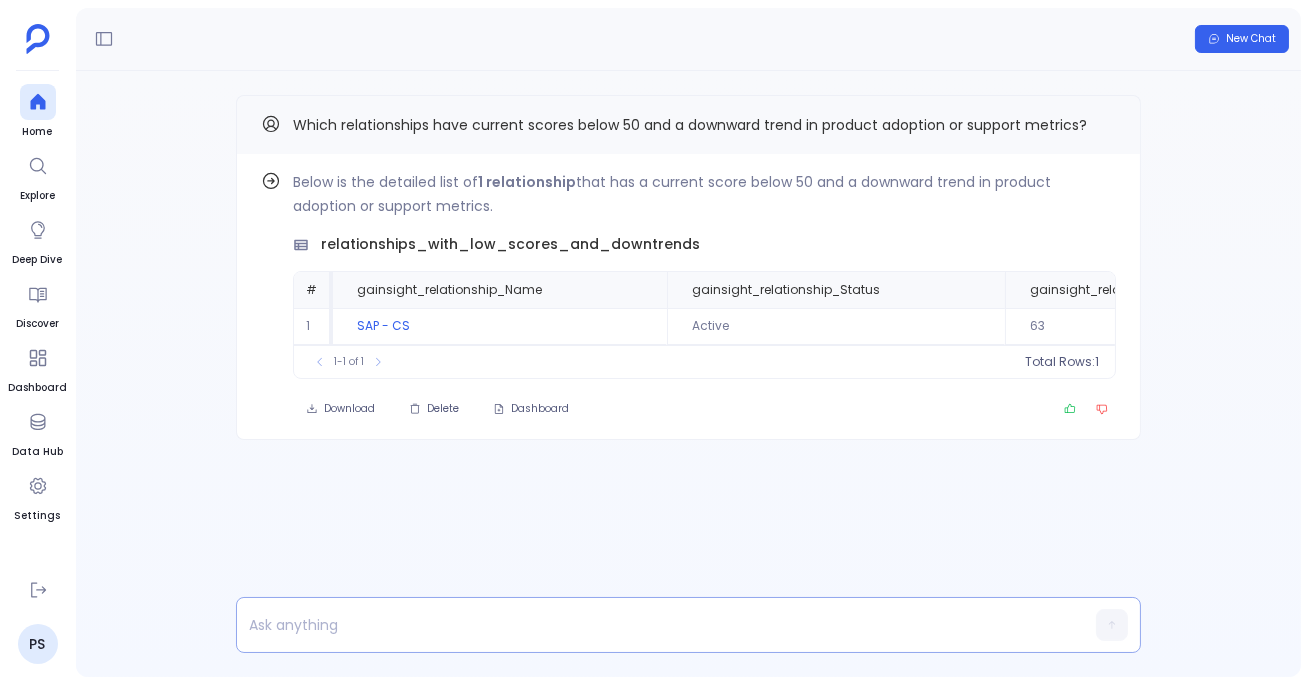 click at bounding box center [650, 625] 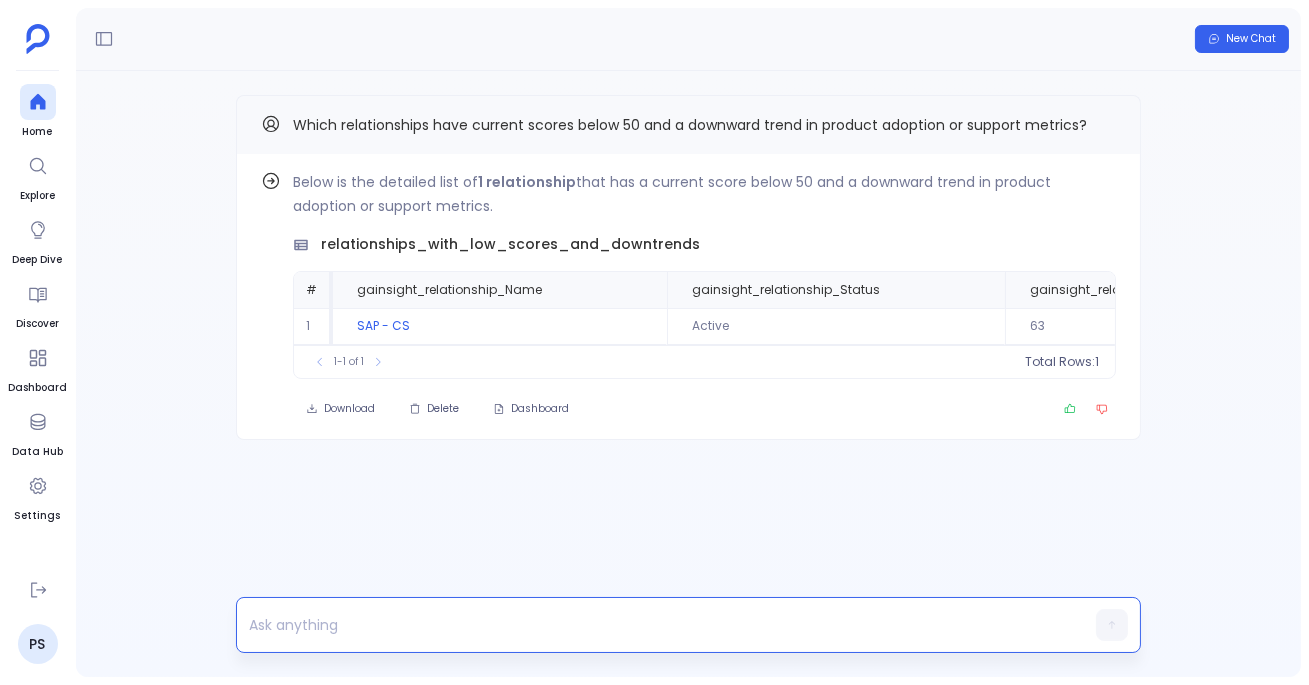 type 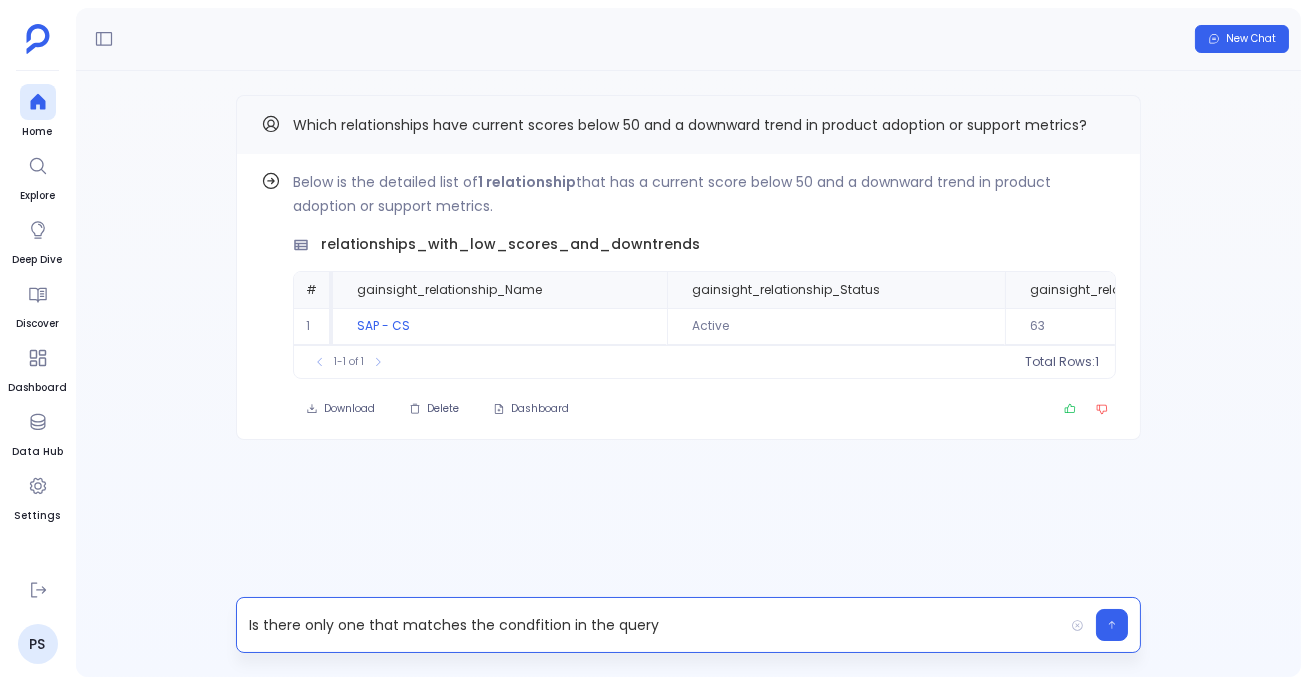 click on "Is there only one that matches the condfition in the query" at bounding box center (650, 625) 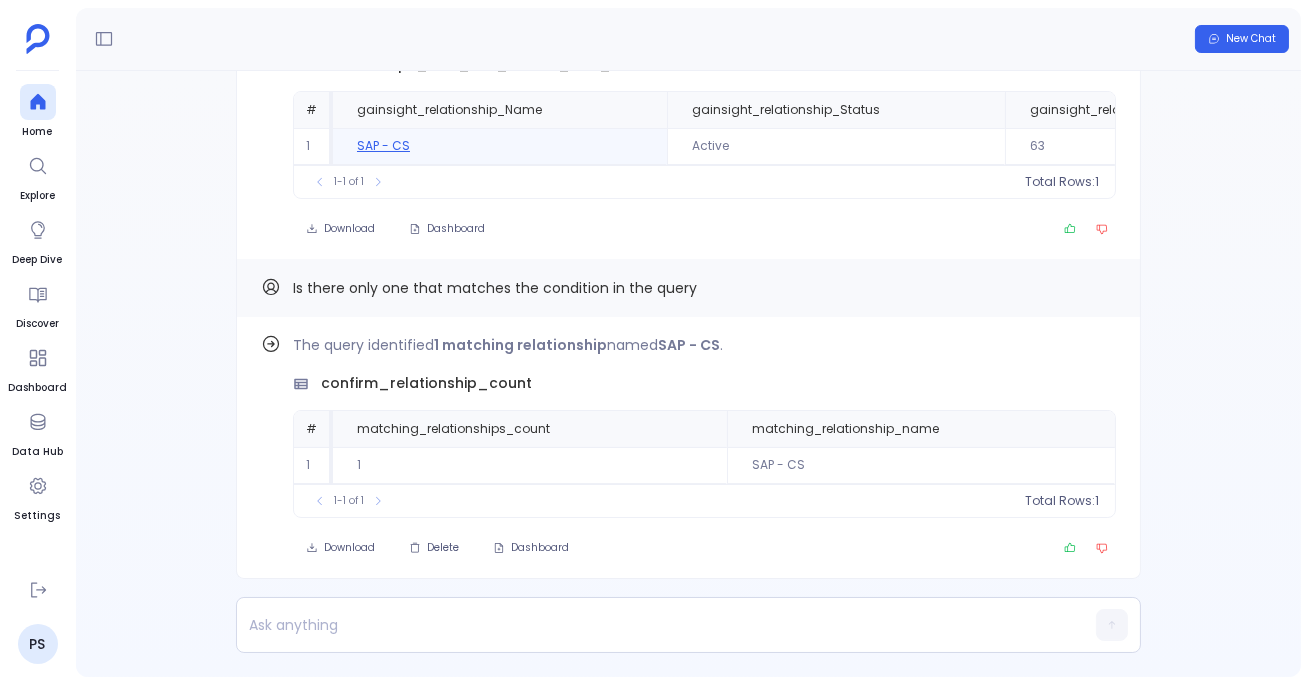 scroll, scrollTop: -189, scrollLeft: 0, axis: vertical 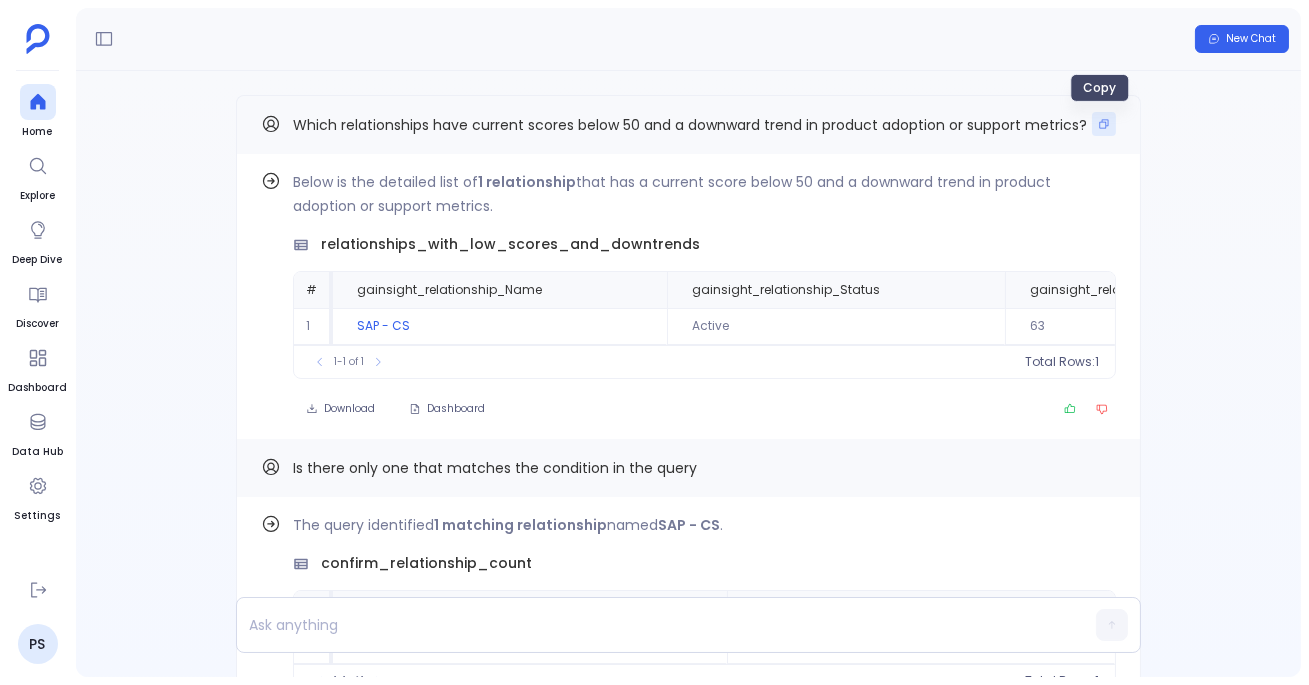 click 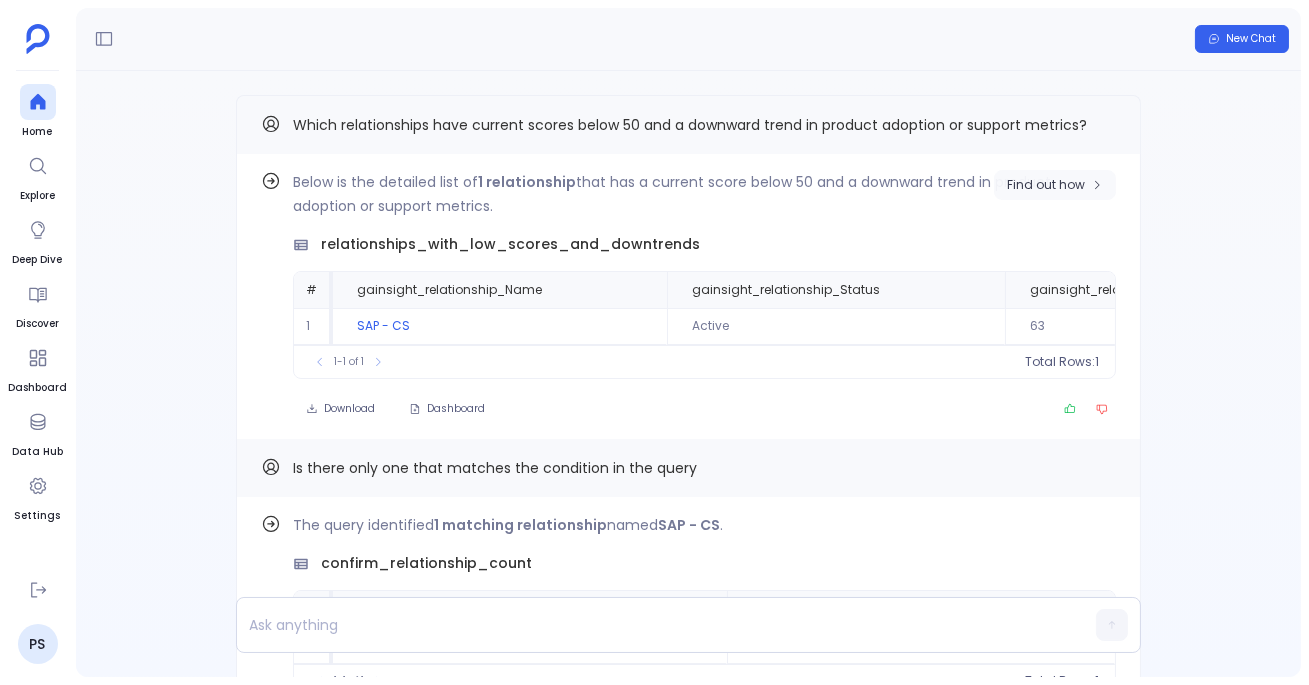 click on "Find out how" at bounding box center (1046, 185) 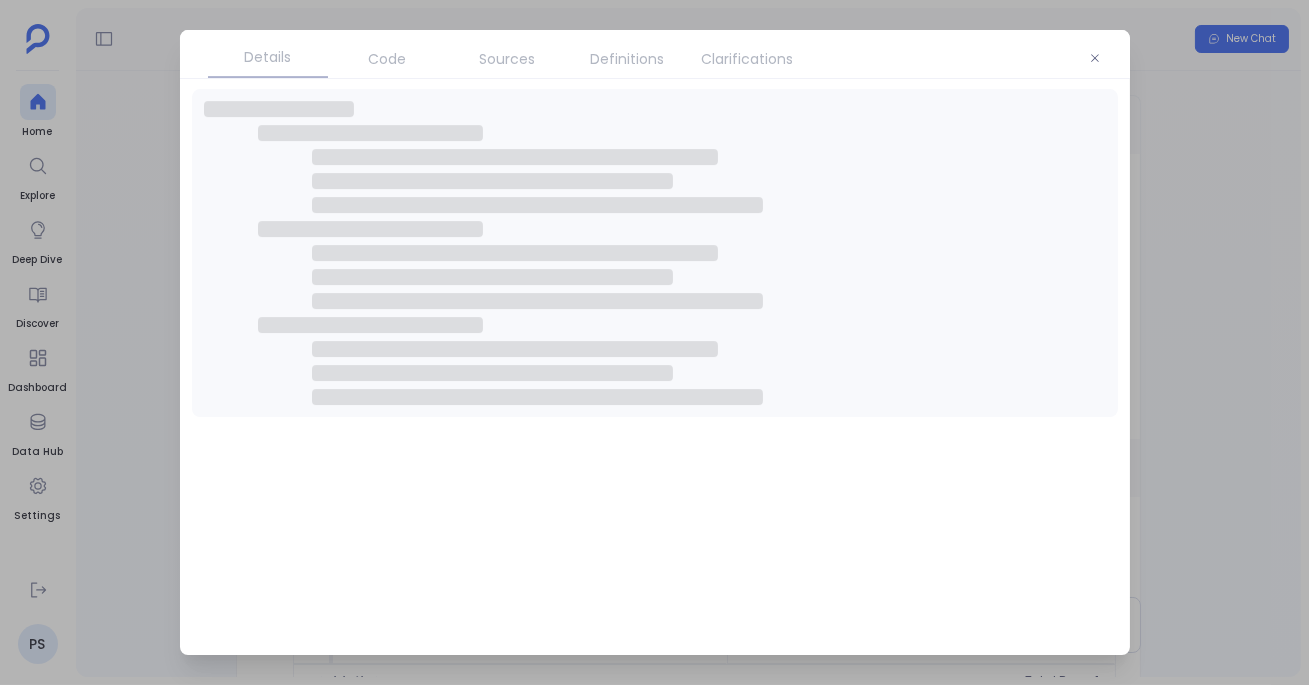 click on "Clarifications" at bounding box center [748, 59] 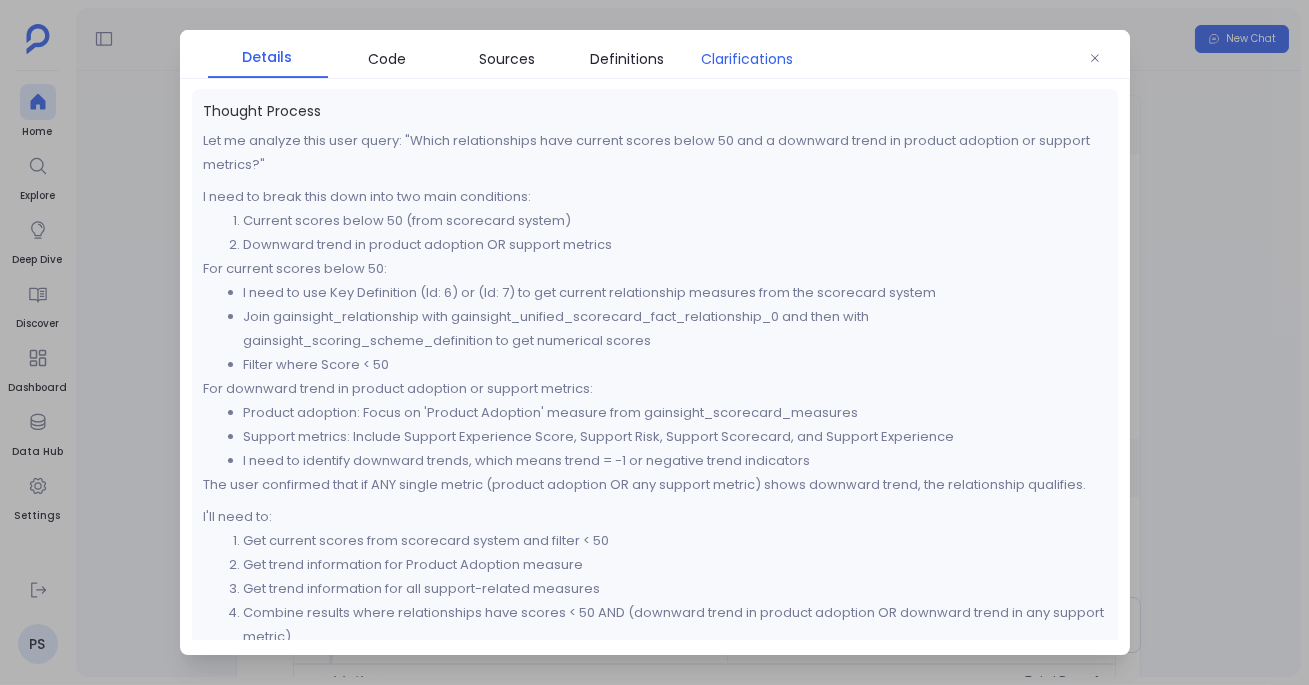 click on "Clarifications" at bounding box center (748, 59) 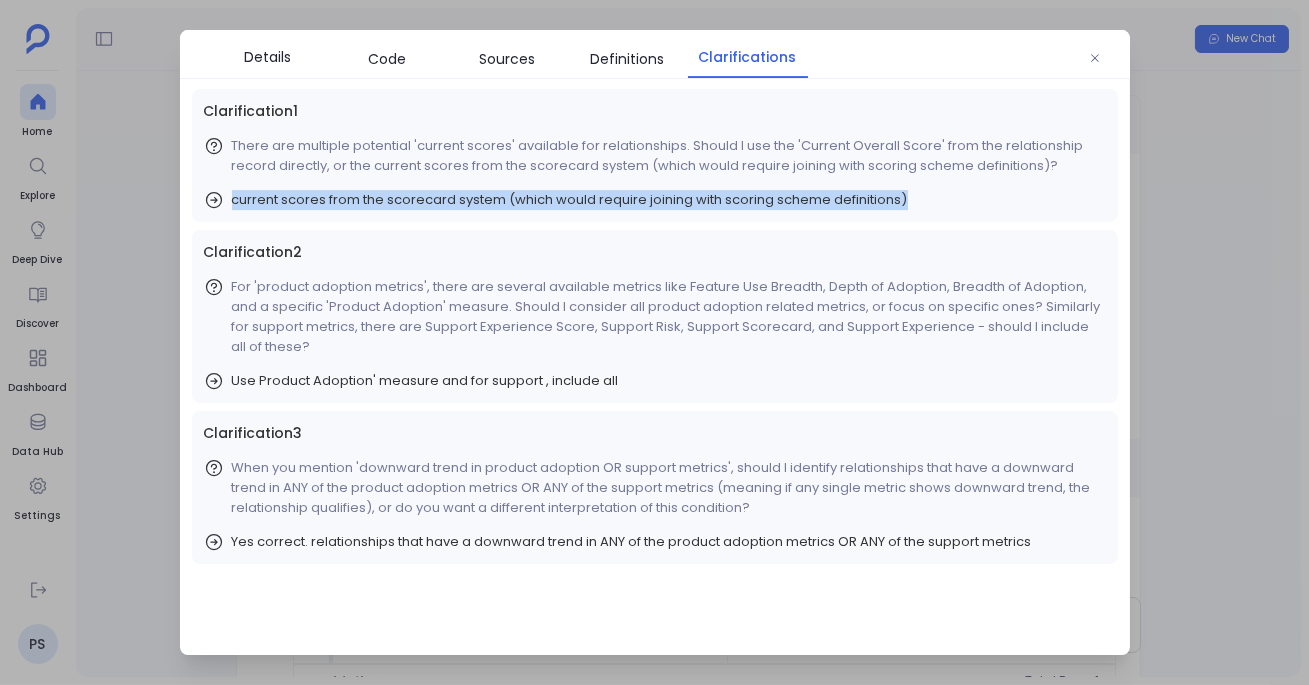 drag, startPoint x: 230, startPoint y: 203, endPoint x: 925, endPoint y: 214, distance: 695.08704 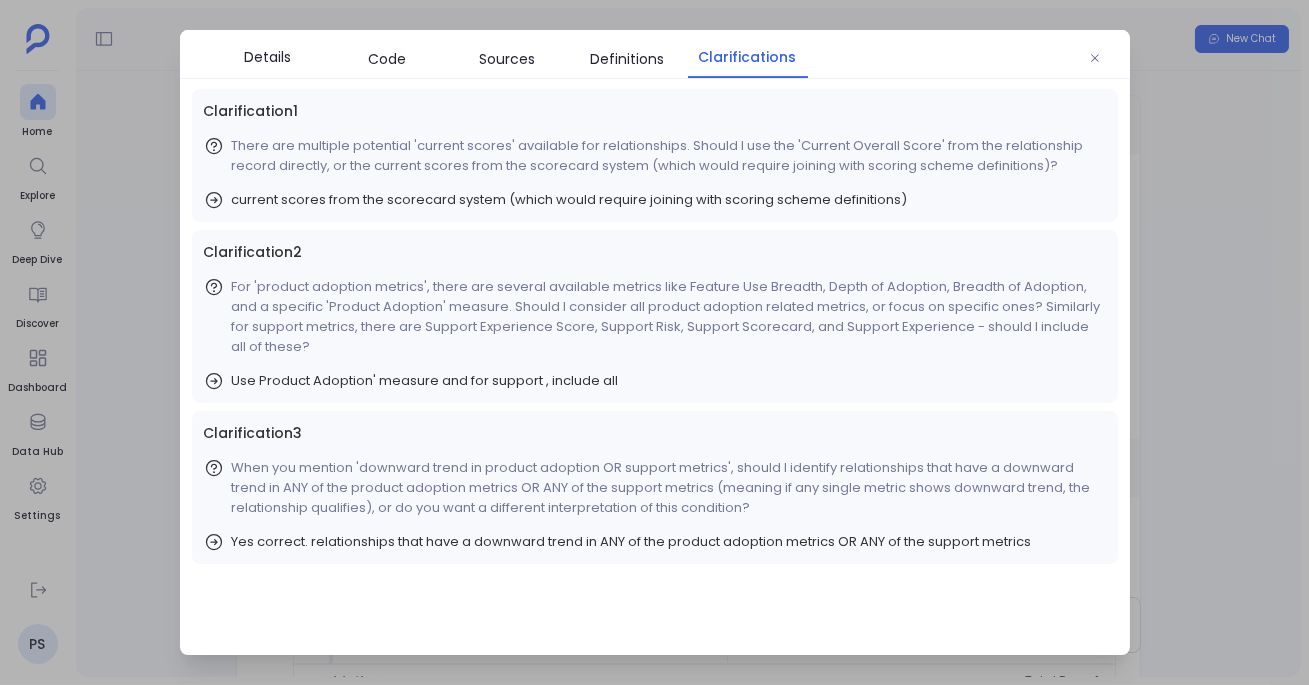 click at bounding box center [654, 342] 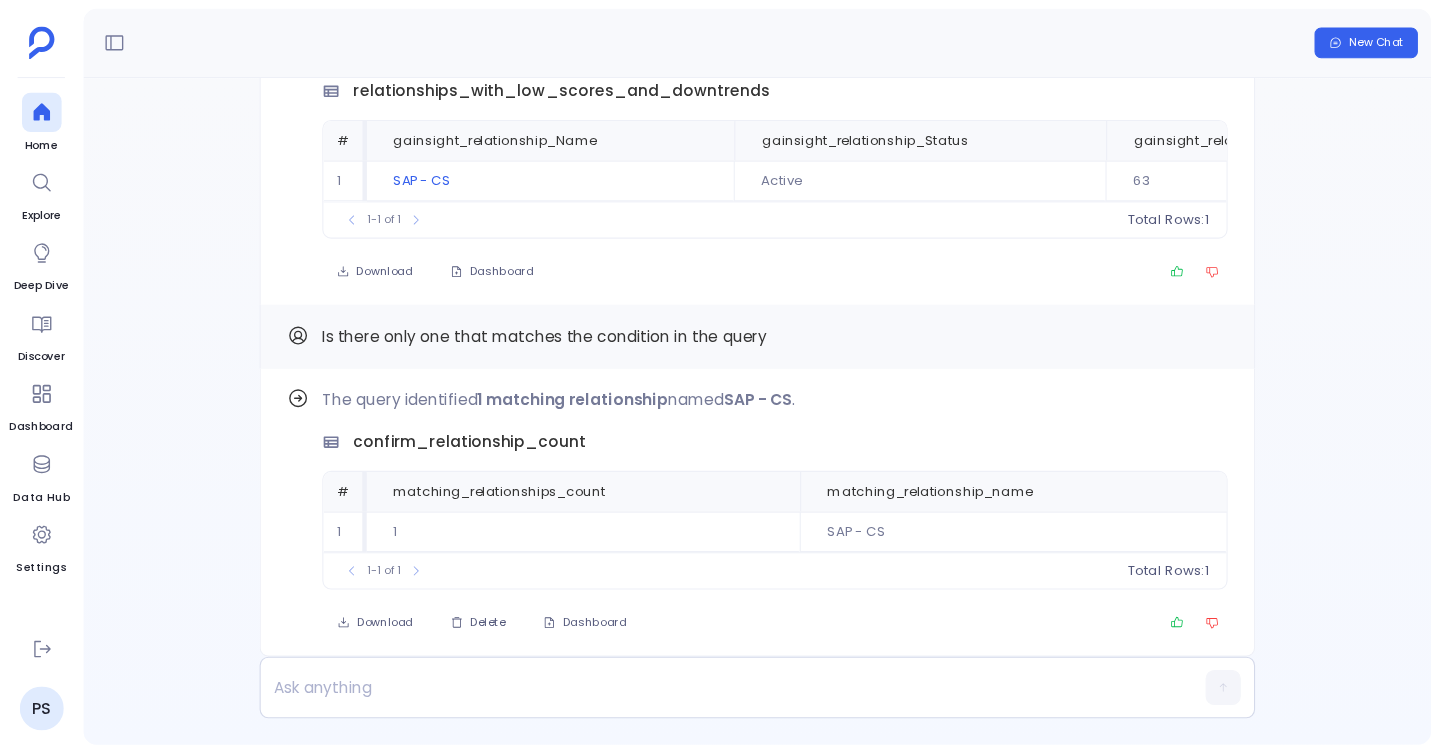 scroll, scrollTop: -189, scrollLeft: 0, axis: vertical 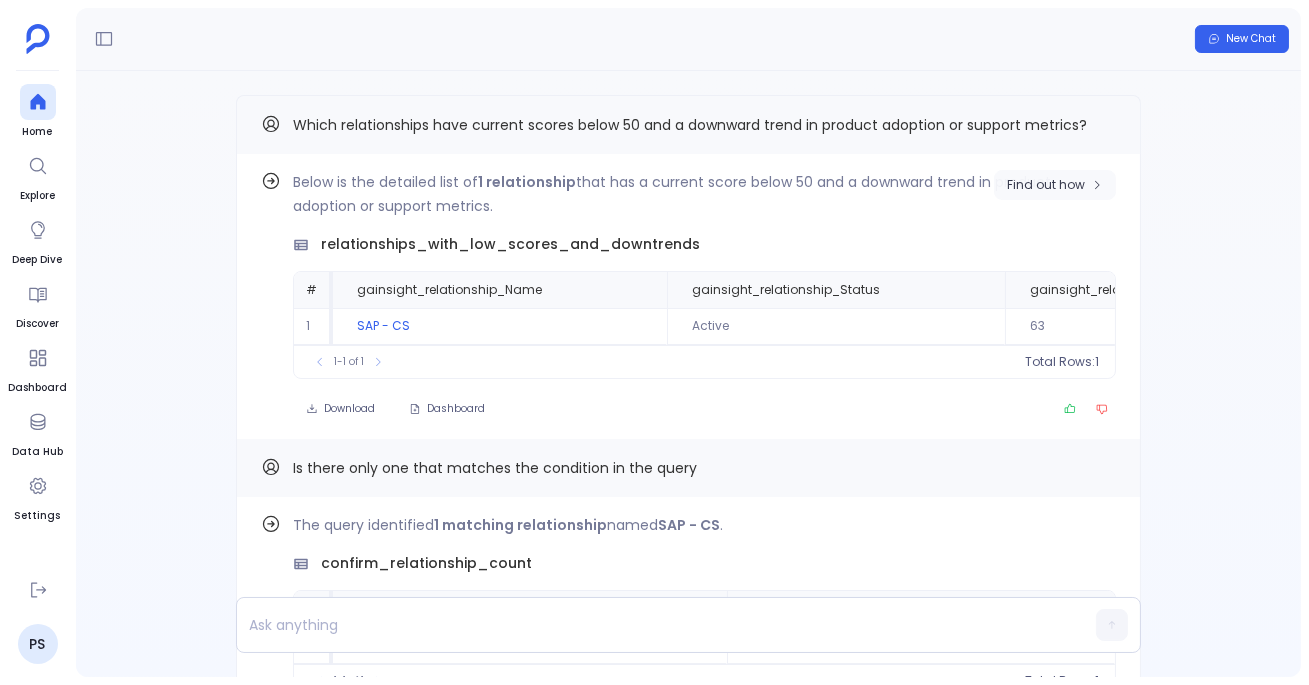 click 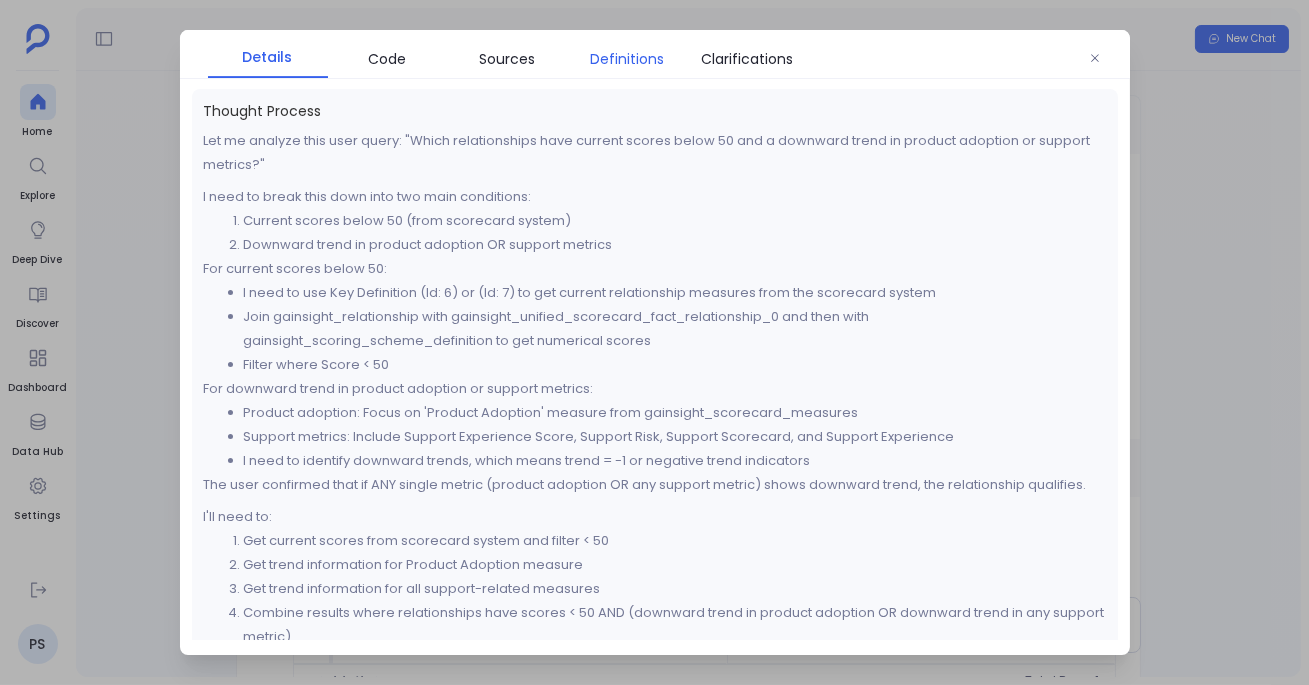 click on "Definitions" at bounding box center (628, 59) 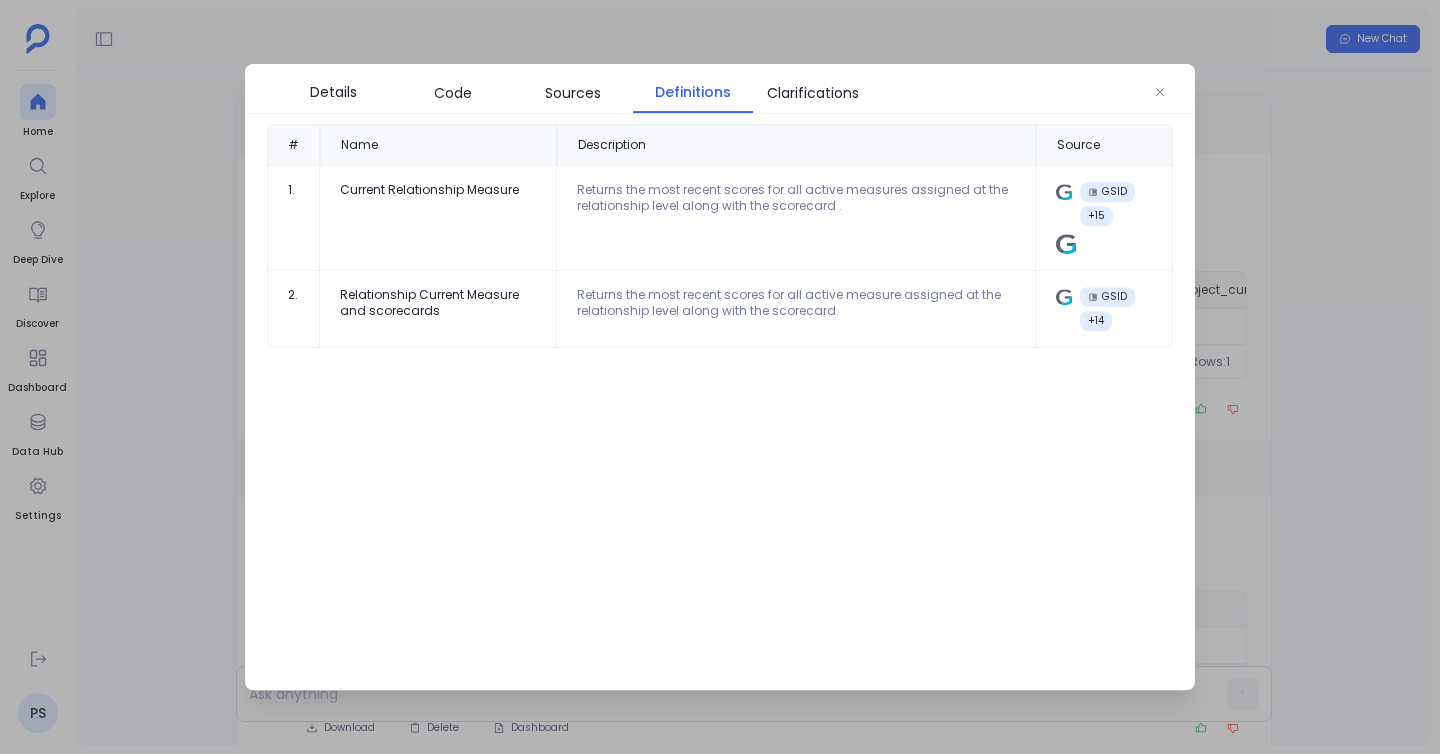 scroll, scrollTop: -122, scrollLeft: 0, axis: vertical 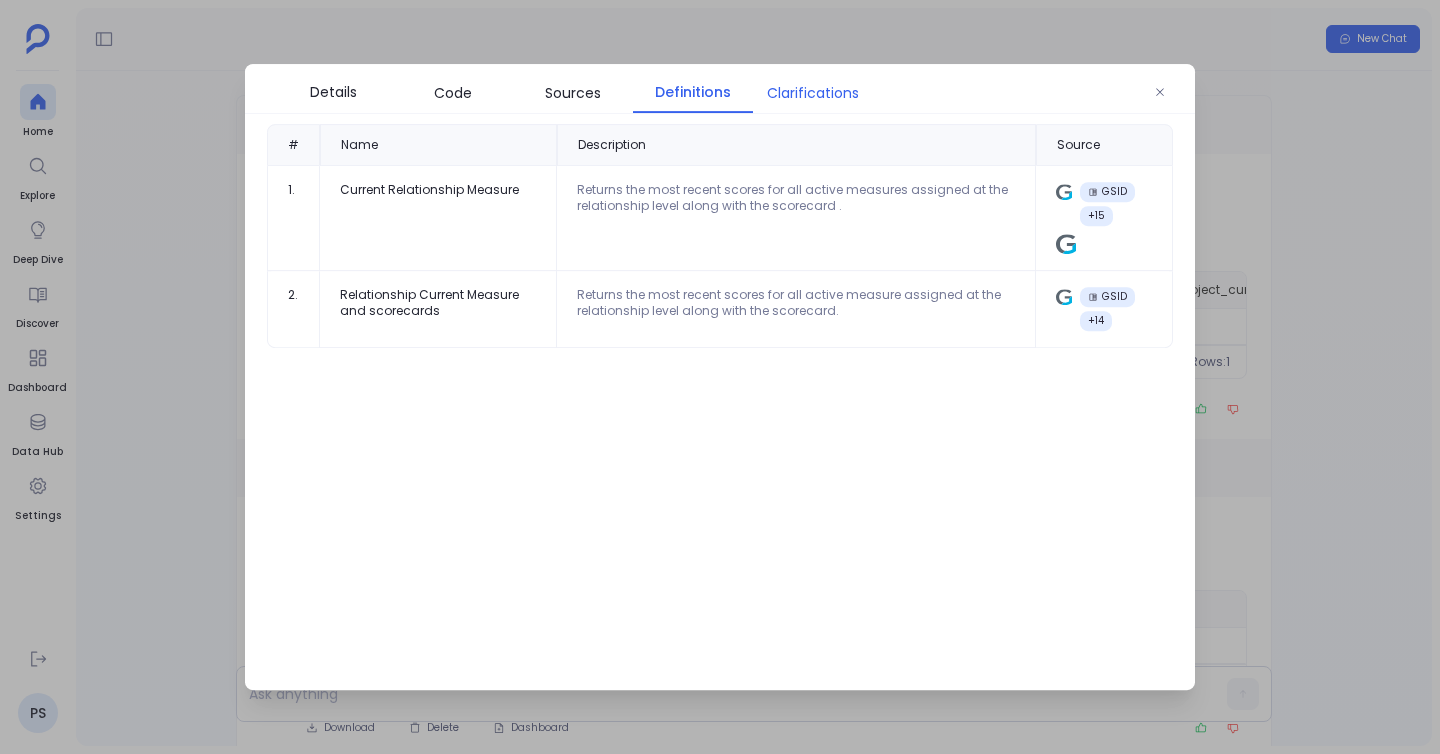 click on "Clarifications" at bounding box center (813, 93) 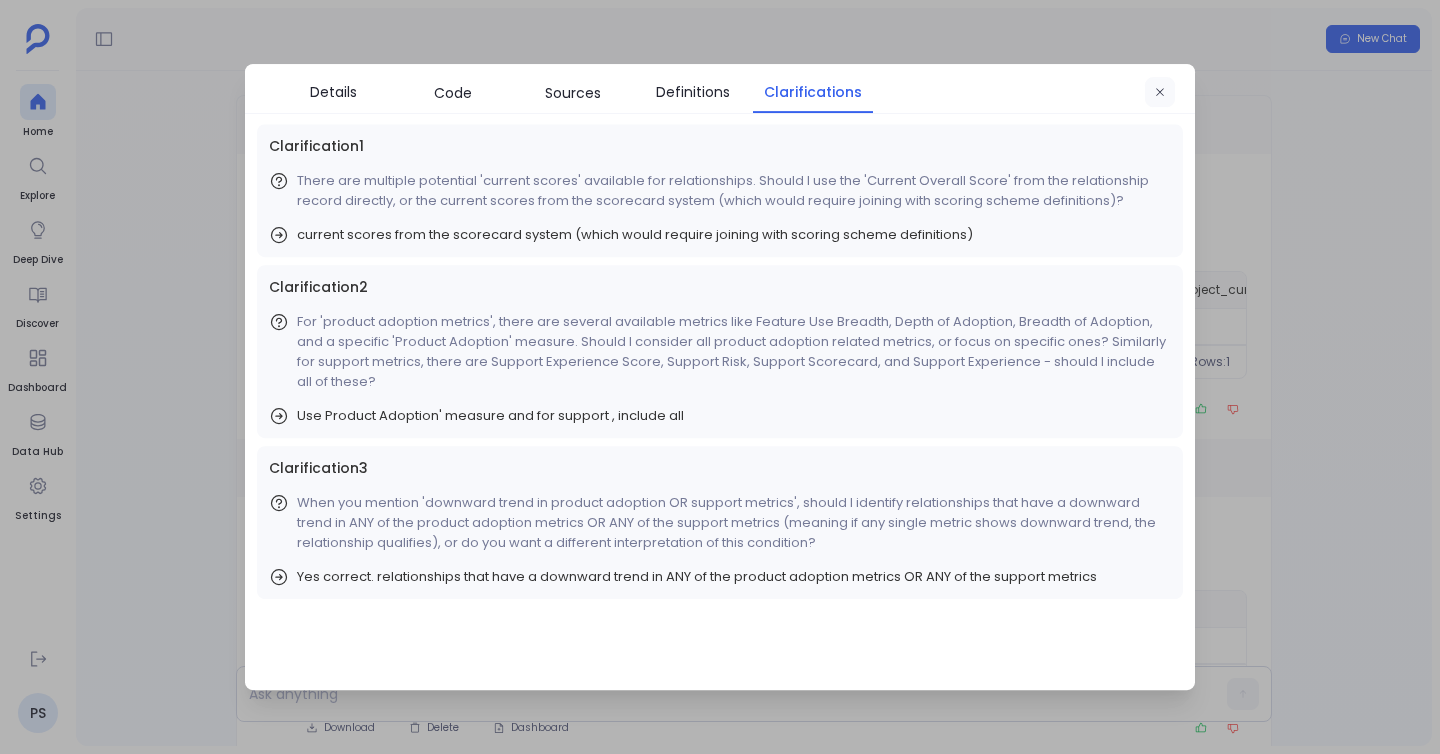 click 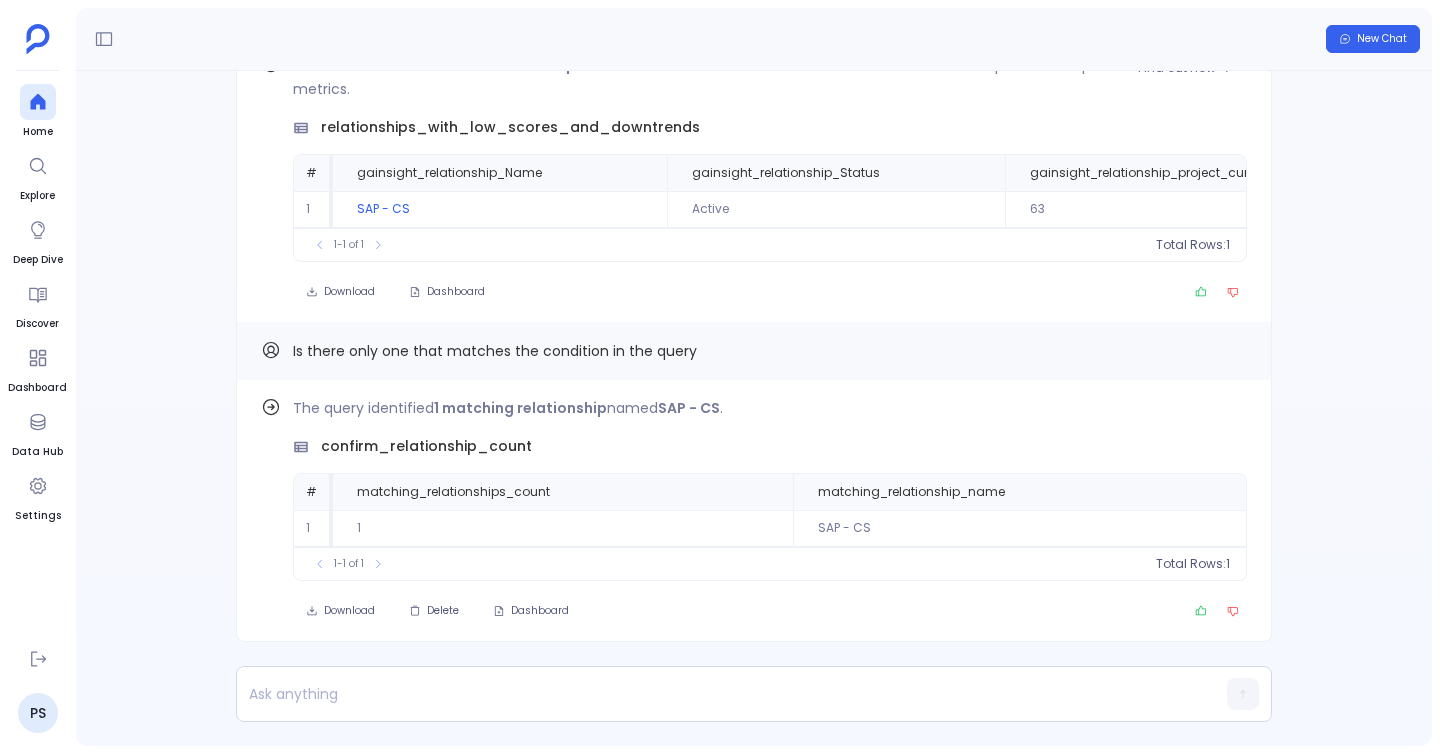 scroll, scrollTop: -122, scrollLeft: 0, axis: vertical 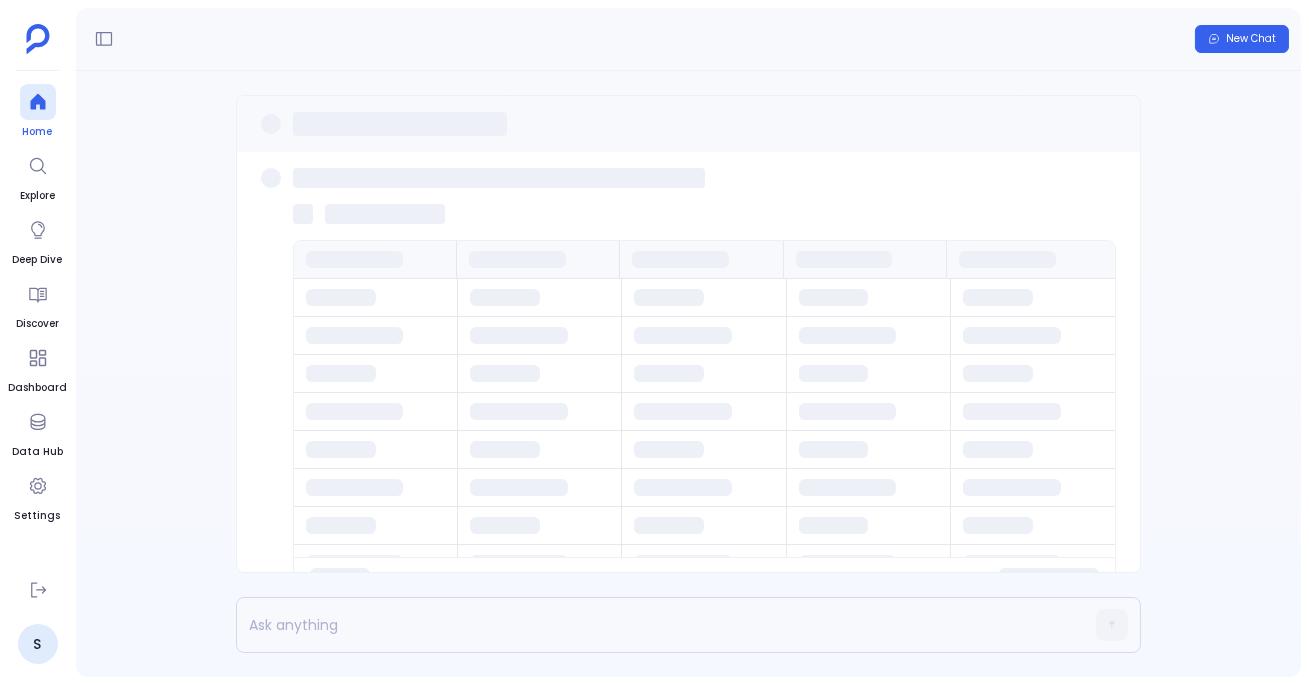 click at bounding box center [38, 102] 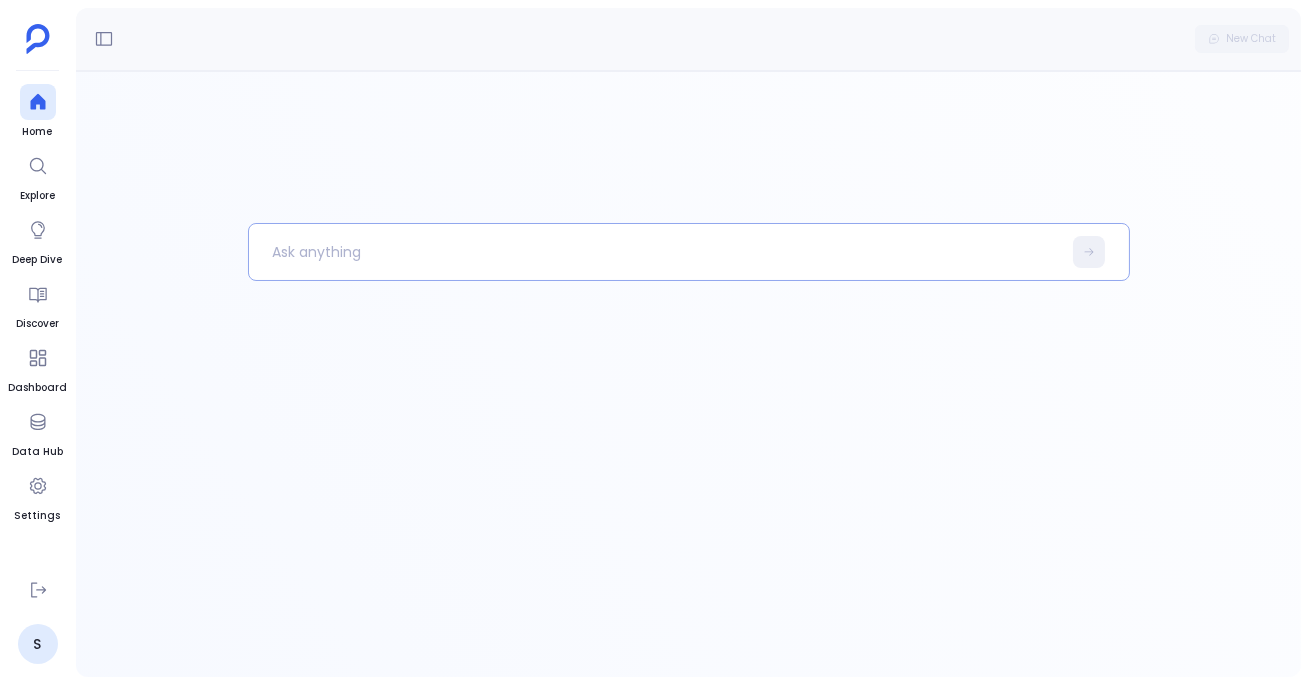 click at bounding box center [655, 252] 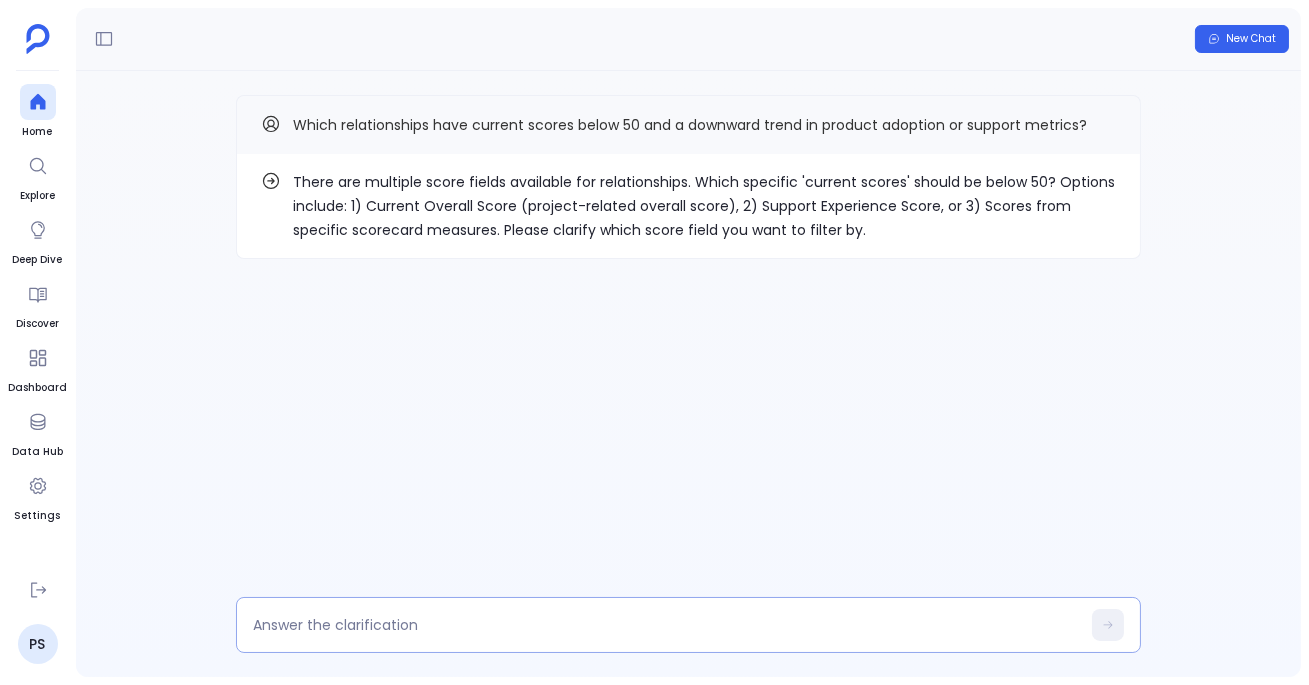 click at bounding box center [666, 625] 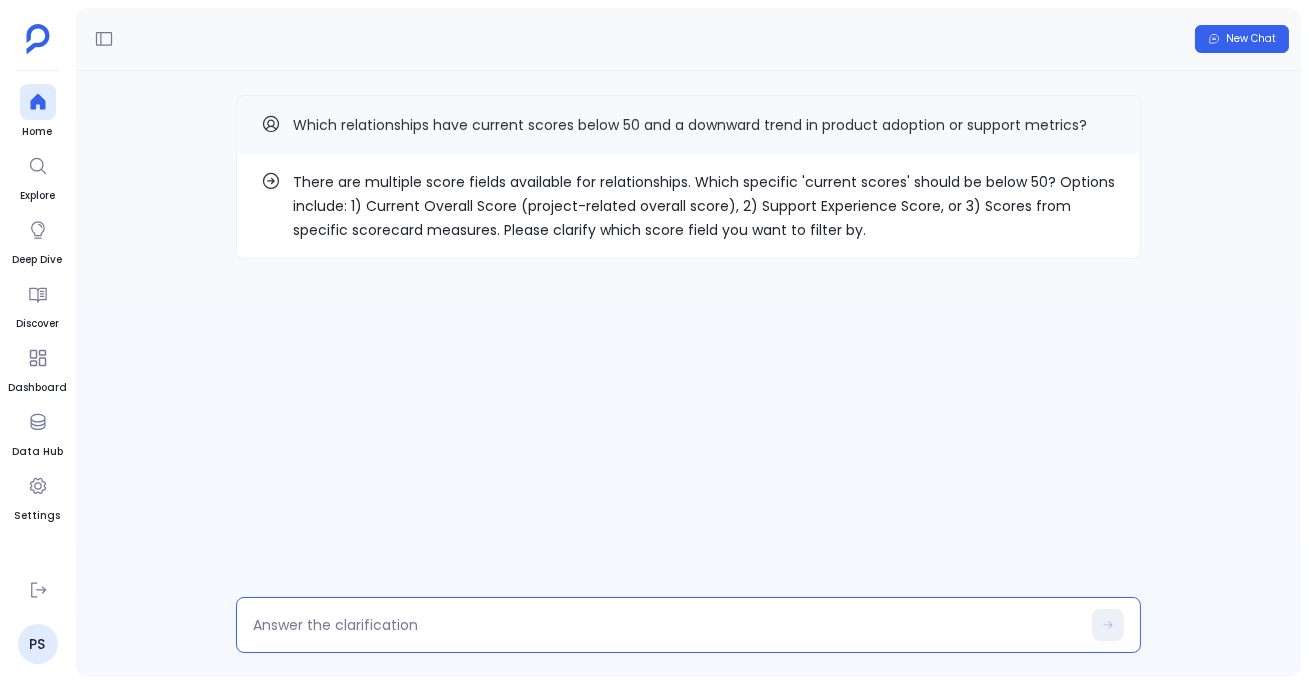 type on "current scores from the scorecard system (which would require joining with scoring scheme definitions)" 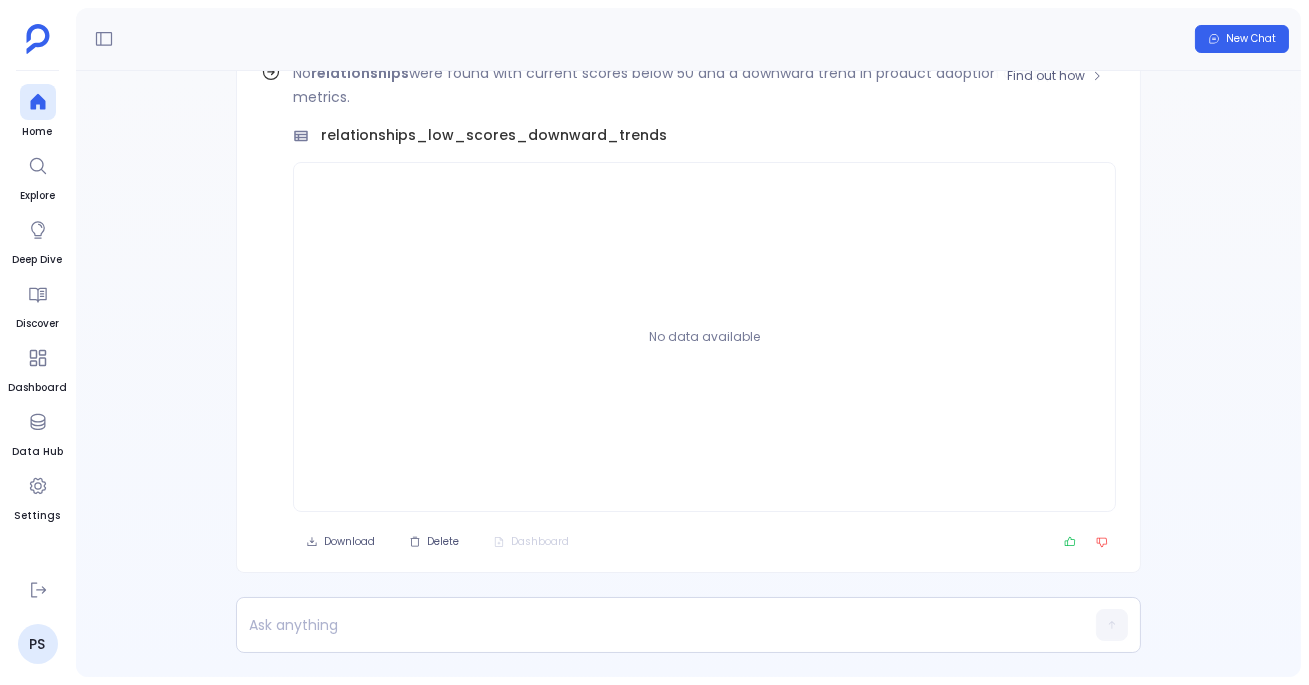 scroll, scrollTop: -107, scrollLeft: 0, axis: vertical 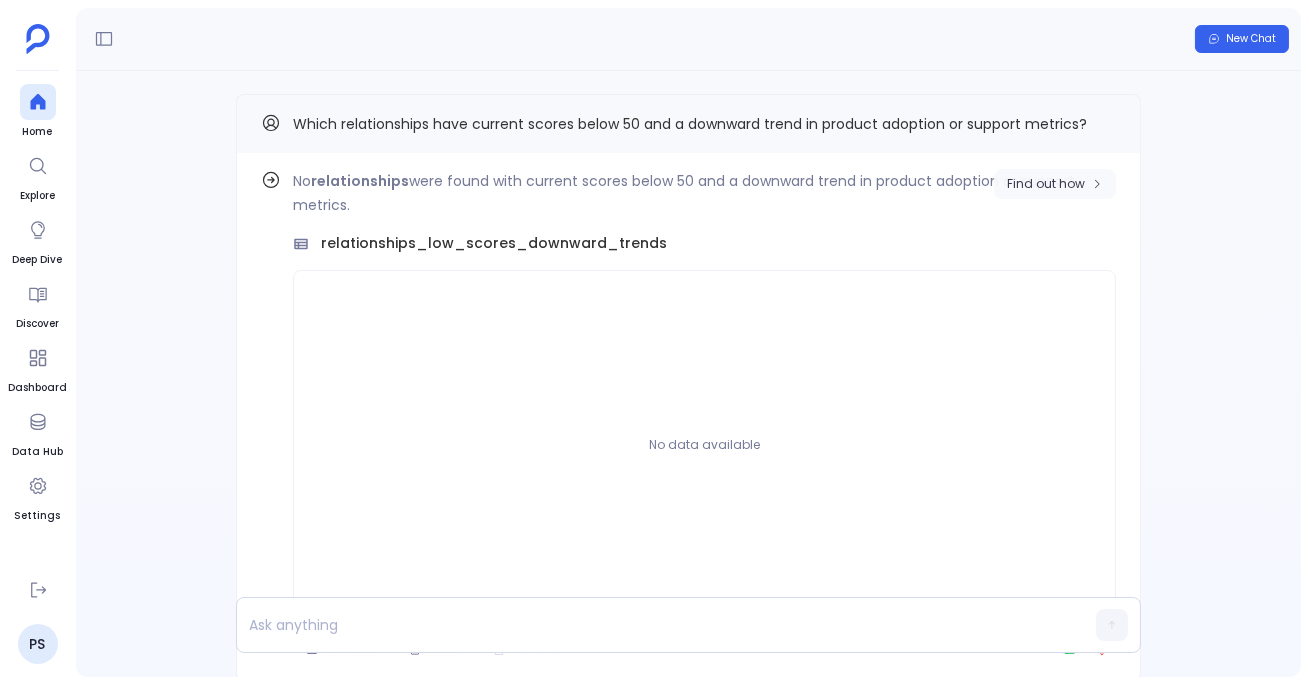 click on "Find out how" at bounding box center (1046, 184) 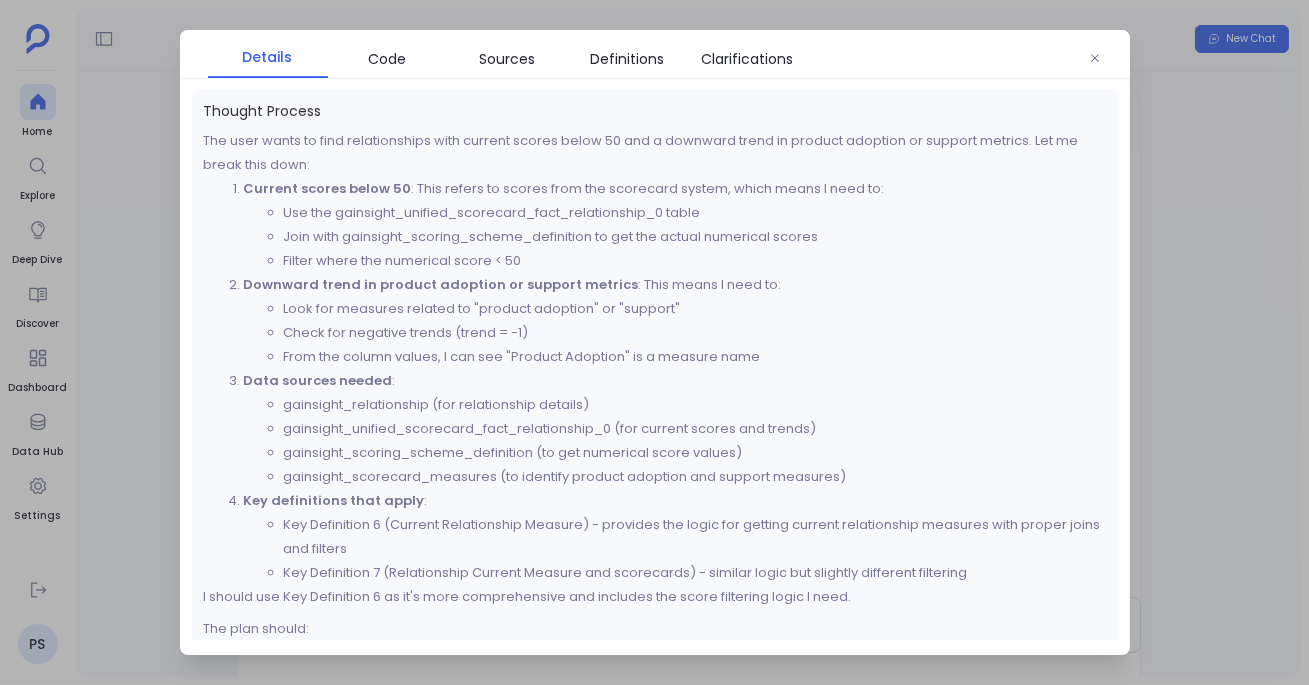 click on "Details Code Sources Definitions Clarifications Thought Process The user wants to find relationships with current scores below 50 and a downward trend in product adoption or support metrics. Let me break this down:
Current scores below 50 : This refers to scores from the scorecard system, which means I need to:
Use the gainsight_relationship_0 table
Join with gainsight_scoring_scheme_definition to get the actual numerical scores
Filter where the numerical score < 50
Downward trend in product adoption or support metrics : This means I need to:
Look for measures related to "product adoption" or "support"
Check for negative trends (trend = -1)
From the column values, I can see "Product Adoption" is a measure name
Data sources needed :
gainsight_relationship (for relationship details)
gainsight_unified_scorecard_fact_relationship_0 (for current scores and trends)
gainsight_scoring_scheme_definition (to get numerical score values)
: gainsight_scorecard_measures (to identify product adoption and support measures)" at bounding box center [655, 343] 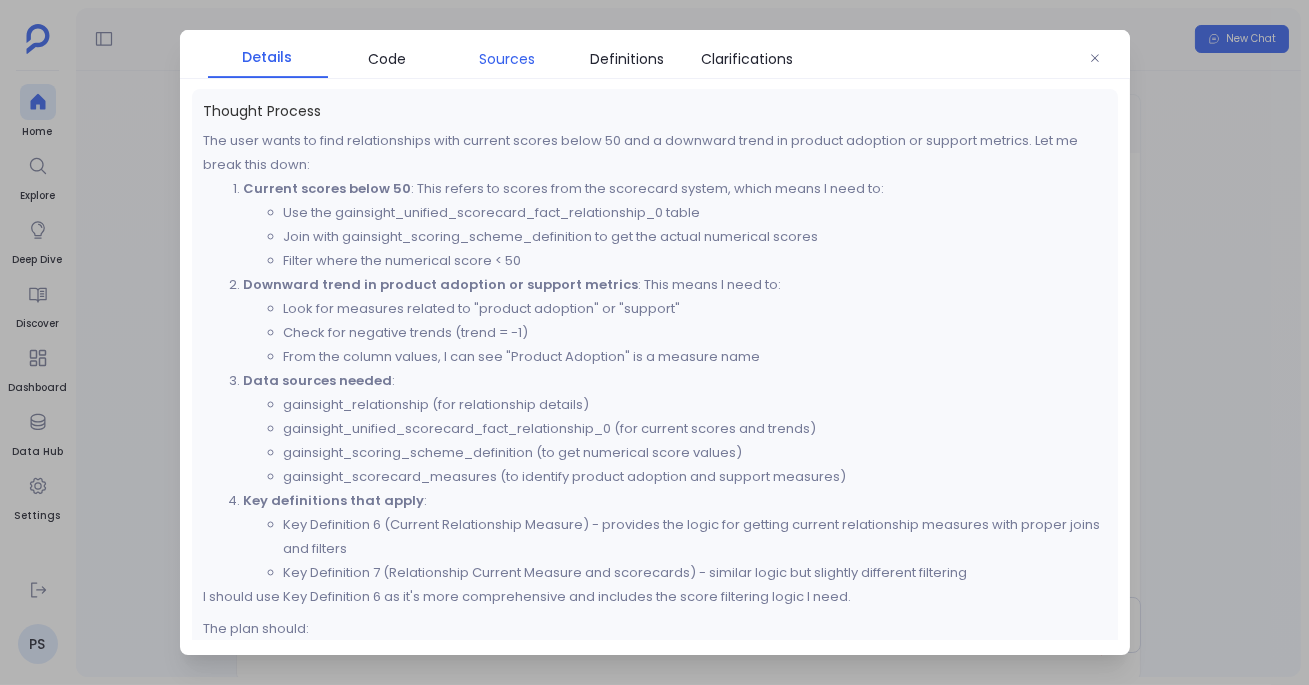 click on "Sources" at bounding box center (508, 59) 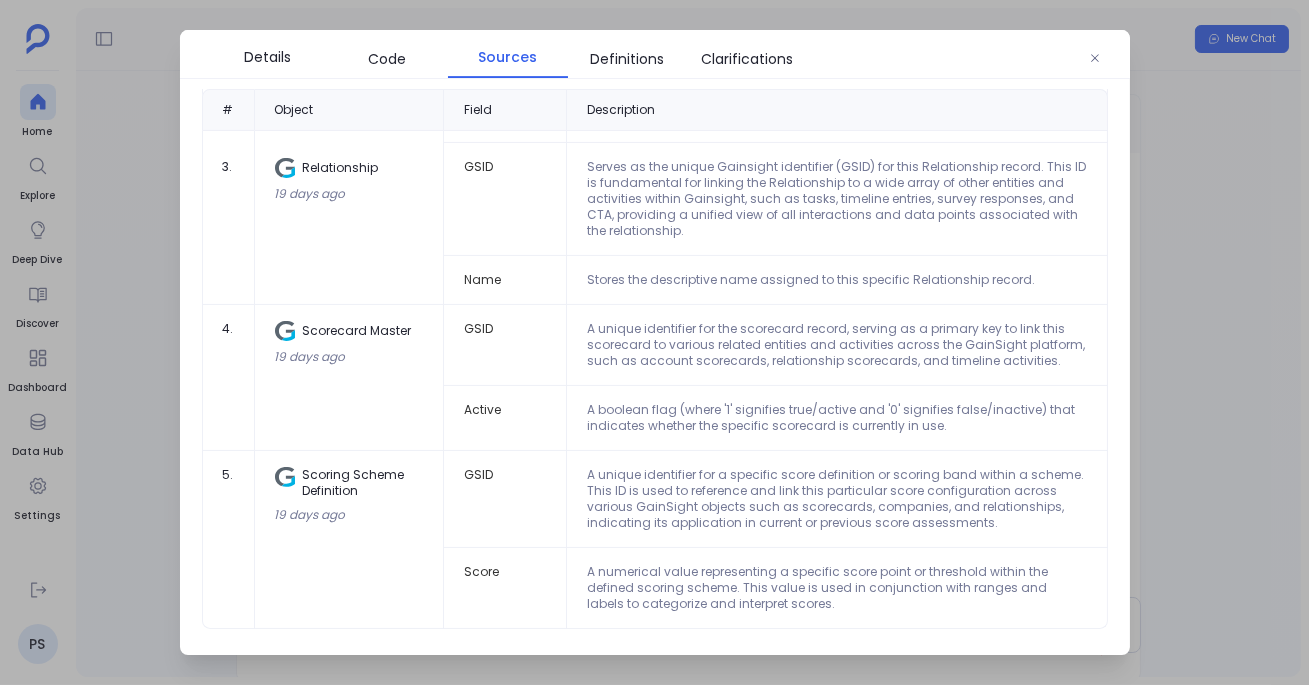 scroll, scrollTop: 0, scrollLeft: 0, axis: both 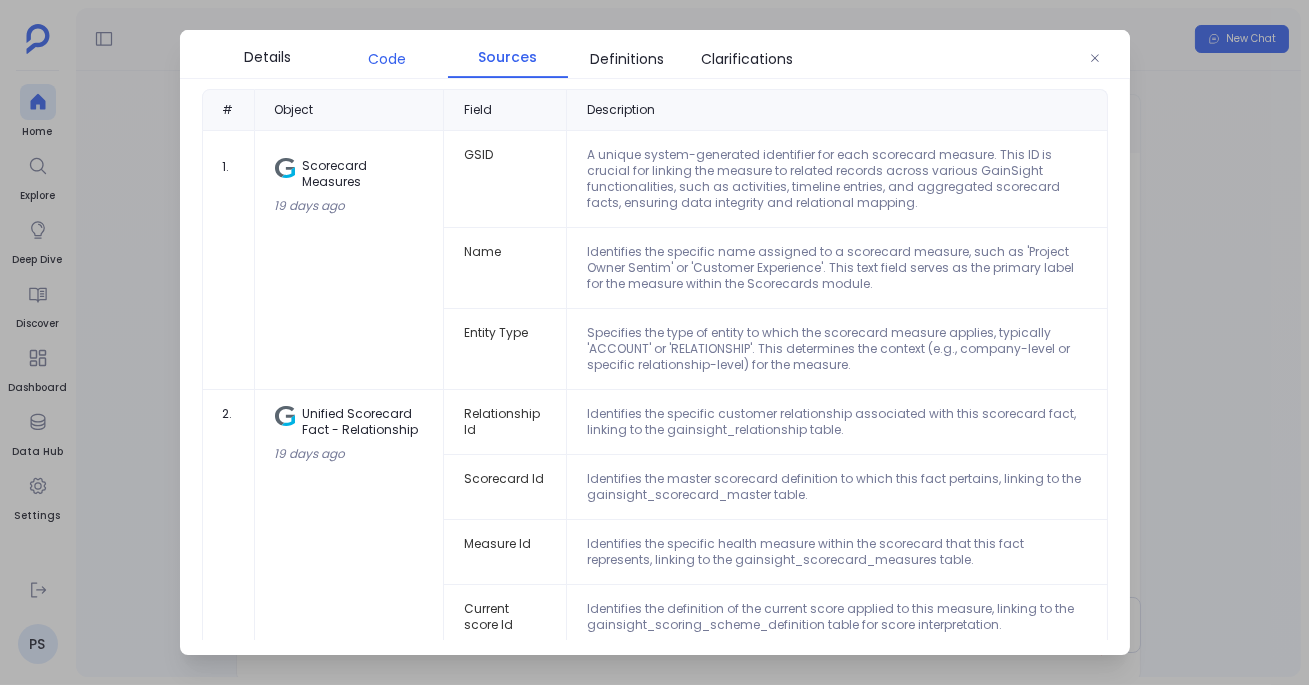 click on "Code" at bounding box center (388, 59) 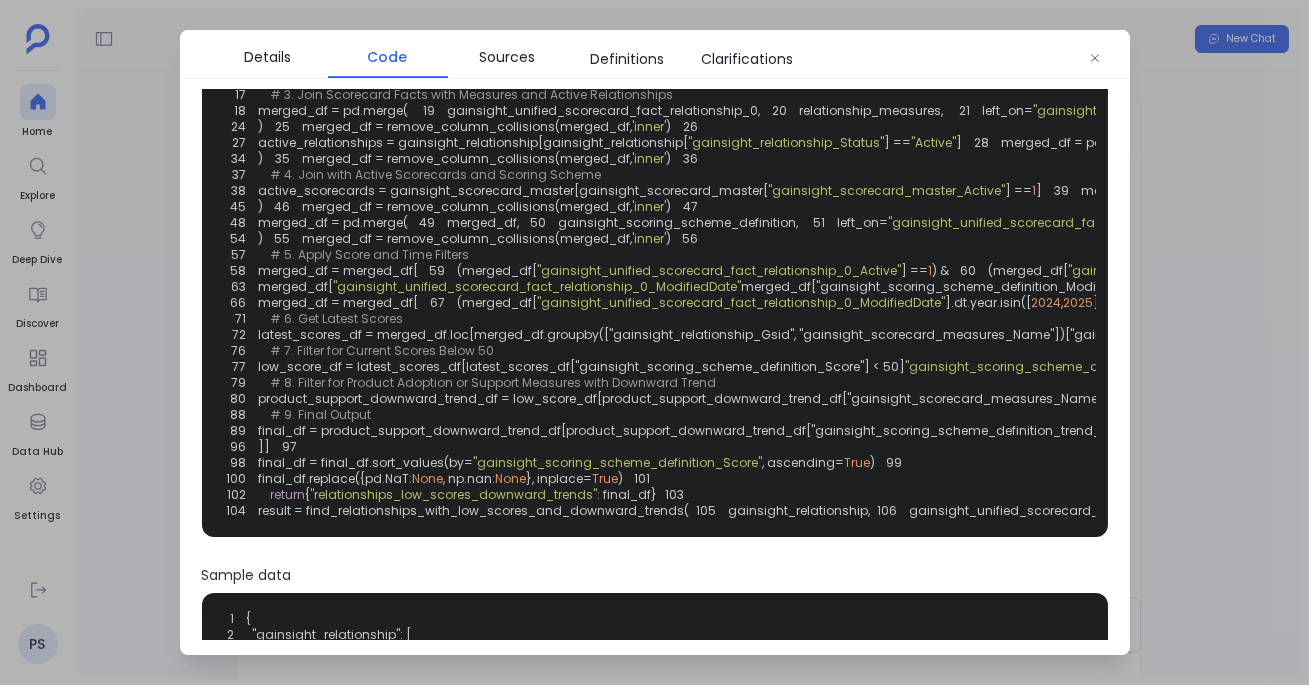 scroll, scrollTop: 176, scrollLeft: 0, axis: vertical 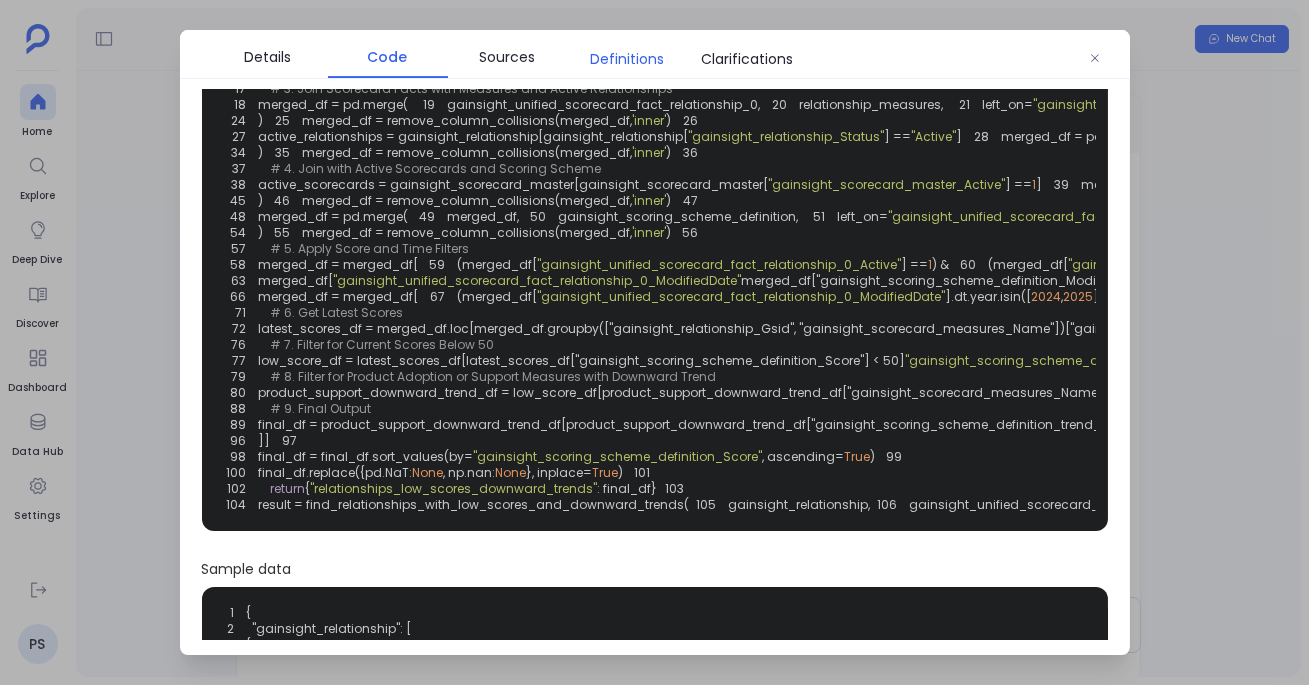 click on "Definitions" at bounding box center (628, 59) 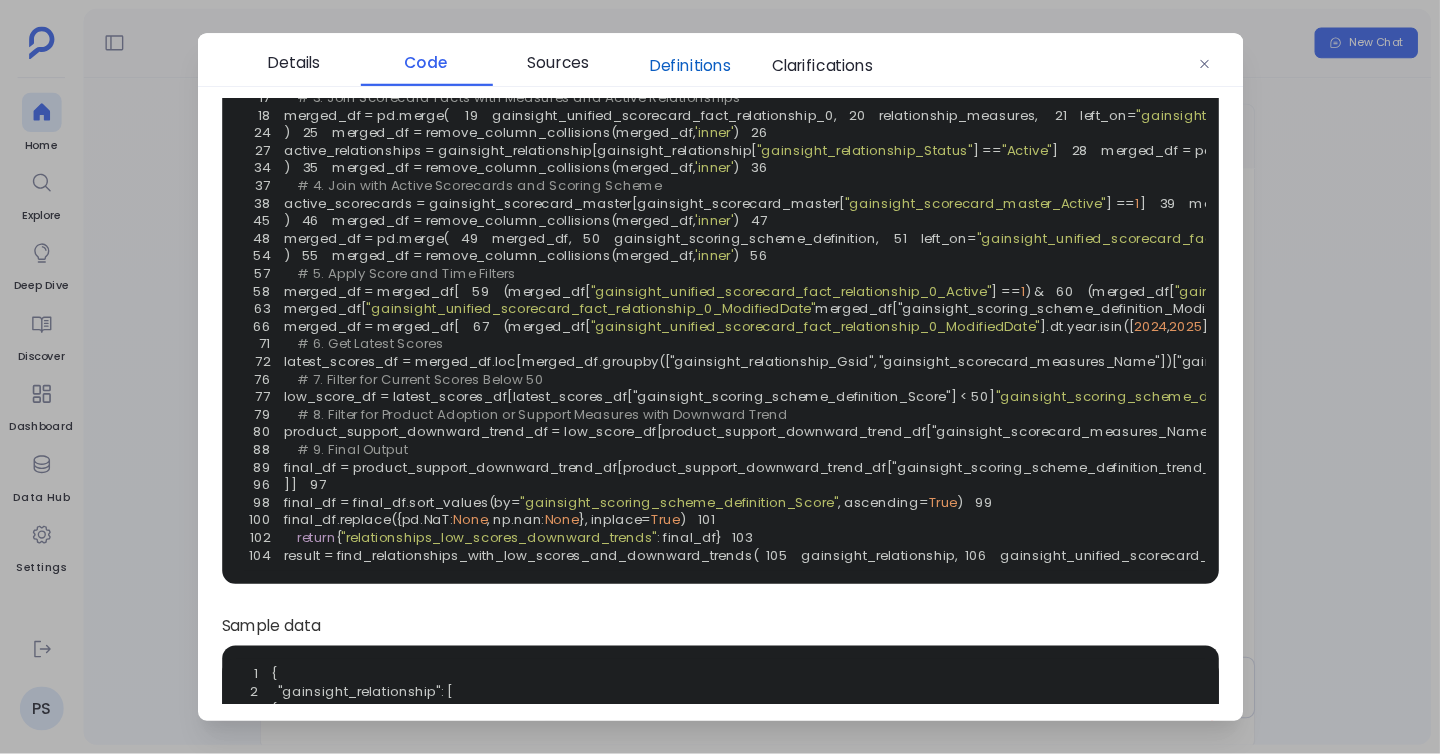 scroll, scrollTop: 0, scrollLeft: 0, axis: both 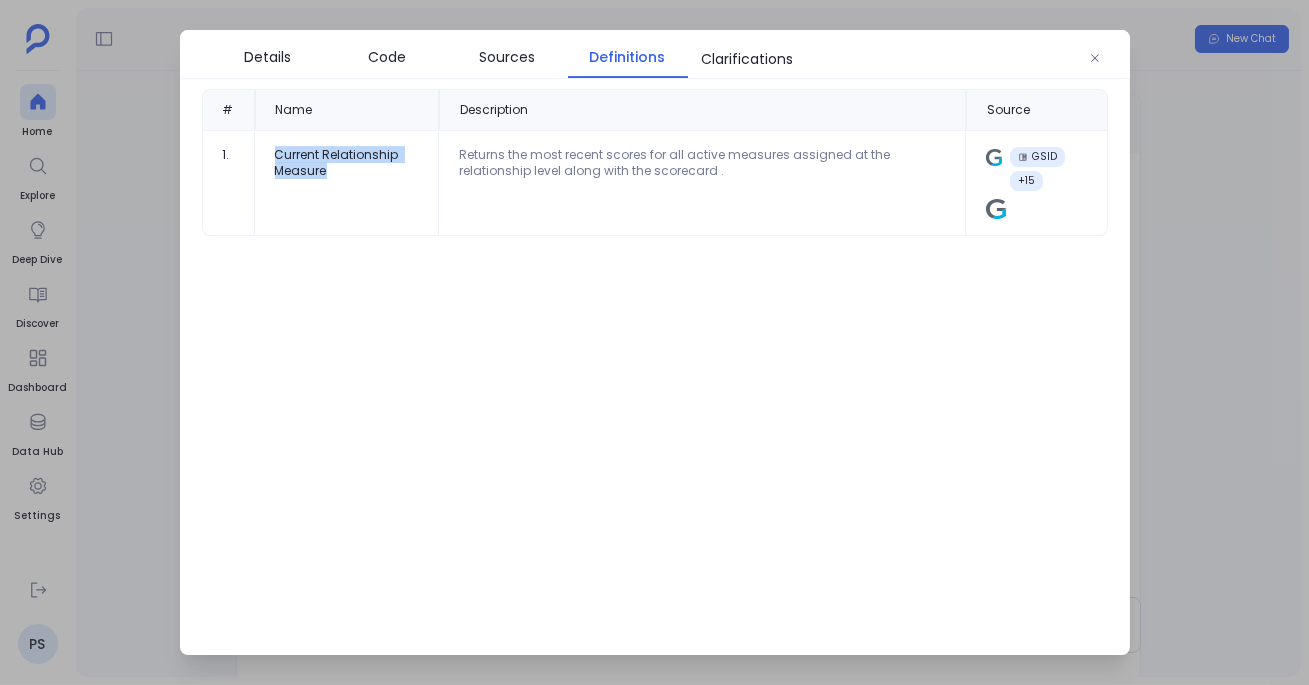 drag, startPoint x: 266, startPoint y: 151, endPoint x: 356, endPoint y: 173, distance: 92.64988 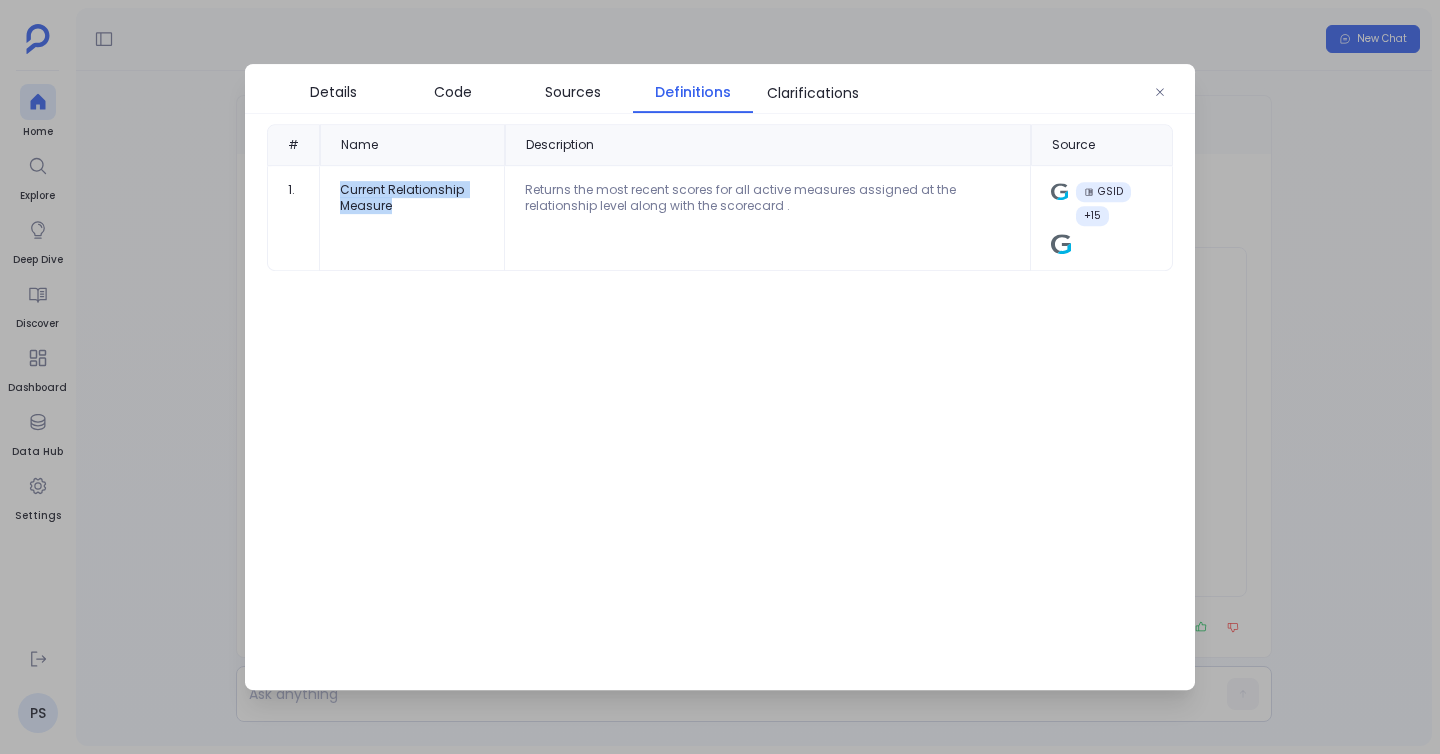 scroll, scrollTop: -16, scrollLeft: 0, axis: vertical 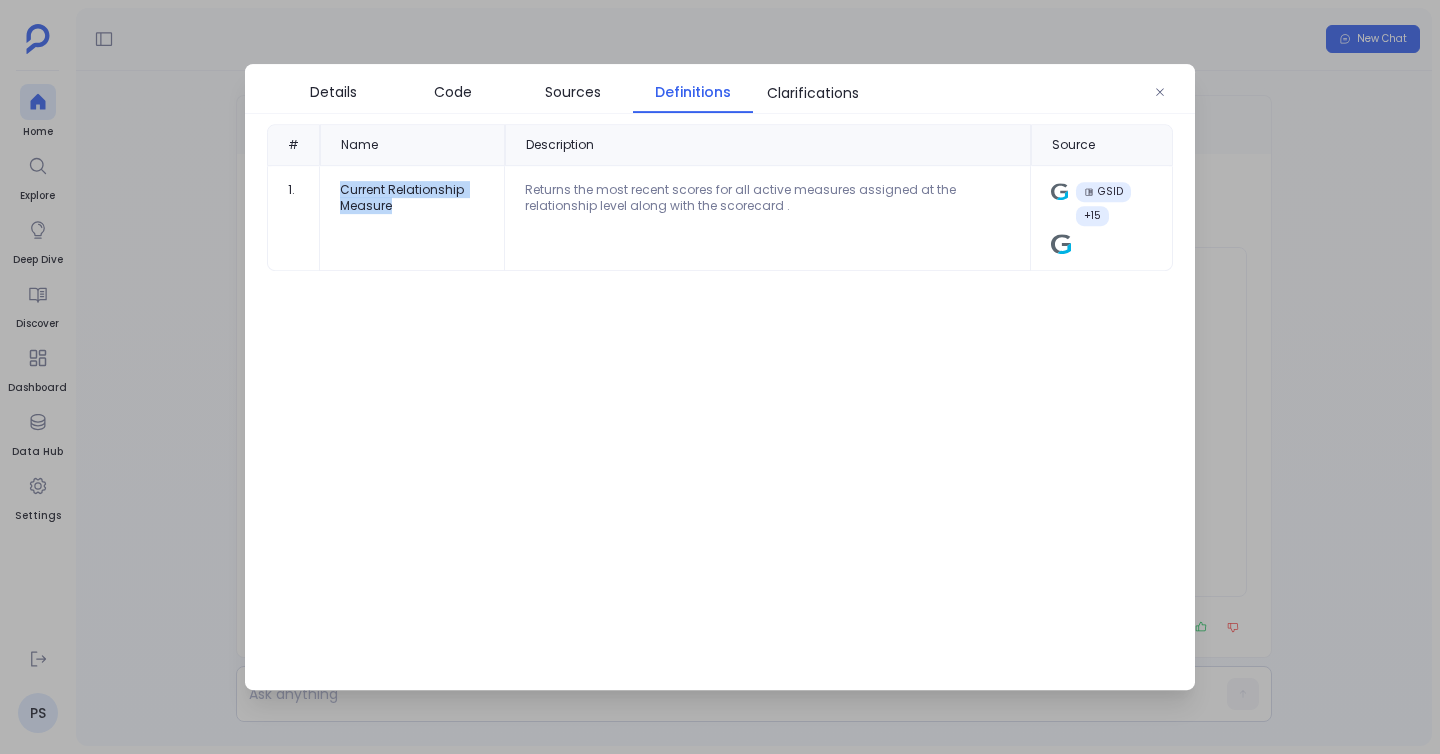 click on "Current Relationship Measure" at bounding box center (412, 198) 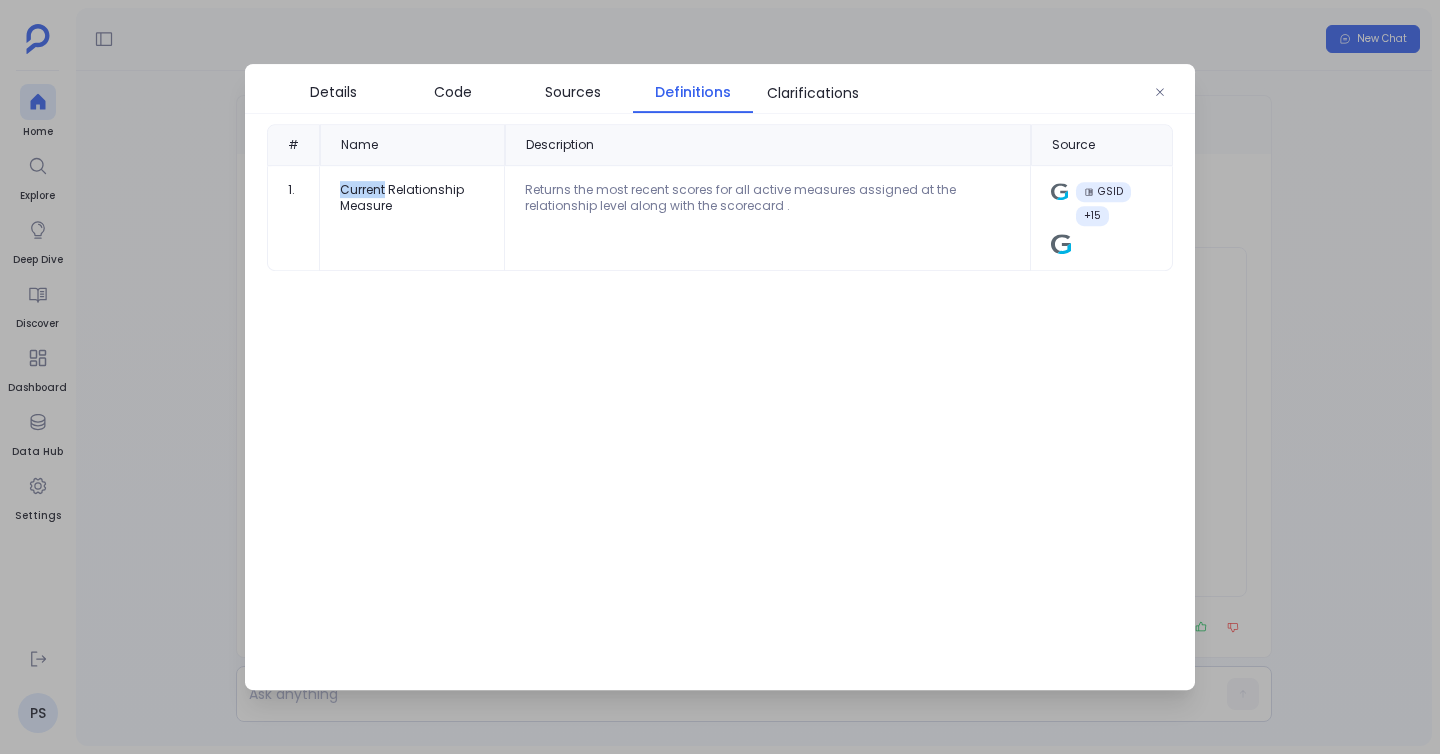 click on "Current Relationship Measure" at bounding box center [412, 198] 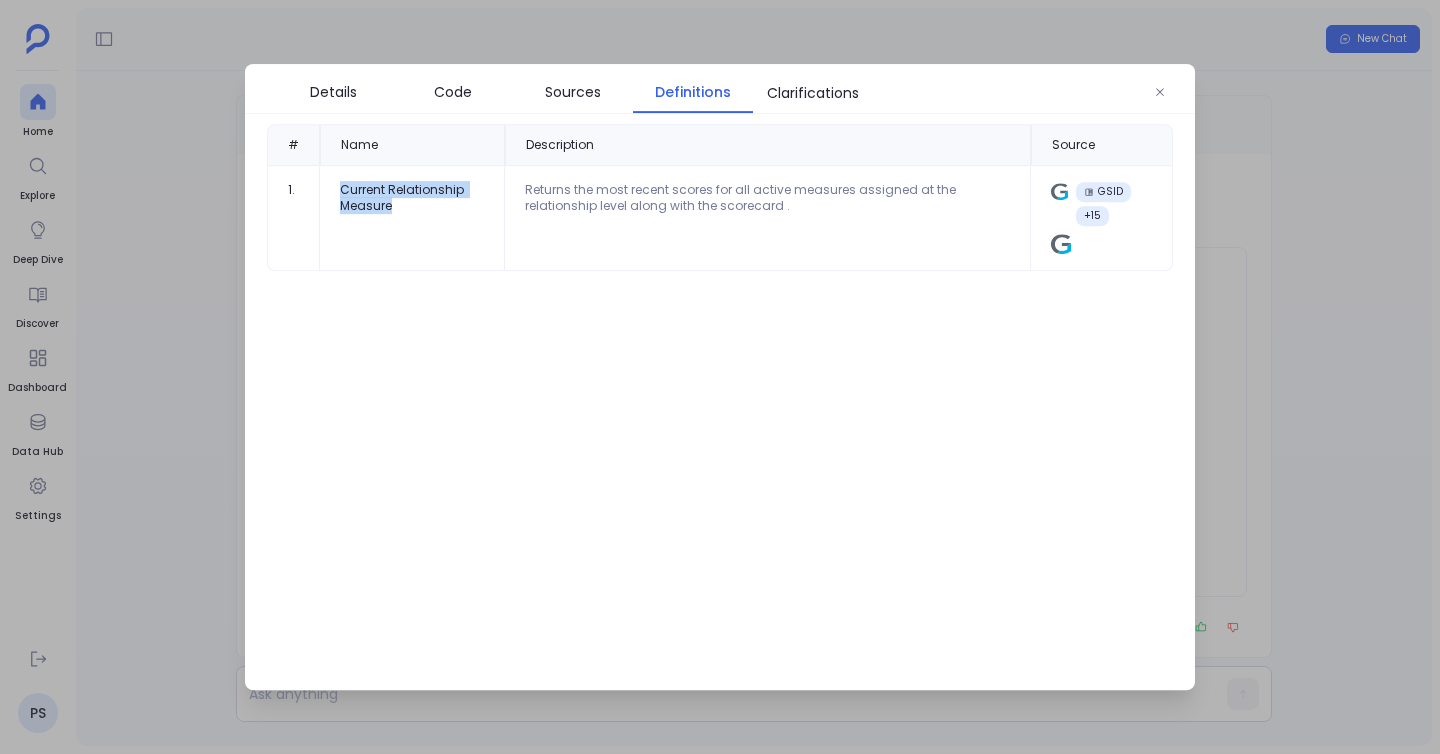 click on "Current Relationship Measure" at bounding box center [412, 198] 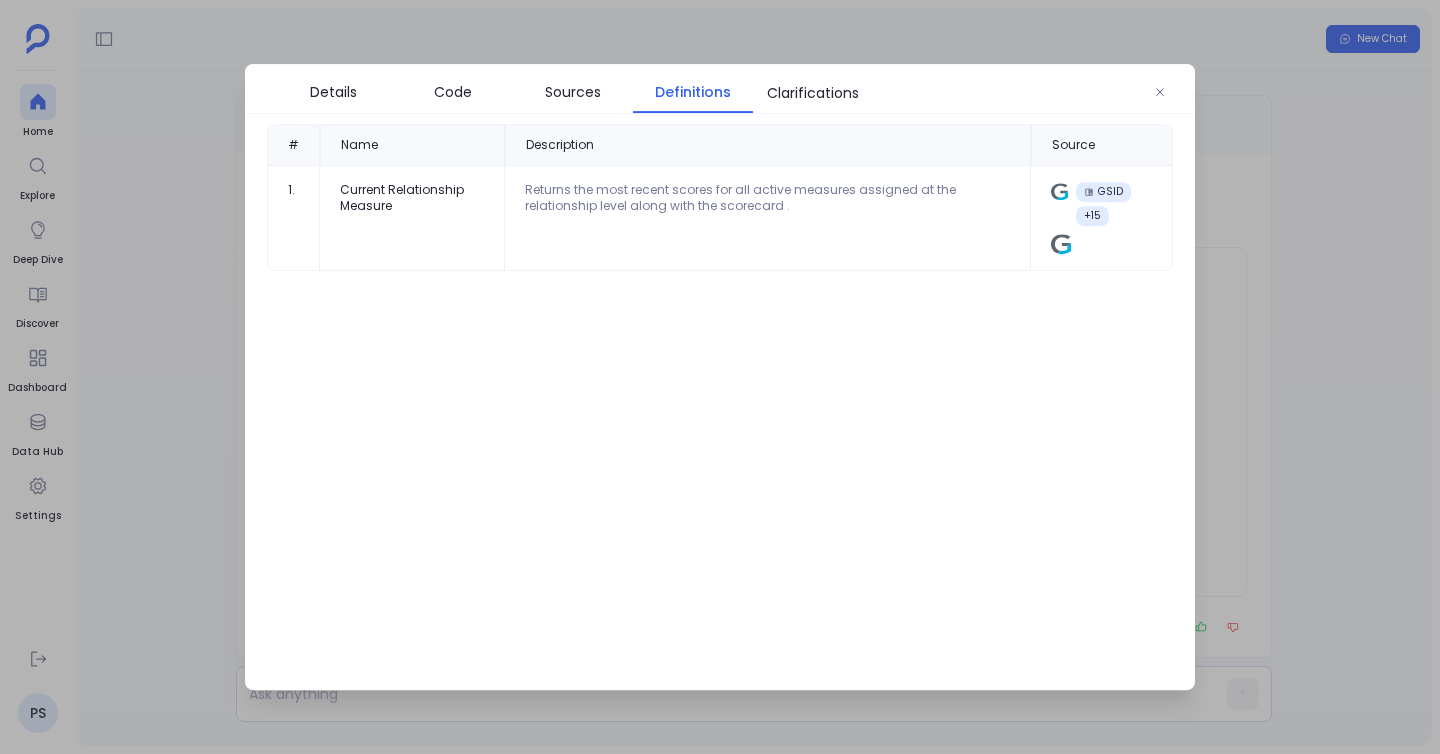 click at bounding box center [720, 377] 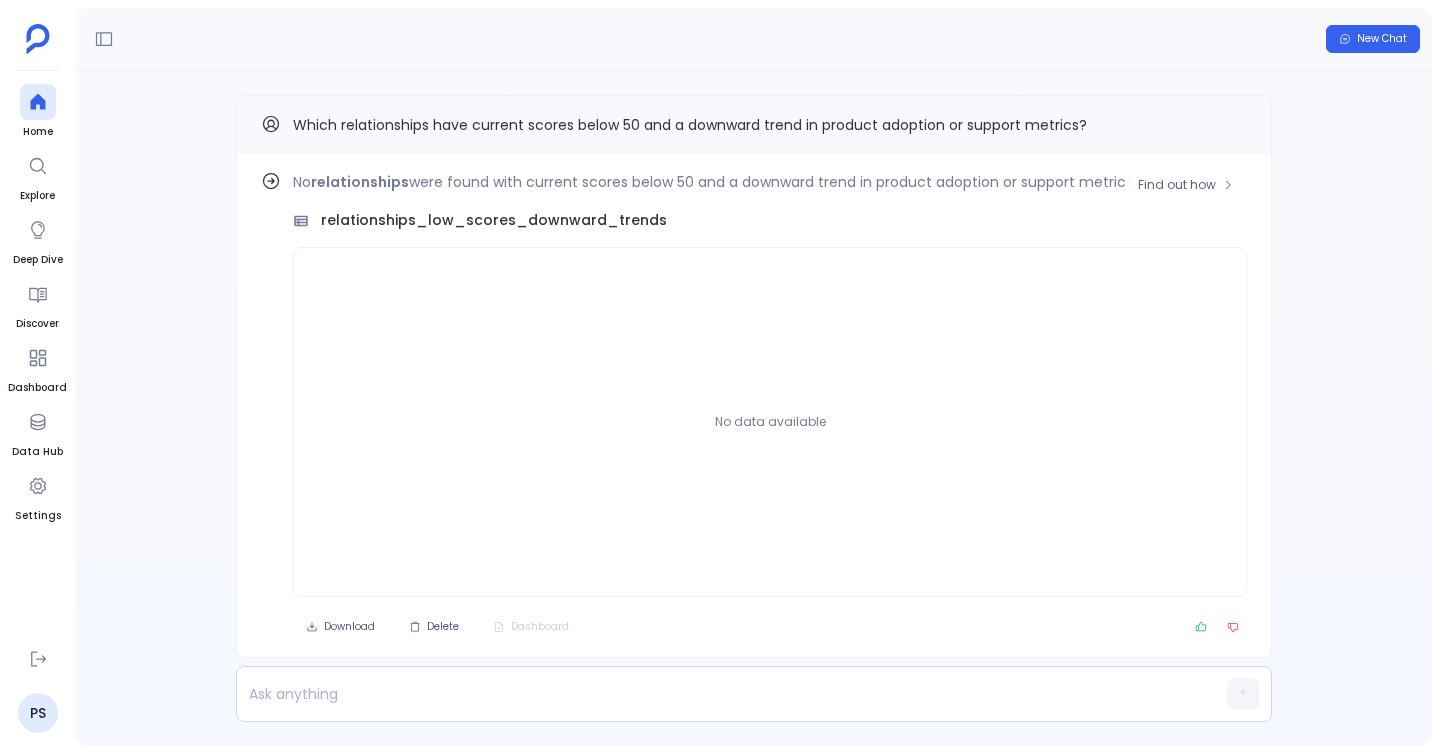 click on "Find out how No  relationships  were found with current scores below 50 and a downward trend in product adoption or support metrics. relationships_low_scores_downward_trends No data available Download Delete Dashboard" at bounding box center [754, 406] 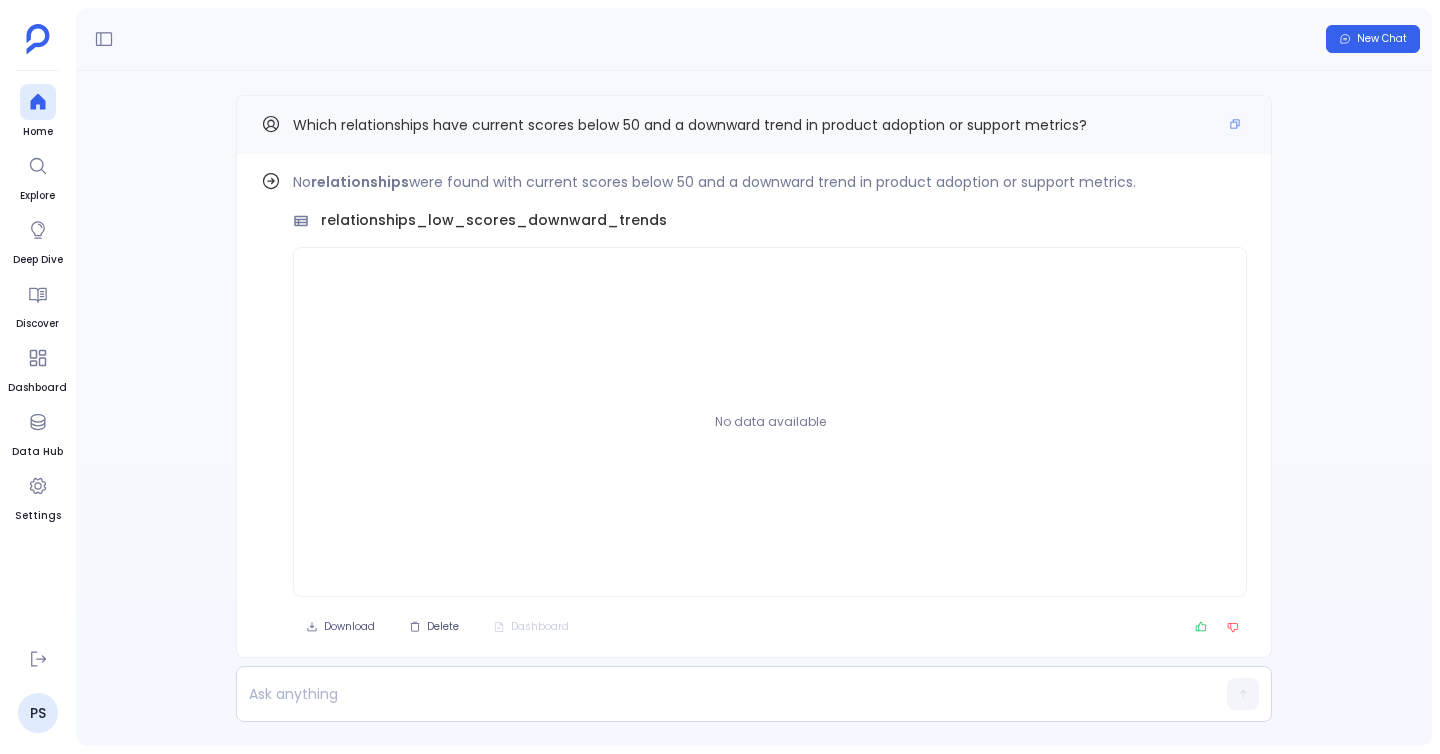 click on "Which relationships have current scores below 50 and a downward trend in product adoption or support metrics?" at bounding box center (754, 125) 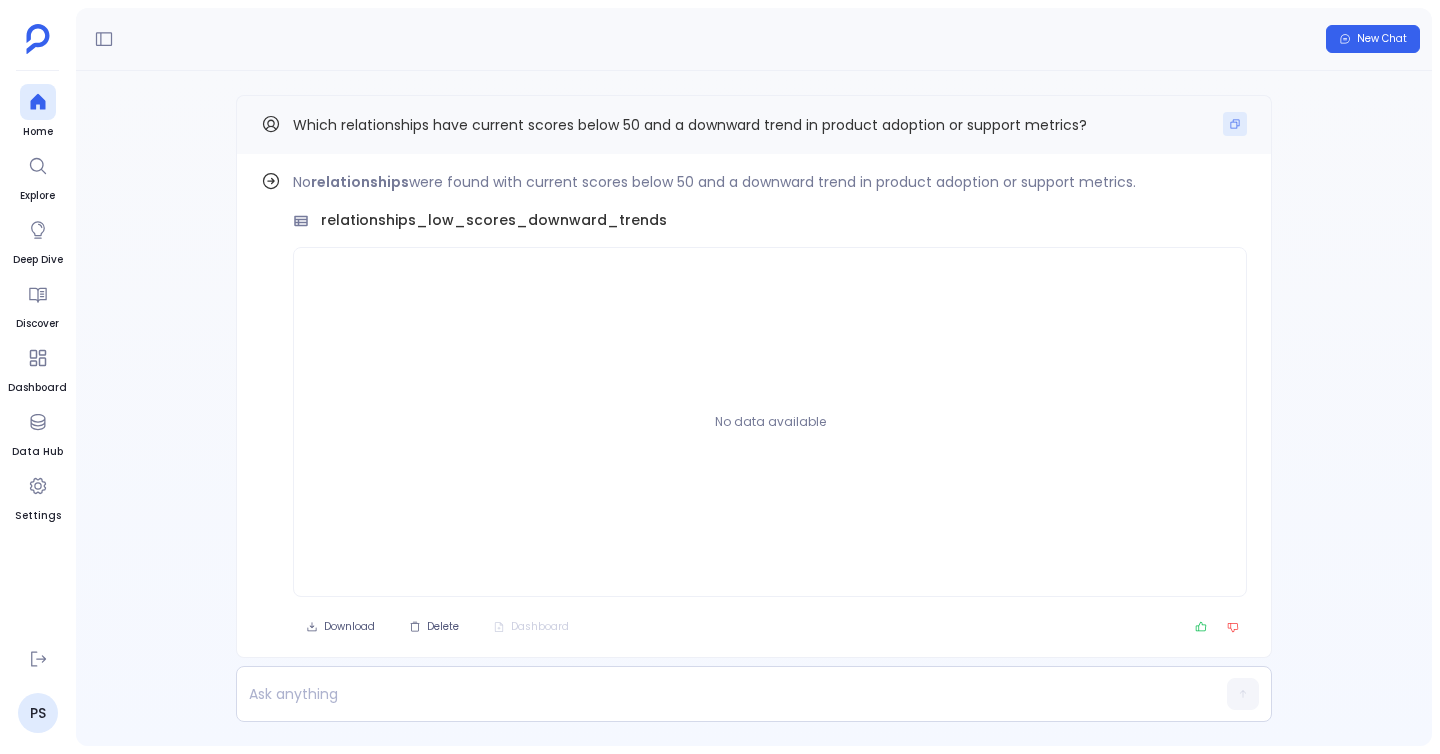 click at bounding box center [1235, 124] 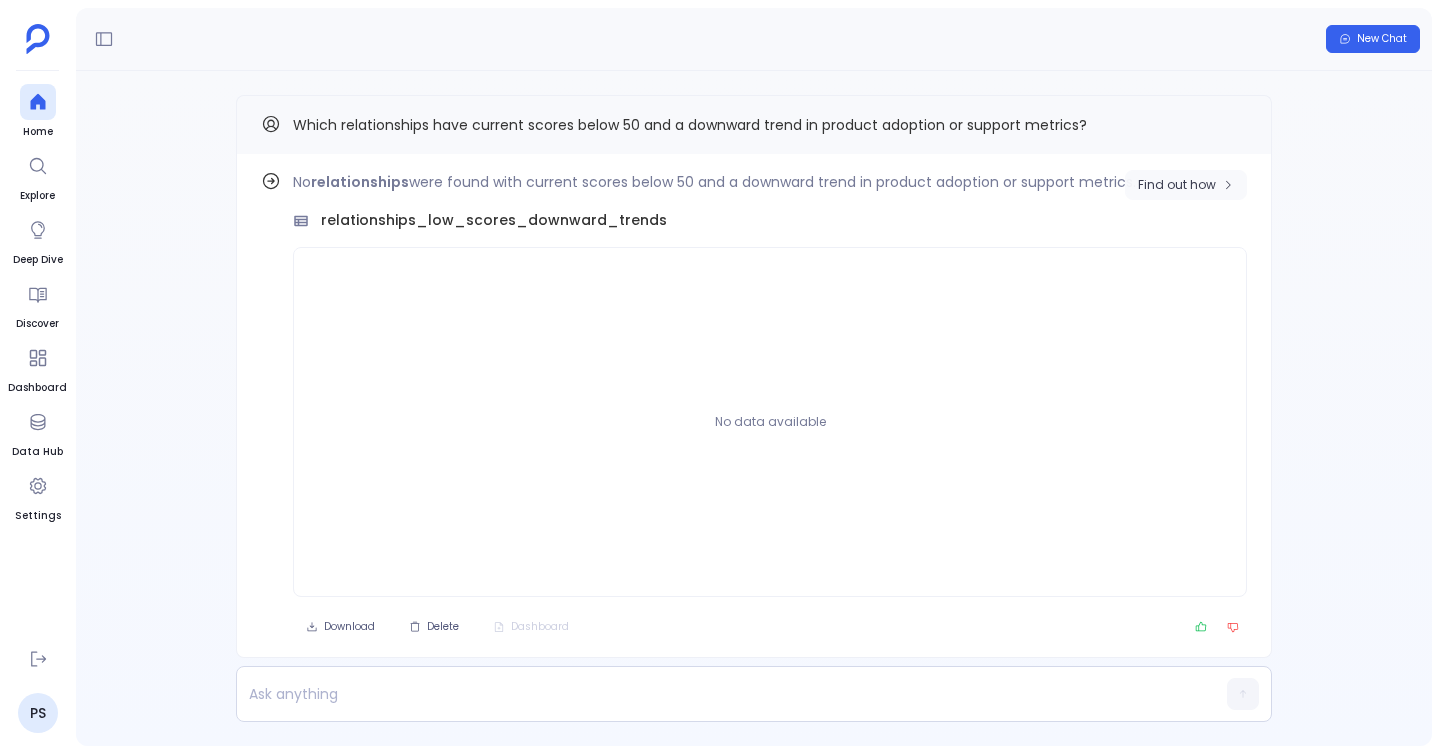 click on "Find out how" at bounding box center [1177, 185] 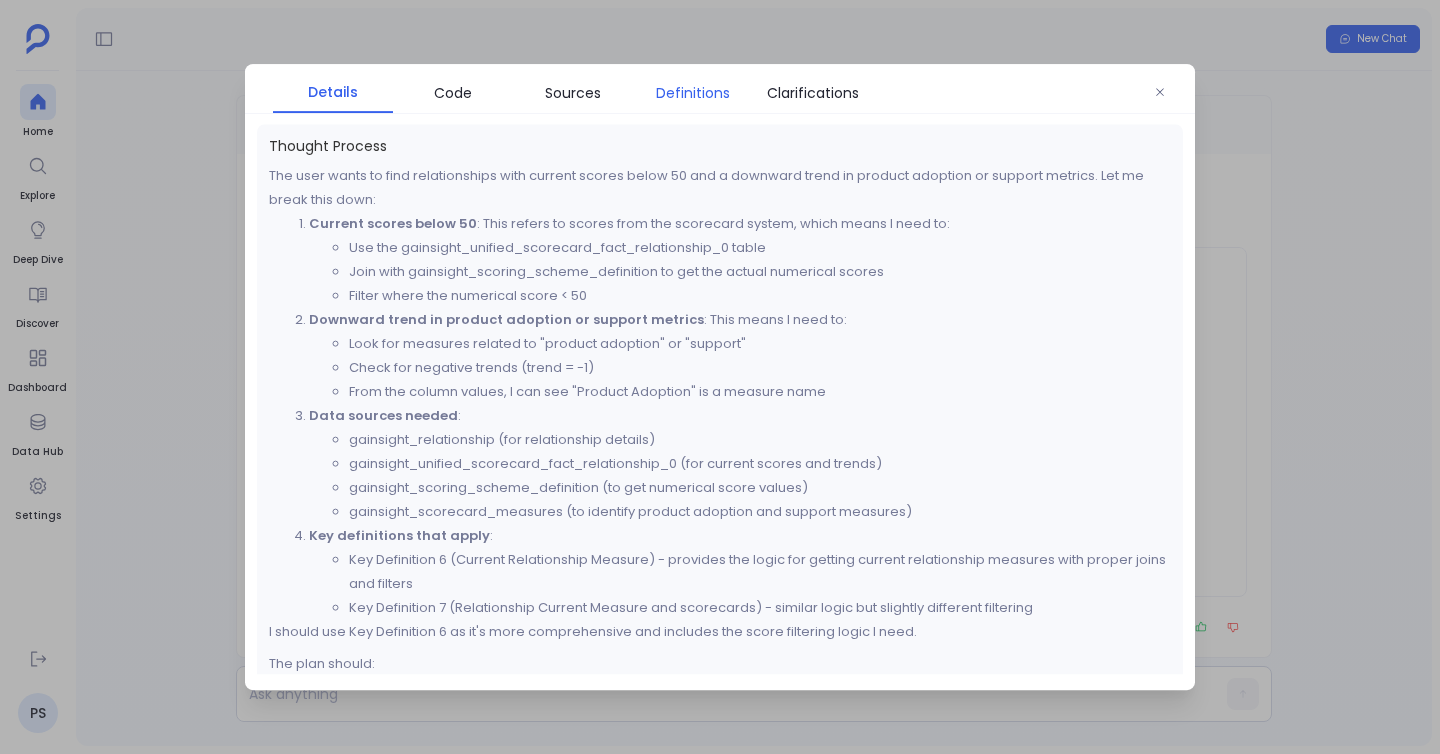click on "Definitions" at bounding box center (693, 93) 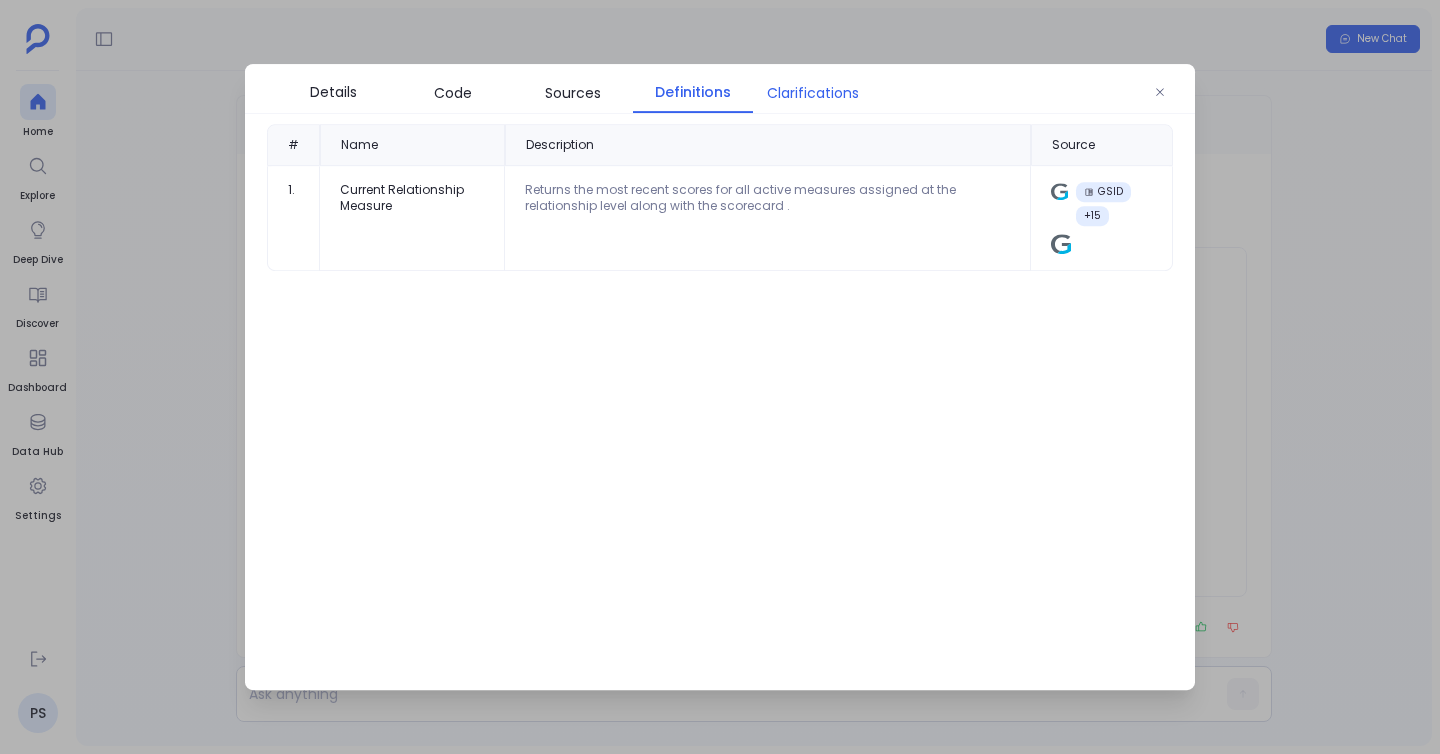 click on "Clarifications" at bounding box center (813, 93) 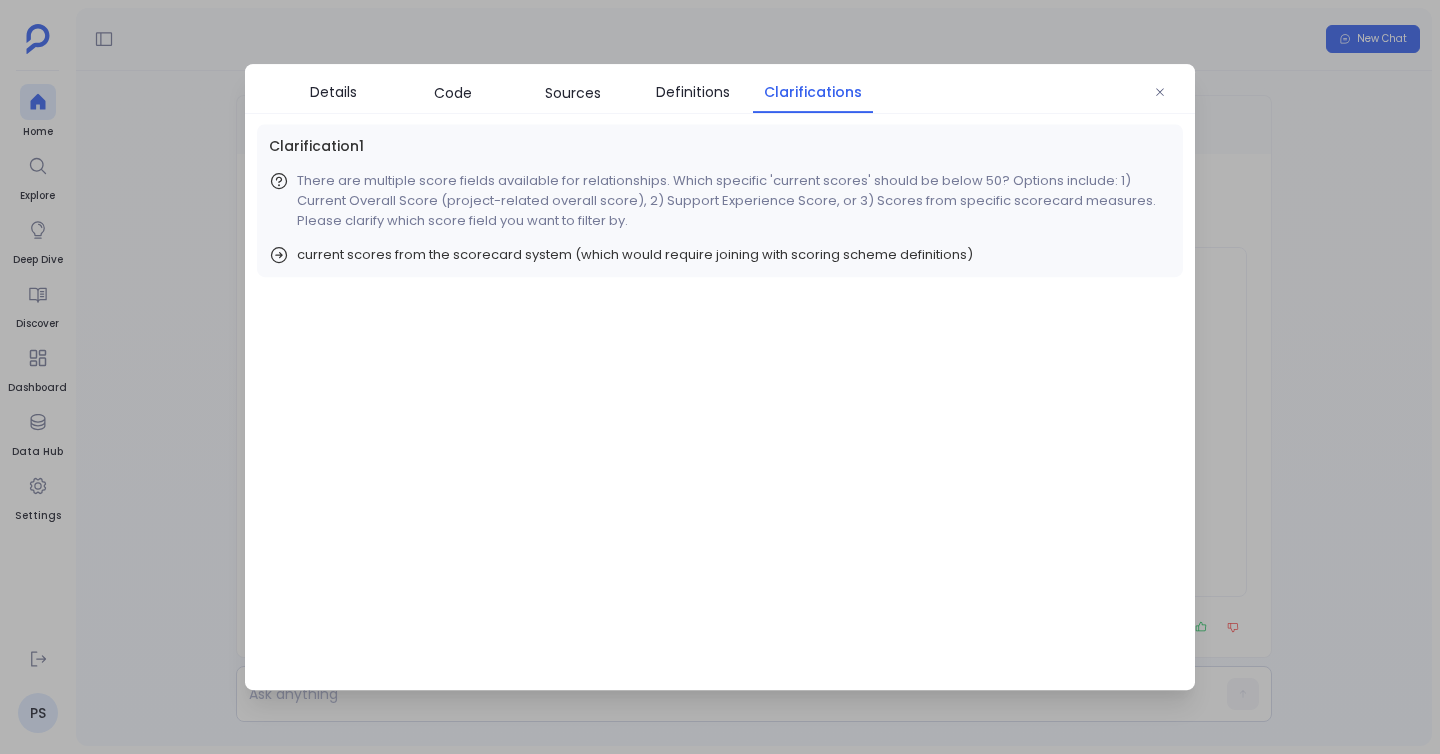 click on "Details Code Sources Definitions Clarifications" at bounding box center (720, 89) 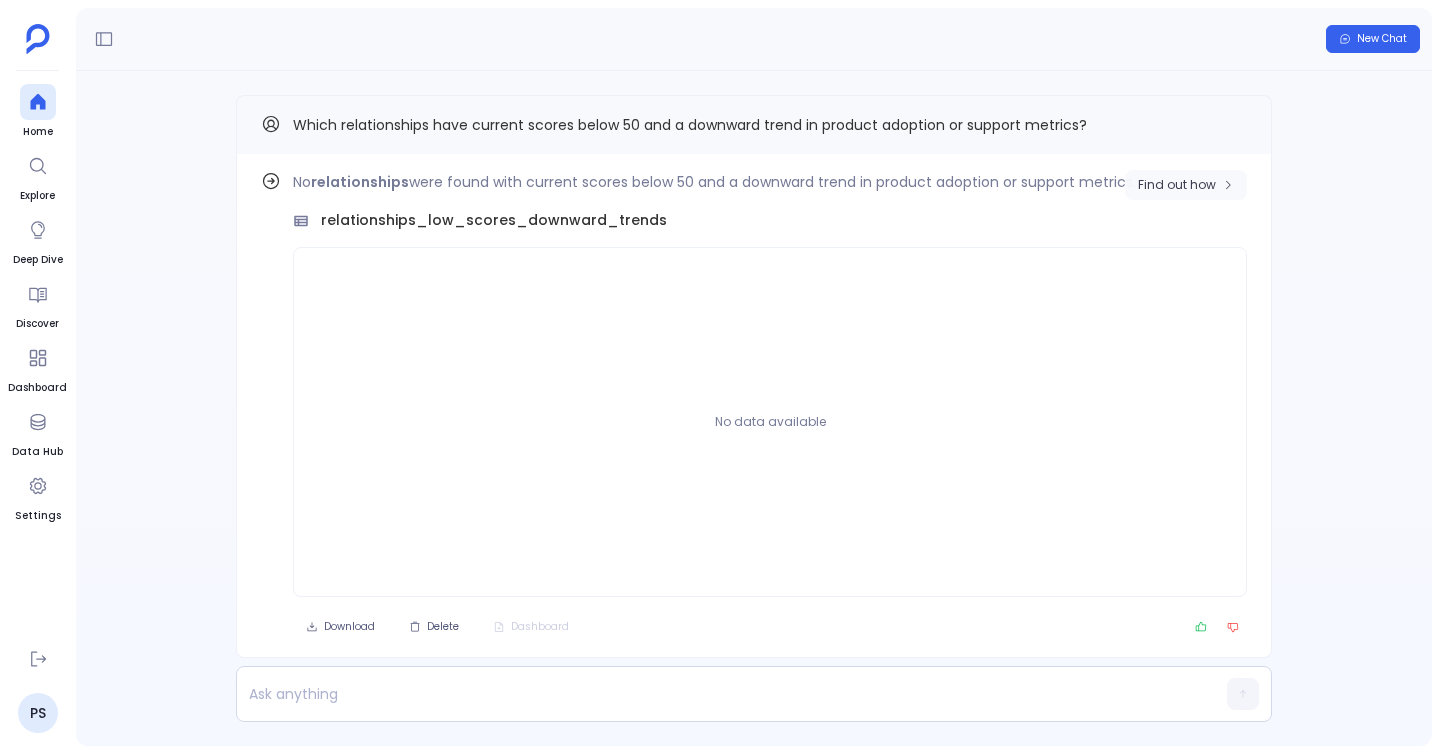click on "Find out how" at bounding box center [1177, 185] 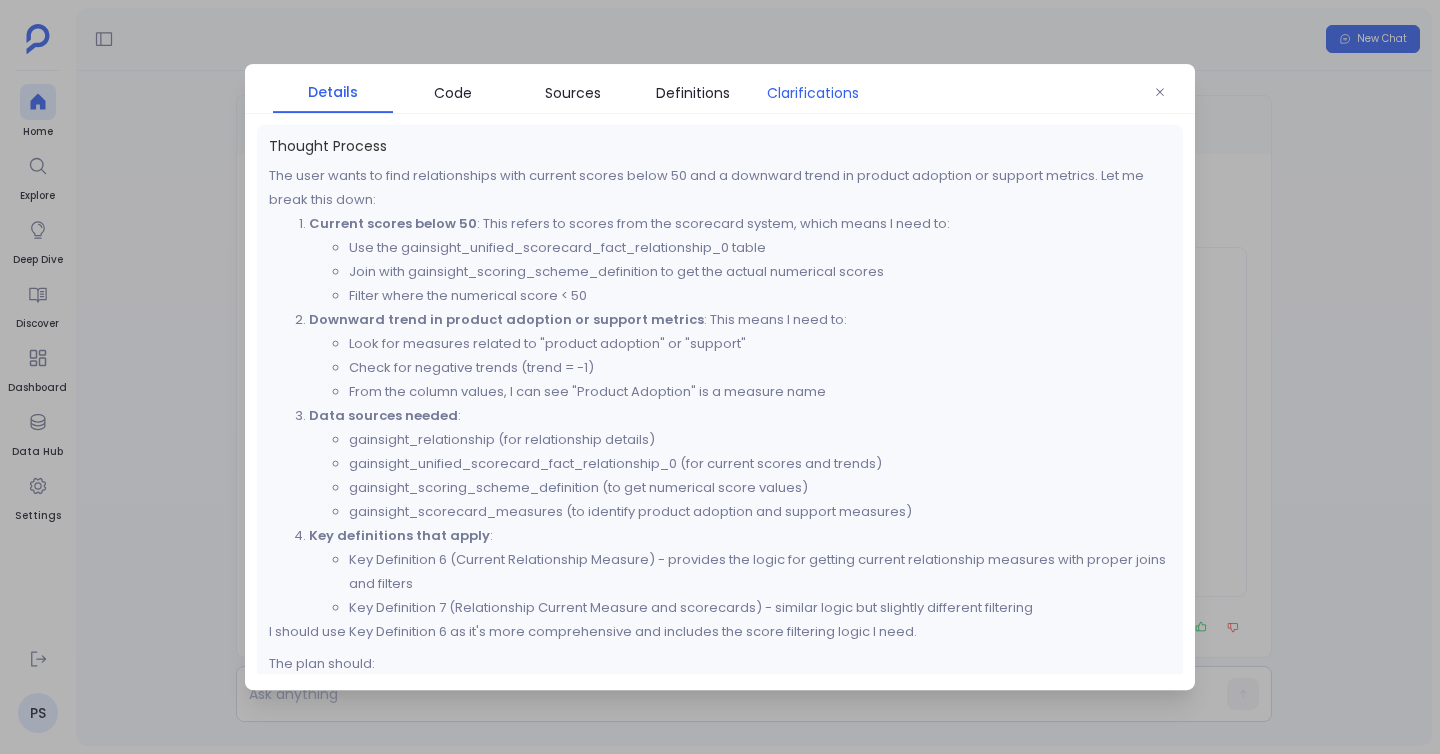 click on "Clarifications" at bounding box center [813, 93] 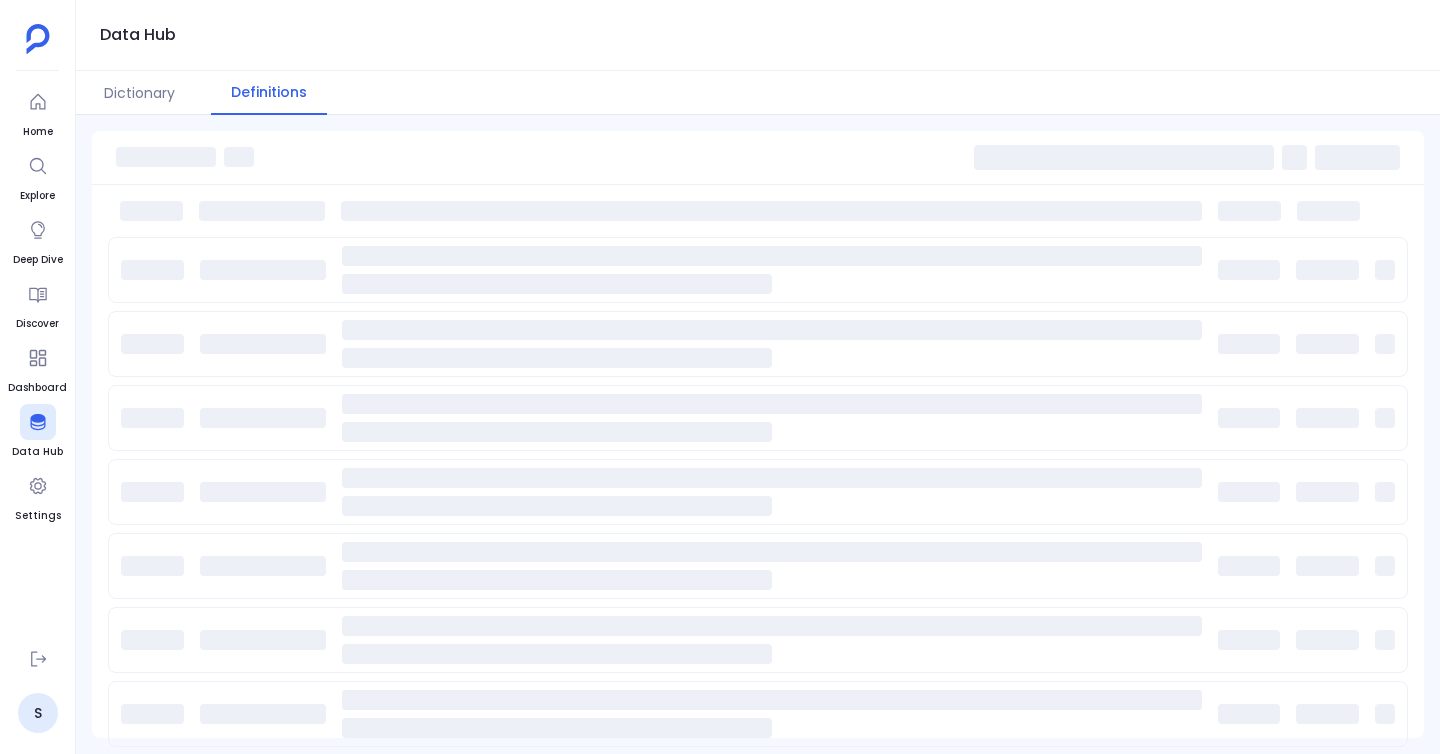 scroll, scrollTop: 0, scrollLeft: 0, axis: both 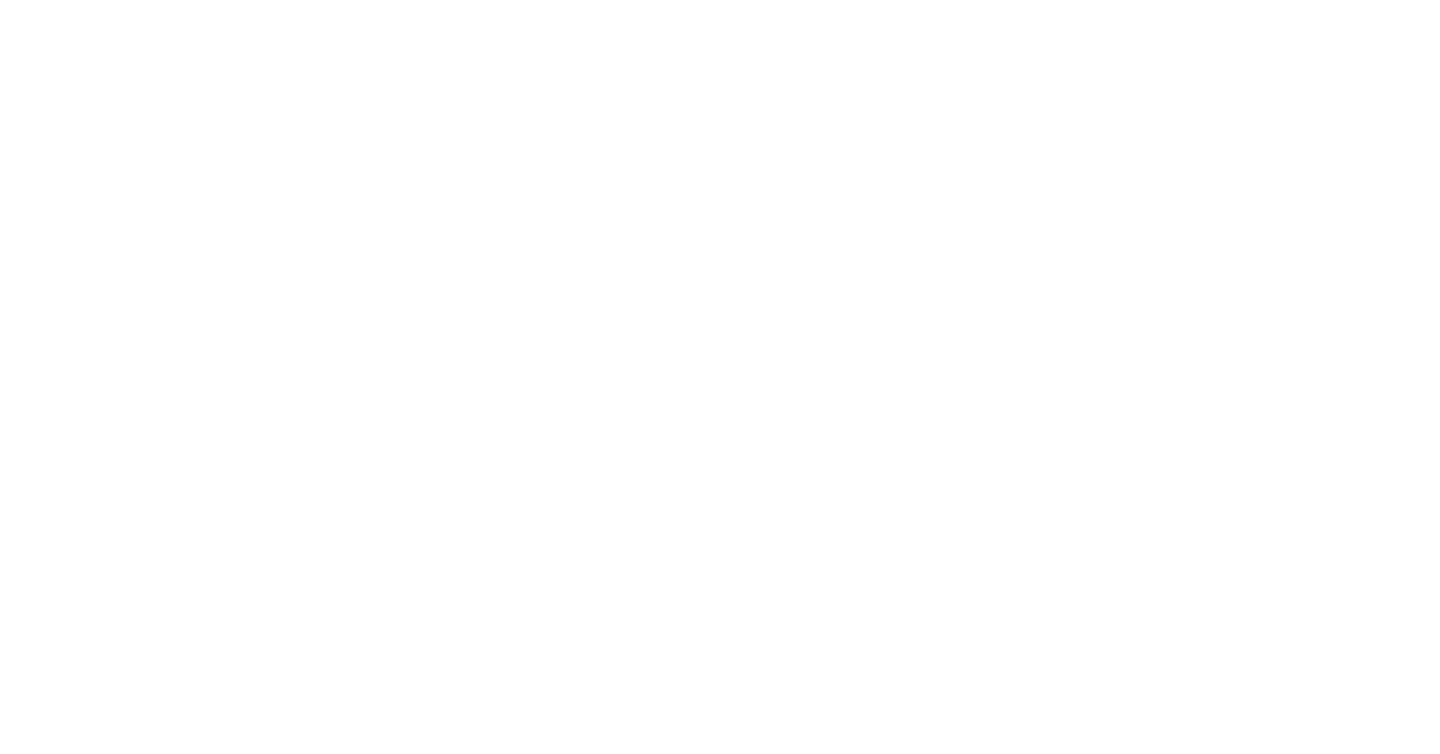 click at bounding box center (720, 0) 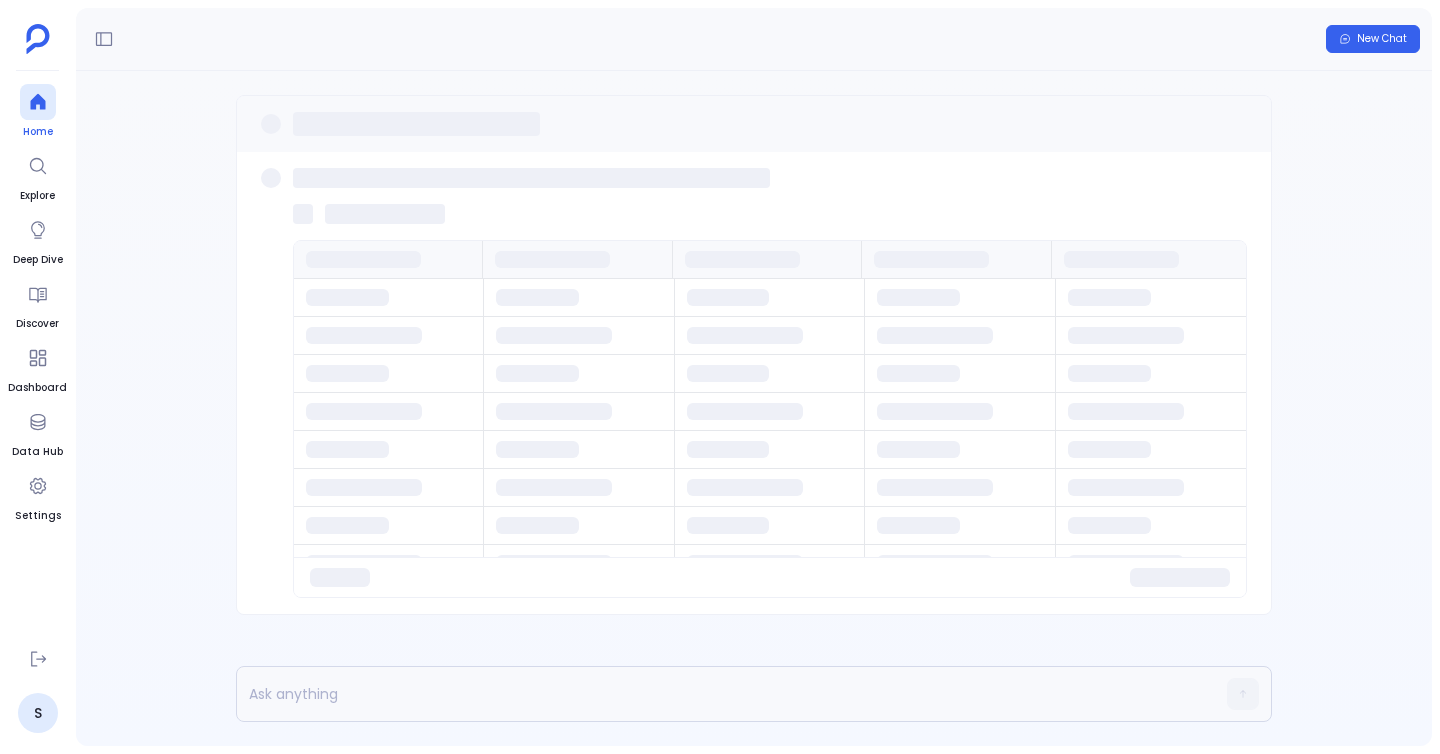 click on "Home" at bounding box center [38, 112] 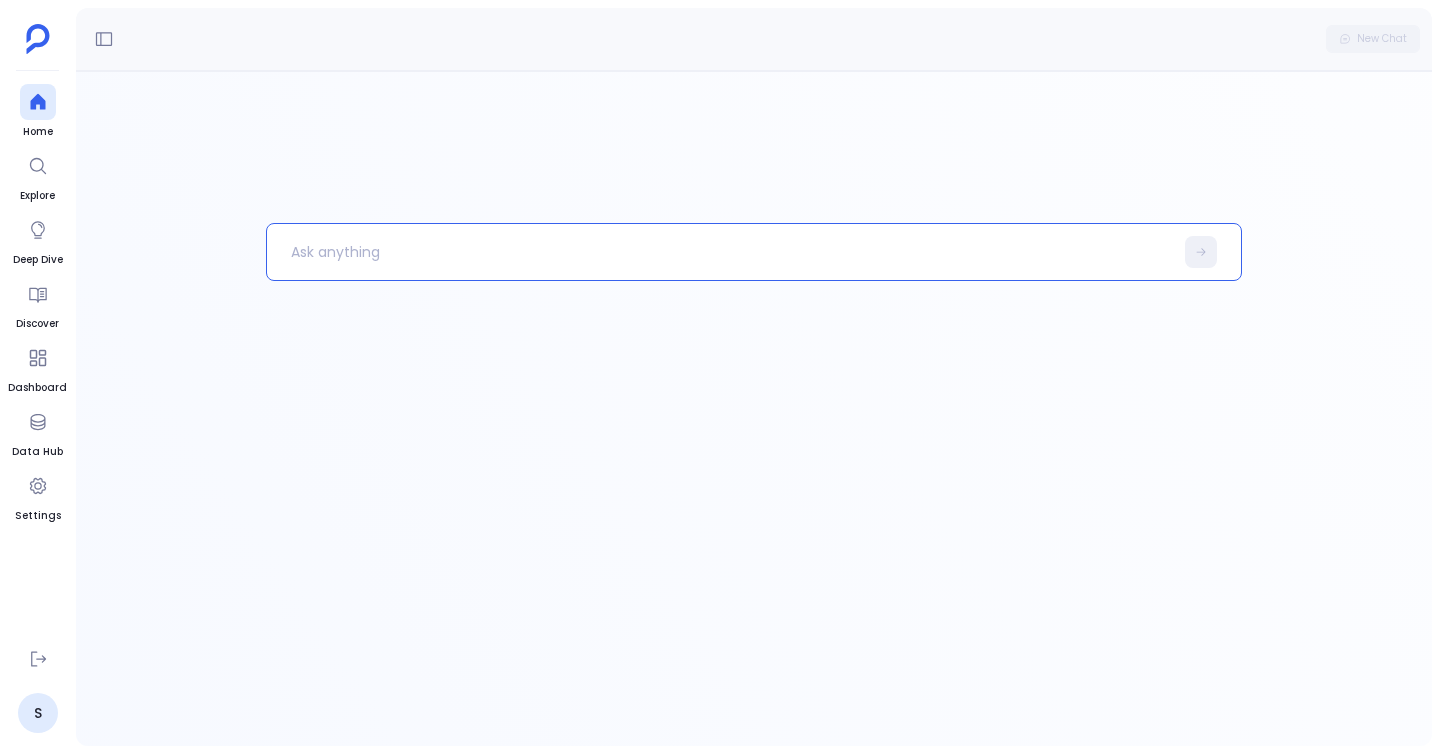 click at bounding box center [720, 252] 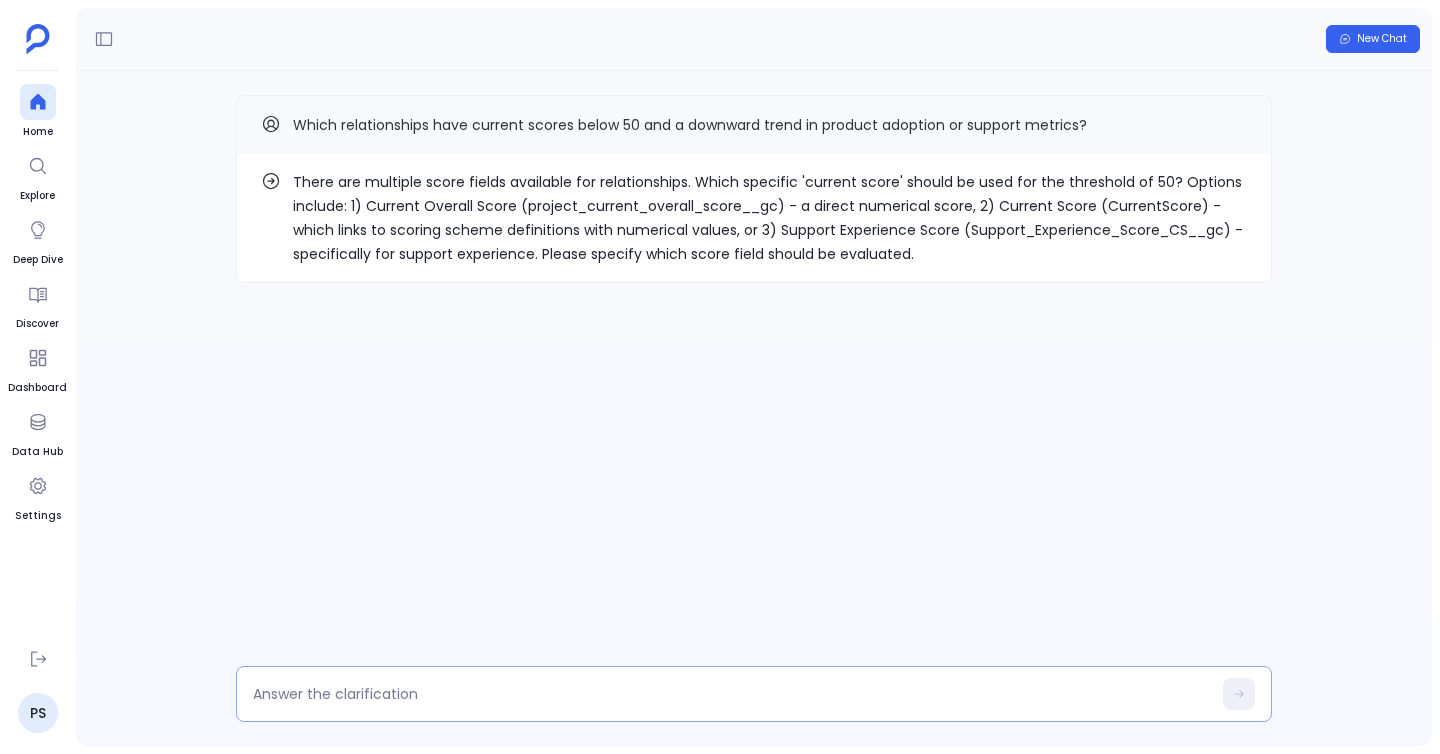 click at bounding box center [732, 694] 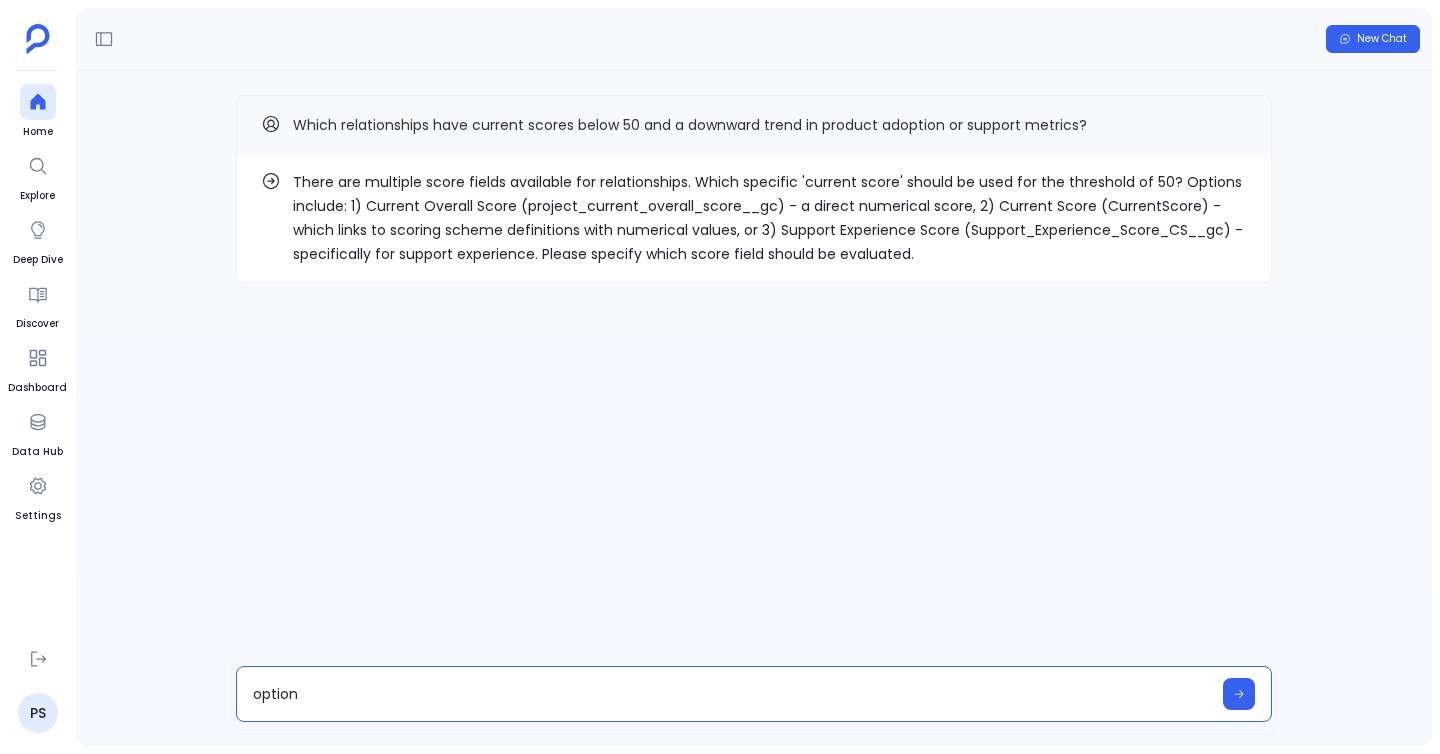 type on "option 2" 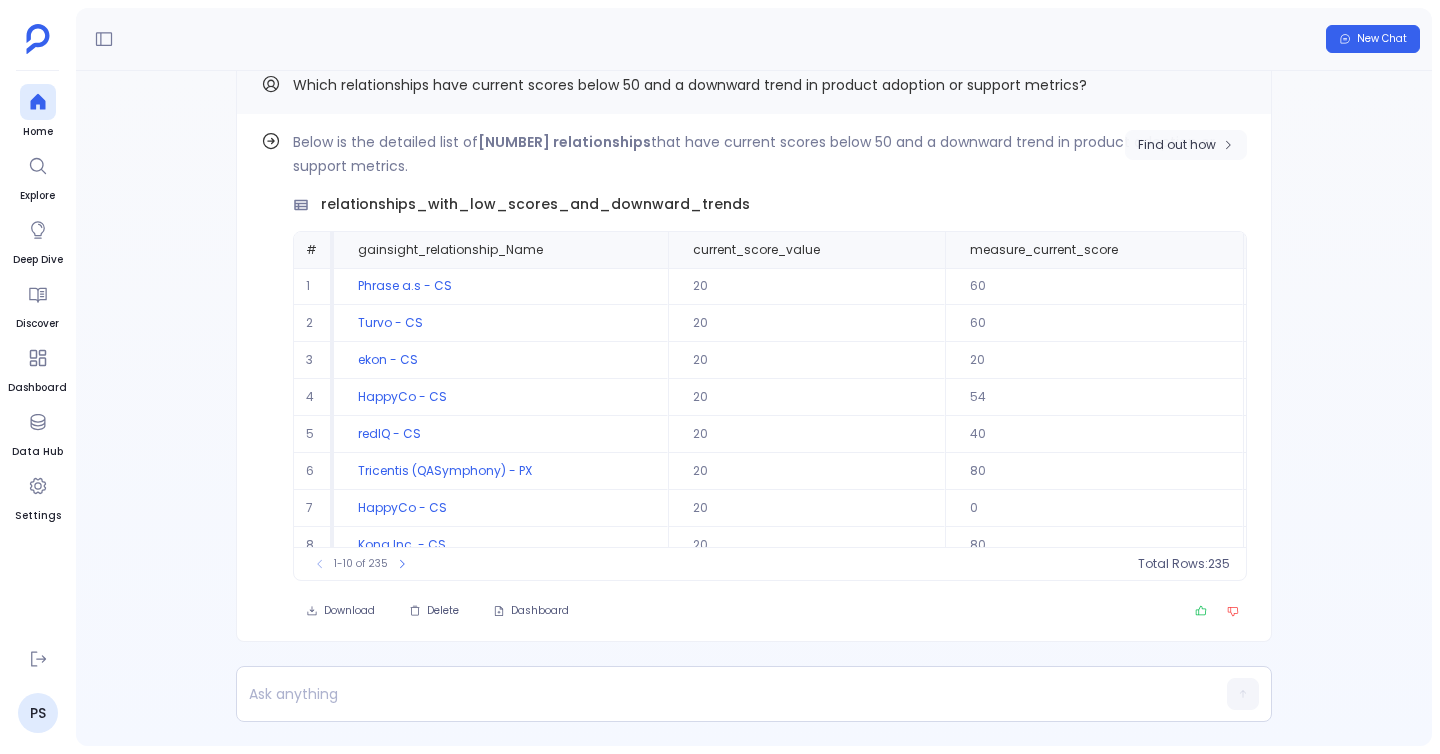 click on "Find out how" at bounding box center (1186, 145) 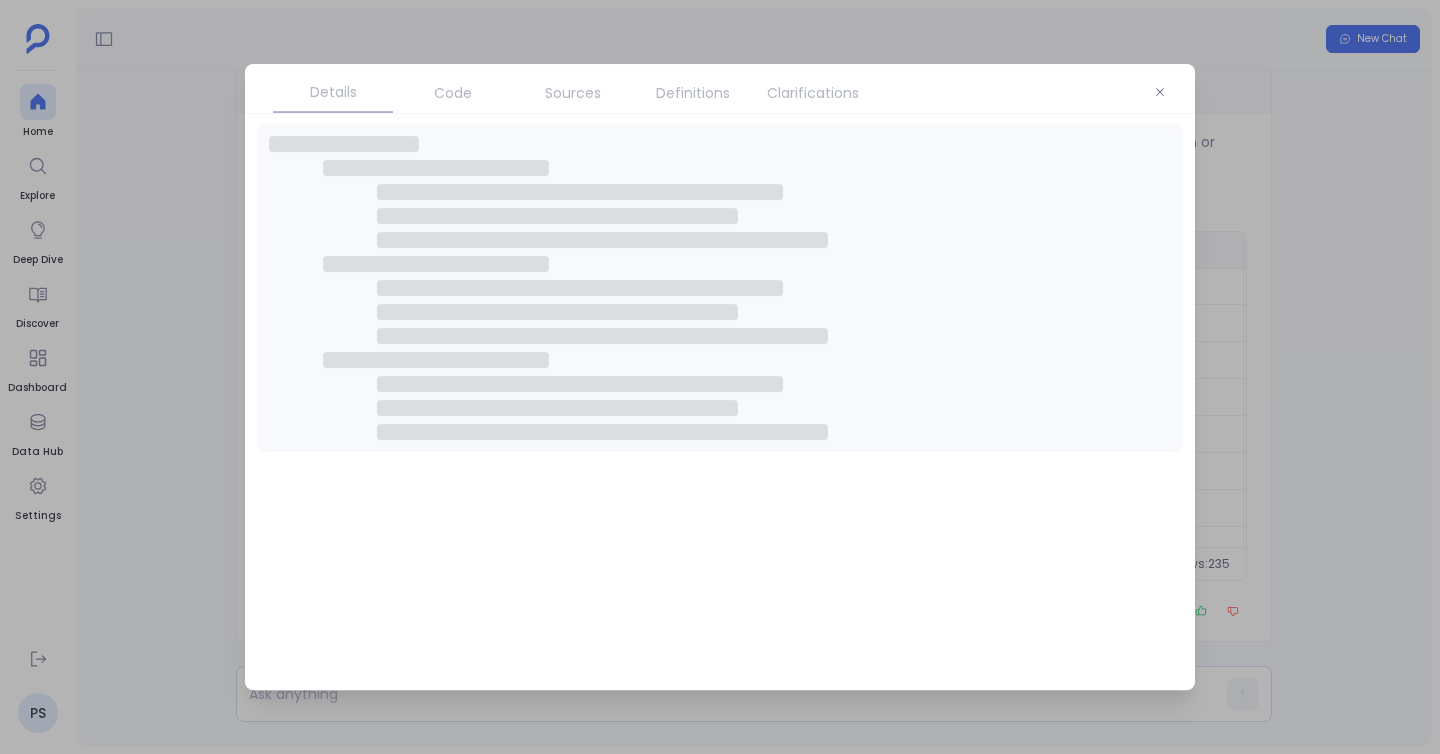 click at bounding box center (720, 377) 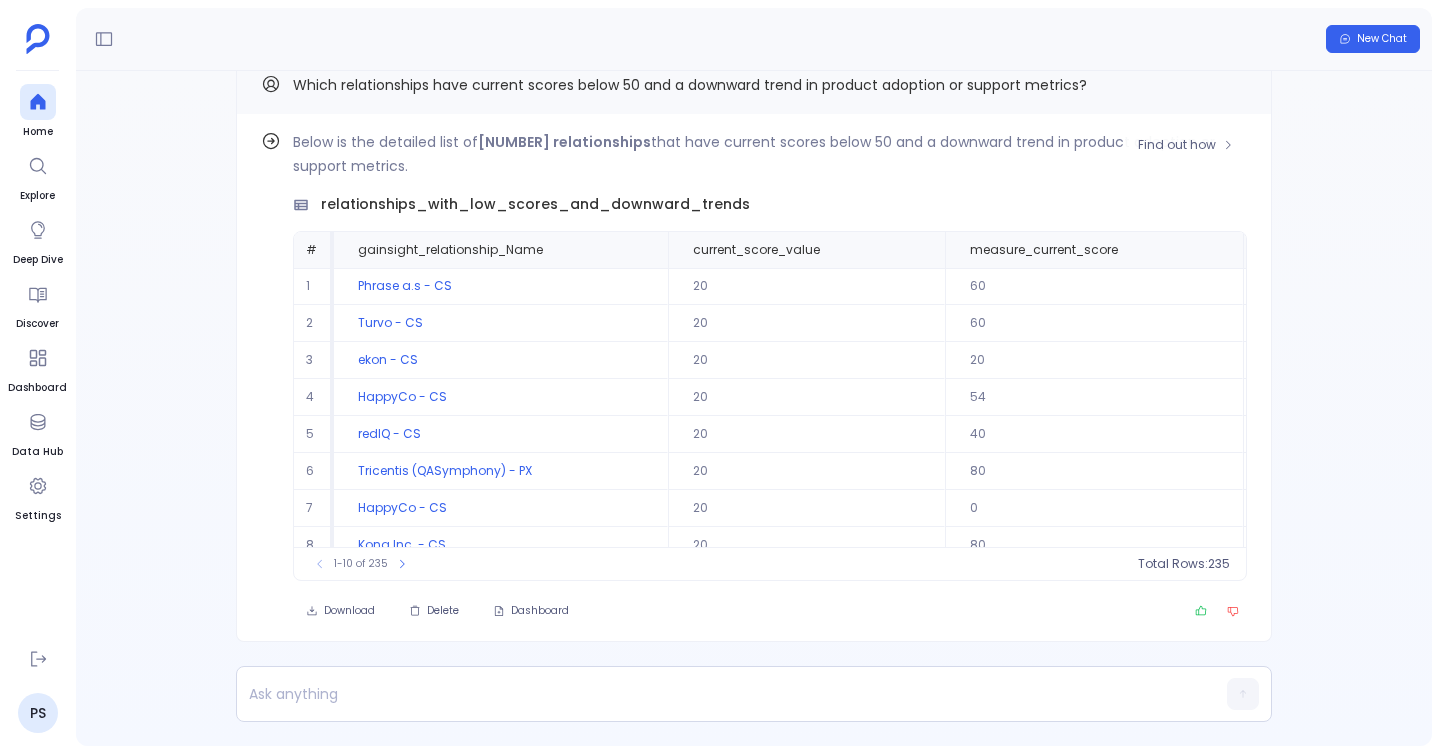click on "Find out how Below is the detailed list of  235 relationships  that have current scores below 50 and a downward trend in product adoption or support metrics. relationships_with_low_scores_and_downward_trends # gainsight_relationship_Name current_score_value measure_current_score measure_name trend 1 Phrase a.s - CS 20 60 Breadth of Adoption (DEAR) -1 2 Turvo - CS 20 60 Full User Depth of Adoption (DEAR) -1 3 ekon - CS 20 20 Full User Depth of Adoption (DEAR) -1 4 HappyCo - CS 20 54 Depth of Adoption -1 5 redIQ - CS 20 40 Breadth of Adoption (DEAR) -1 6 Tricentis (QASymphony) - PX 20 80 Breadth of Adoption (DEAR) -1 7 HappyCo - CS 20 0 View Analytics User Depth of Adoption (DEAR) -1 8 Kong Inc. - CS 20 80 Full User Depth of Adoption (DEAR) -1 9 Kong Inc. - CS 20 20 Breadth of Adoption (DEAR) -1 10 deskbird - CS 20 80 Full User Depth of Adoption (DEAR) -1 1-10 of 235 Total Rows:  235 Download Delete Dashboard" at bounding box center [754, 378] 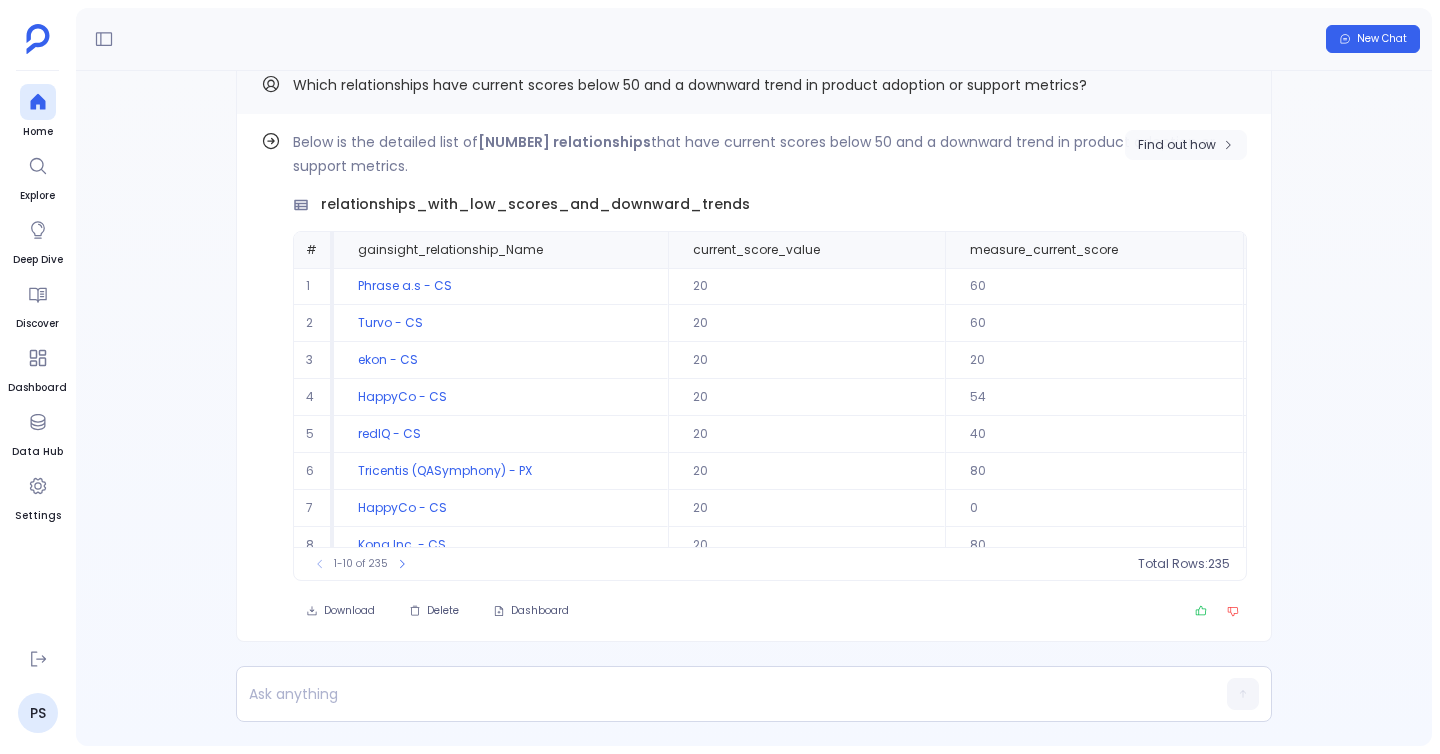 click on "Find out how" at bounding box center (1186, 145) 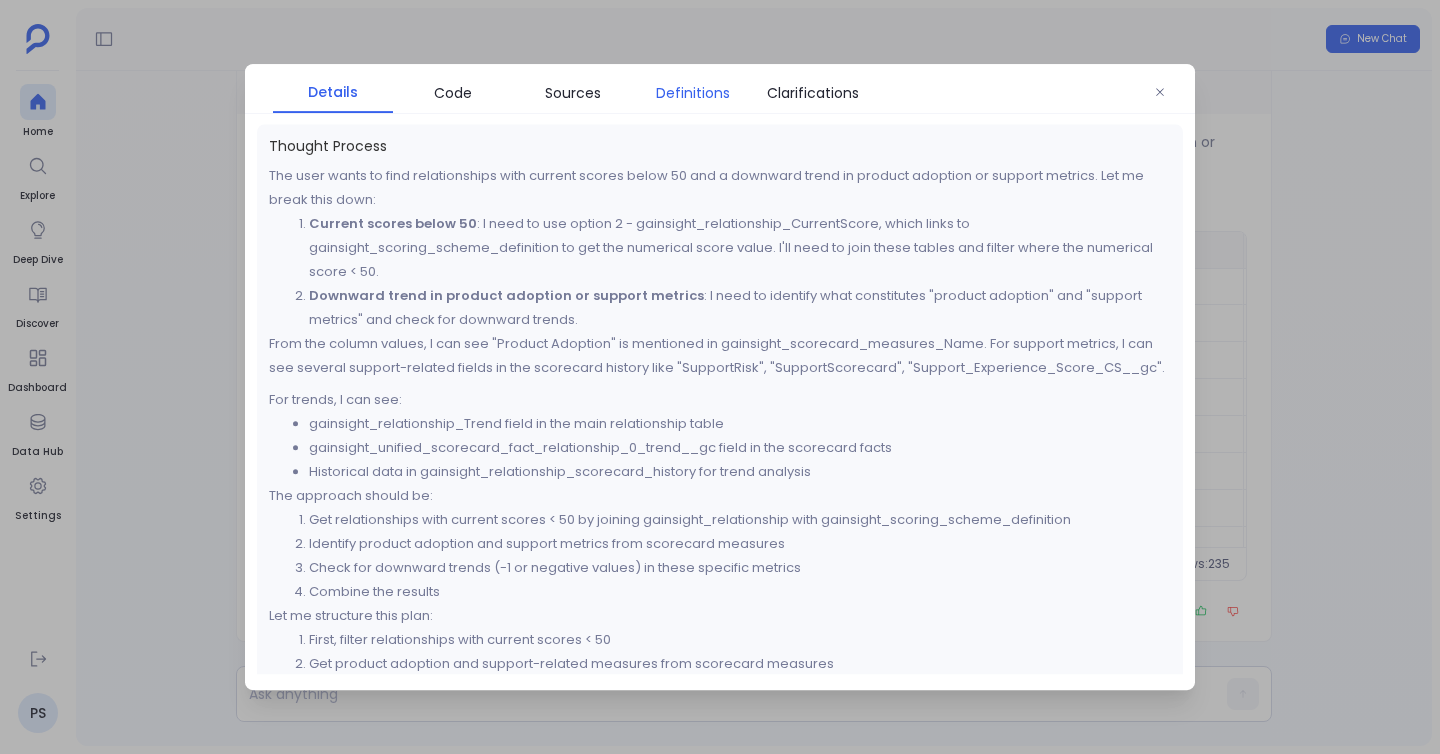 click on "Definitions" at bounding box center (693, 93) 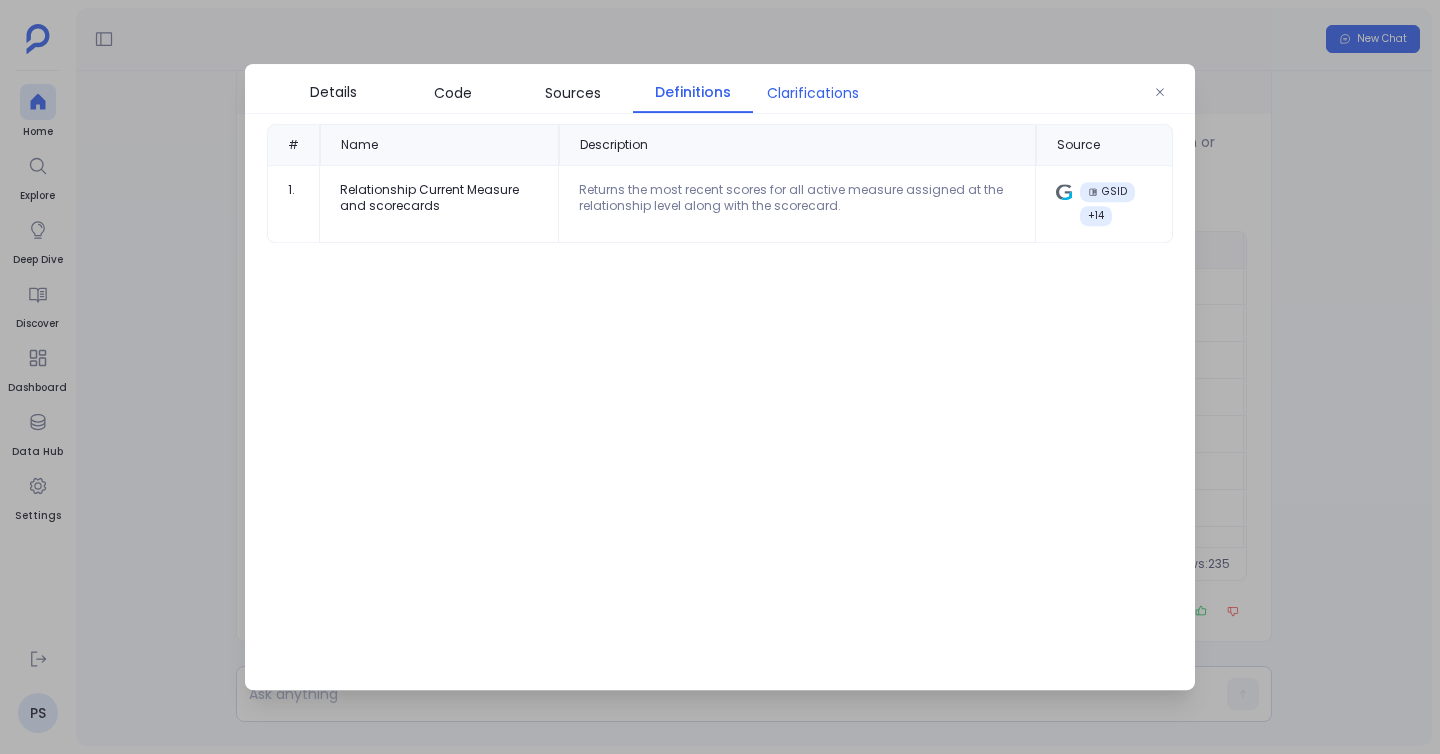 click on "Clarifications" at bounding box center [813, 93] 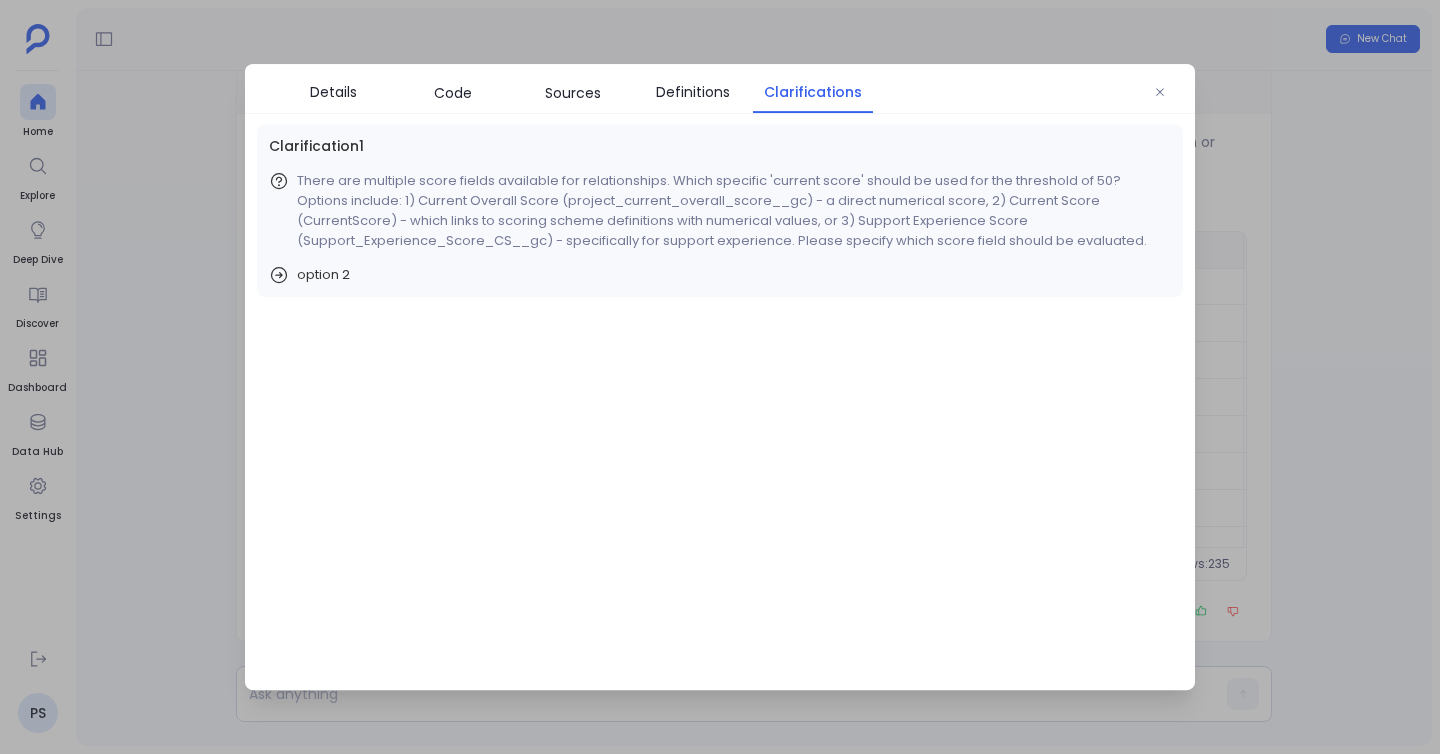 click at bounding box center [720, 377] 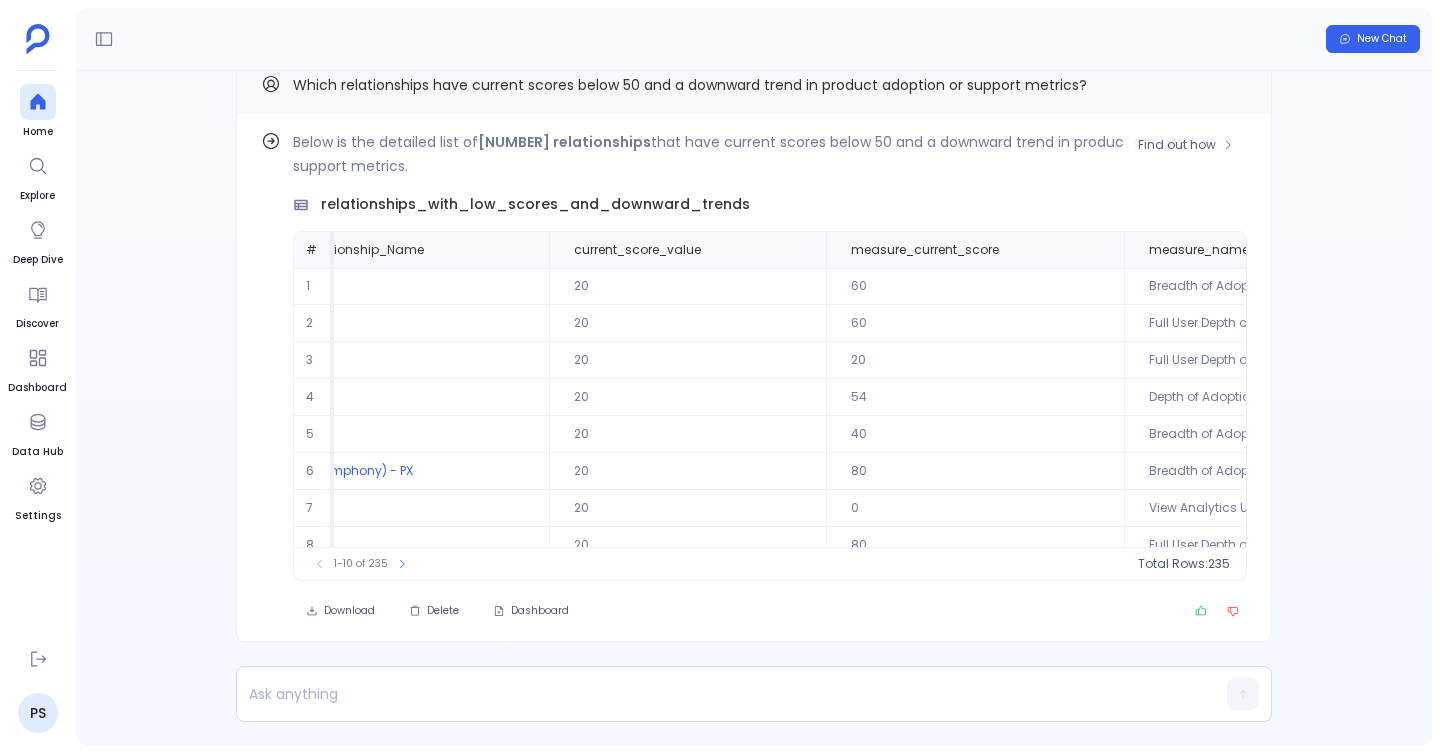 drag, startPoint x: 768, startPoint y: 356, endPoint x: 647, endPoint y: 356, distance: 121 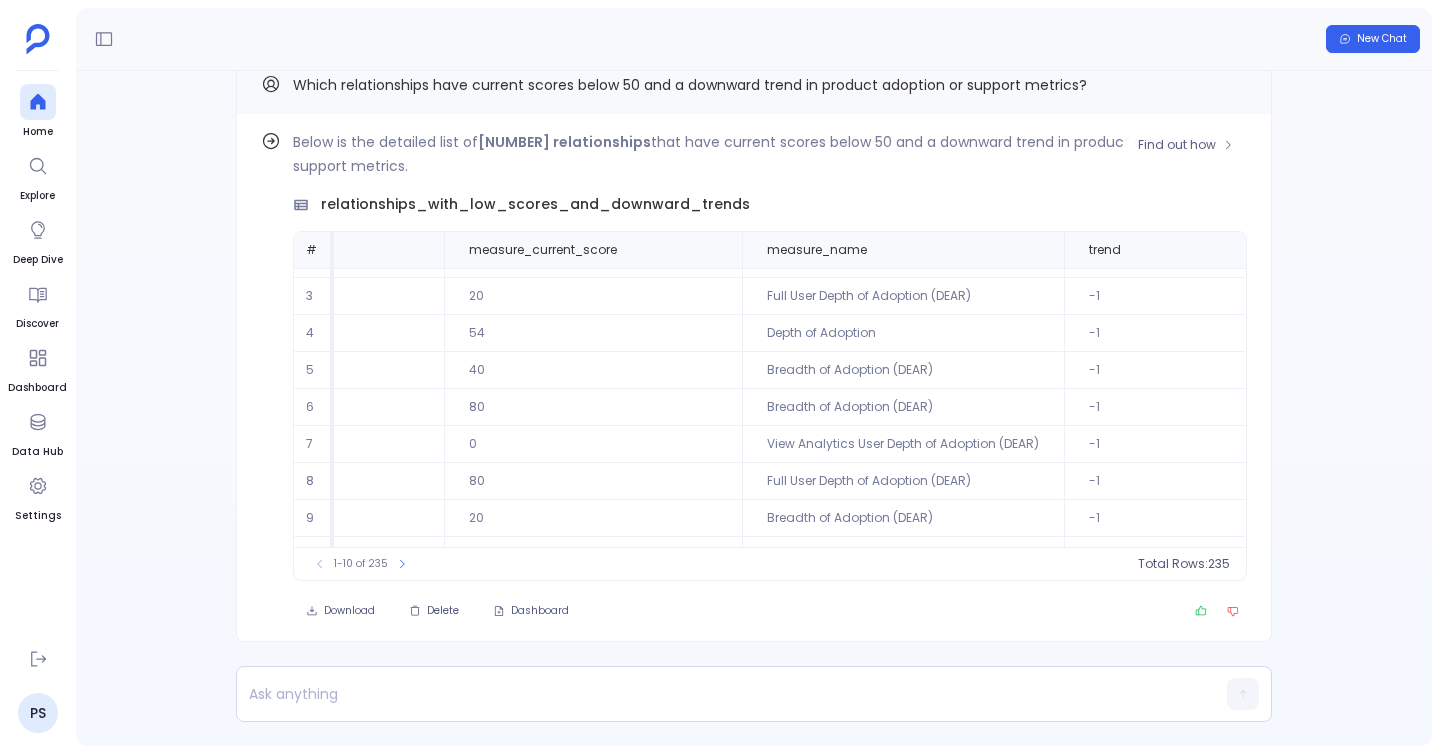 scroll, scrollTop: 96, scrollLeft: 506, axis: both 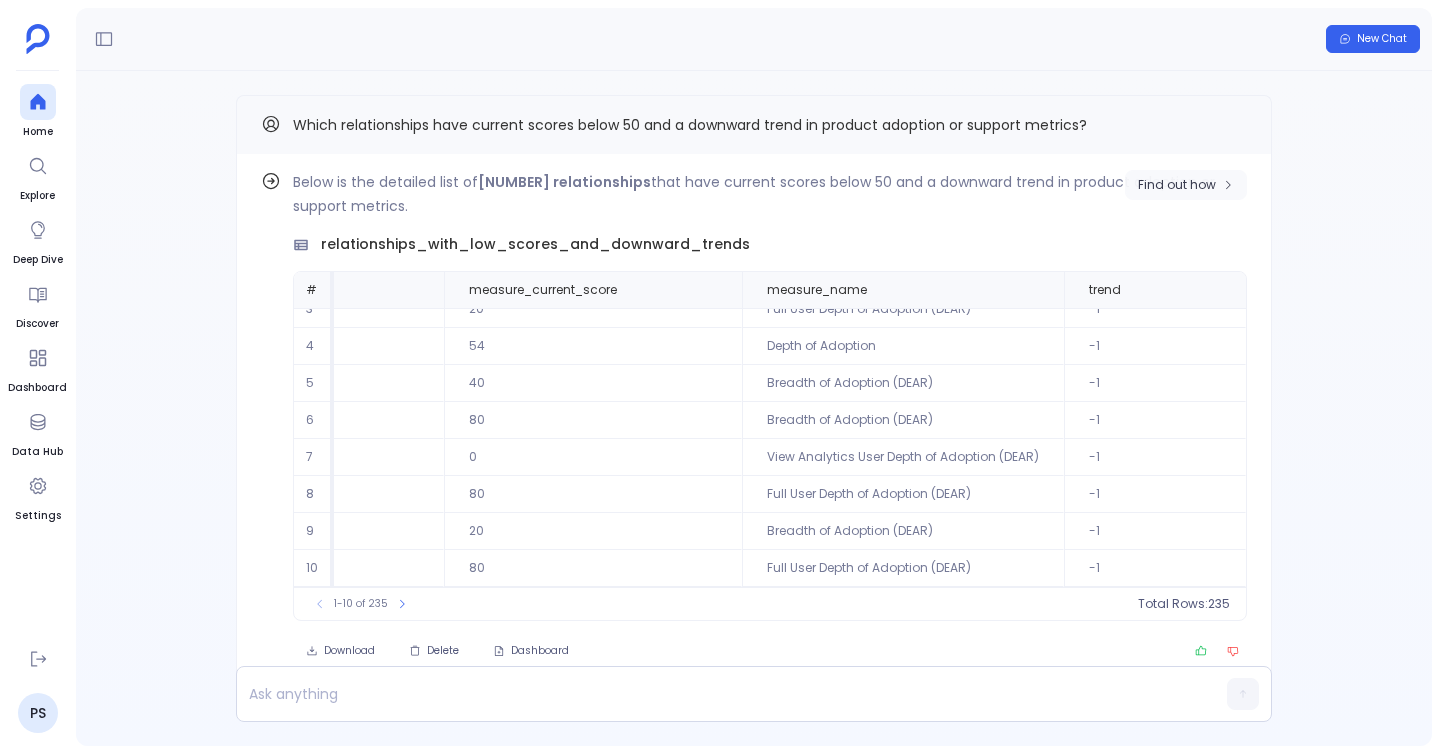 click on "Find out how" at bounding box center (1177, 185) 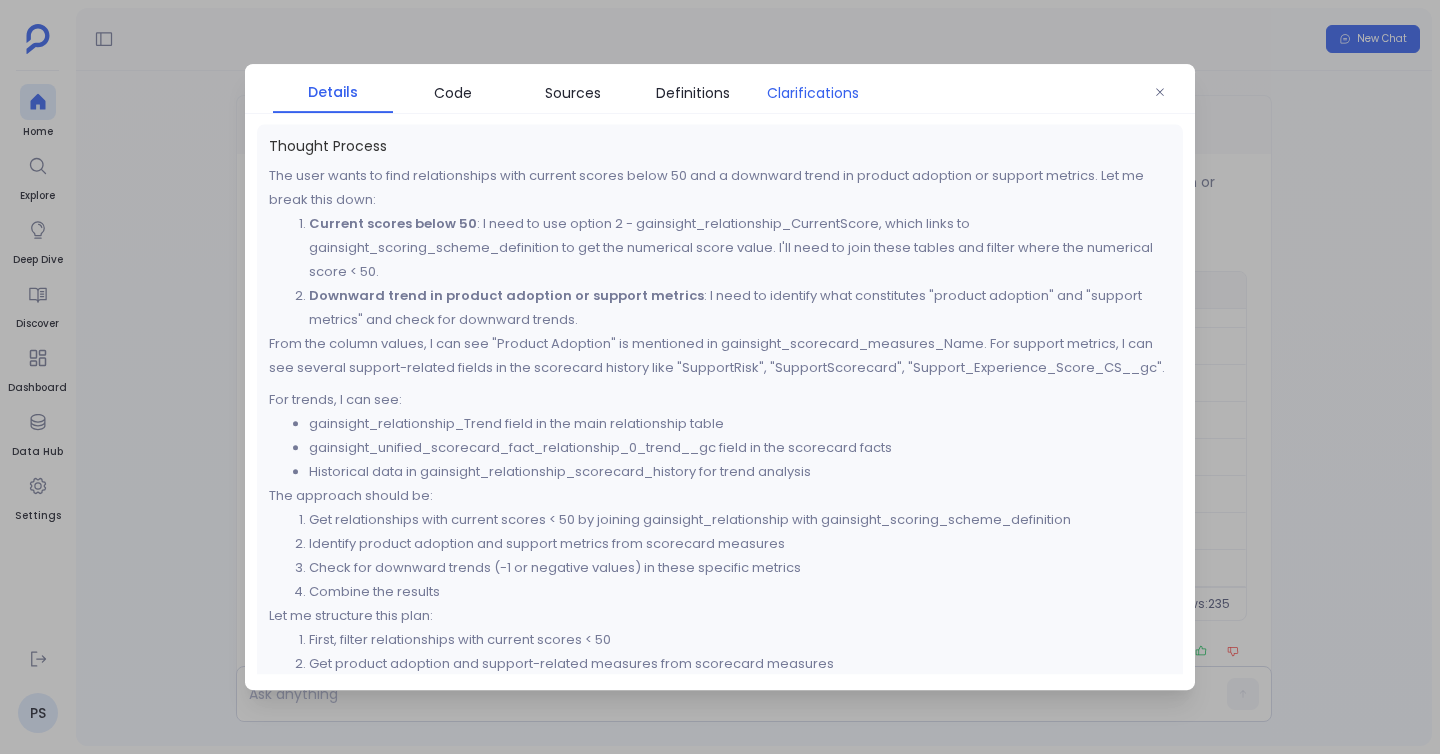 click on "Clarifications" at bounding box center [813, 93] 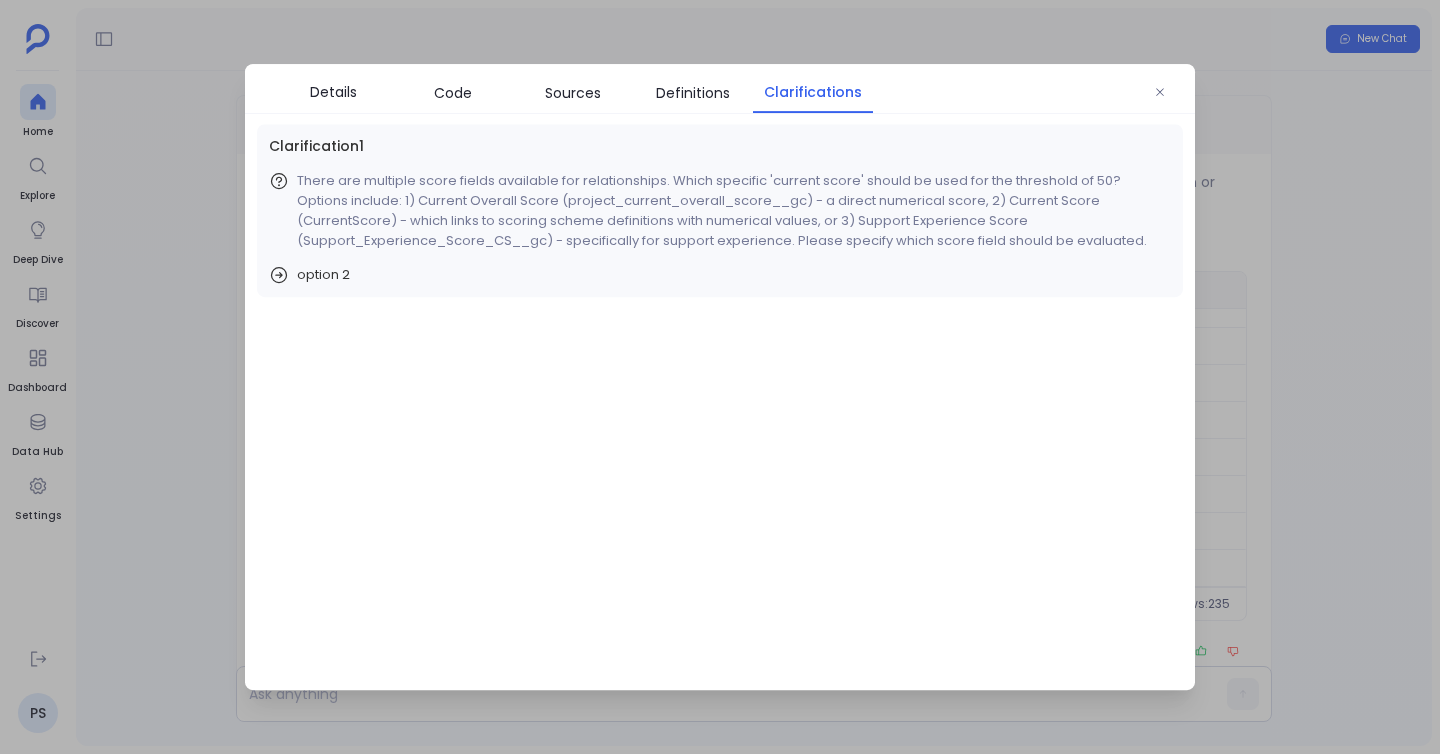 click at bounding box center (720, 377) 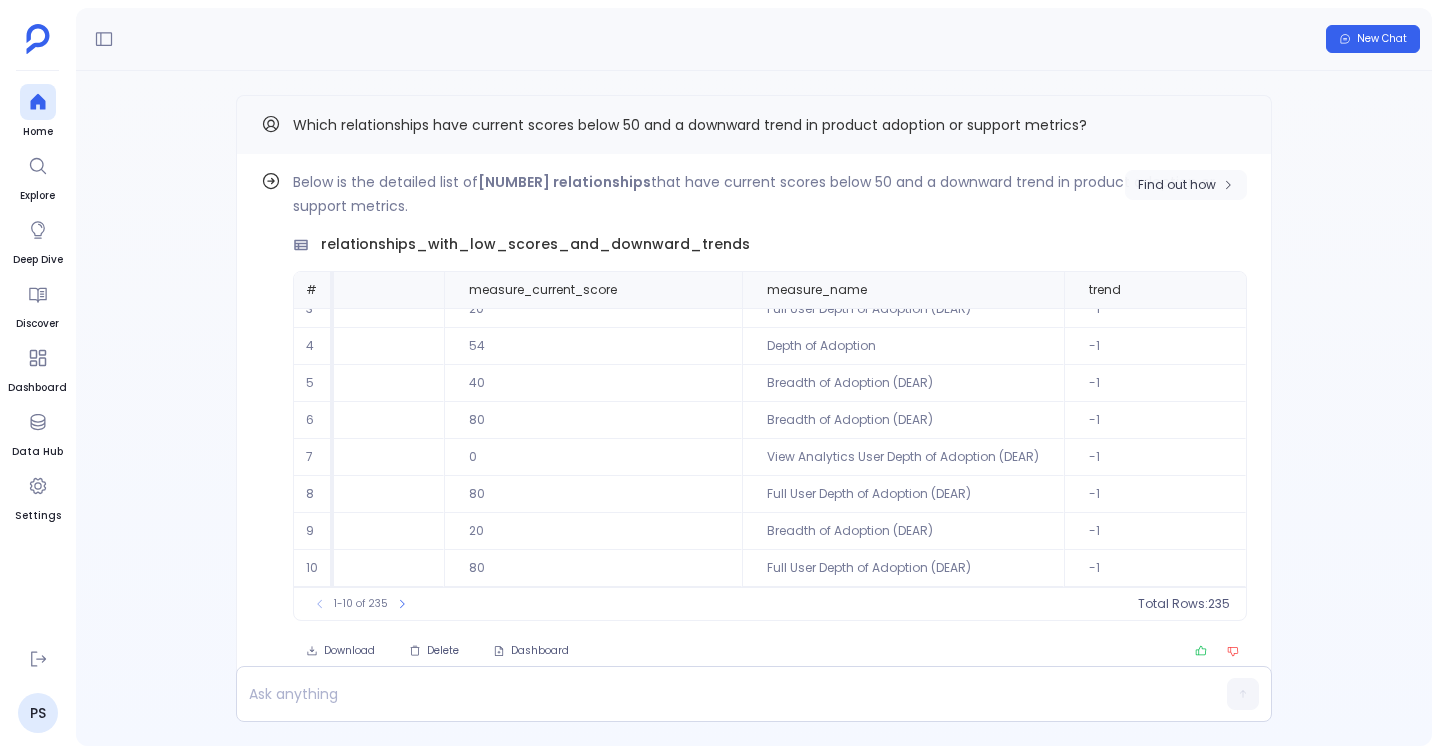 click on "Find out how" at bounding box center [1177, 185] 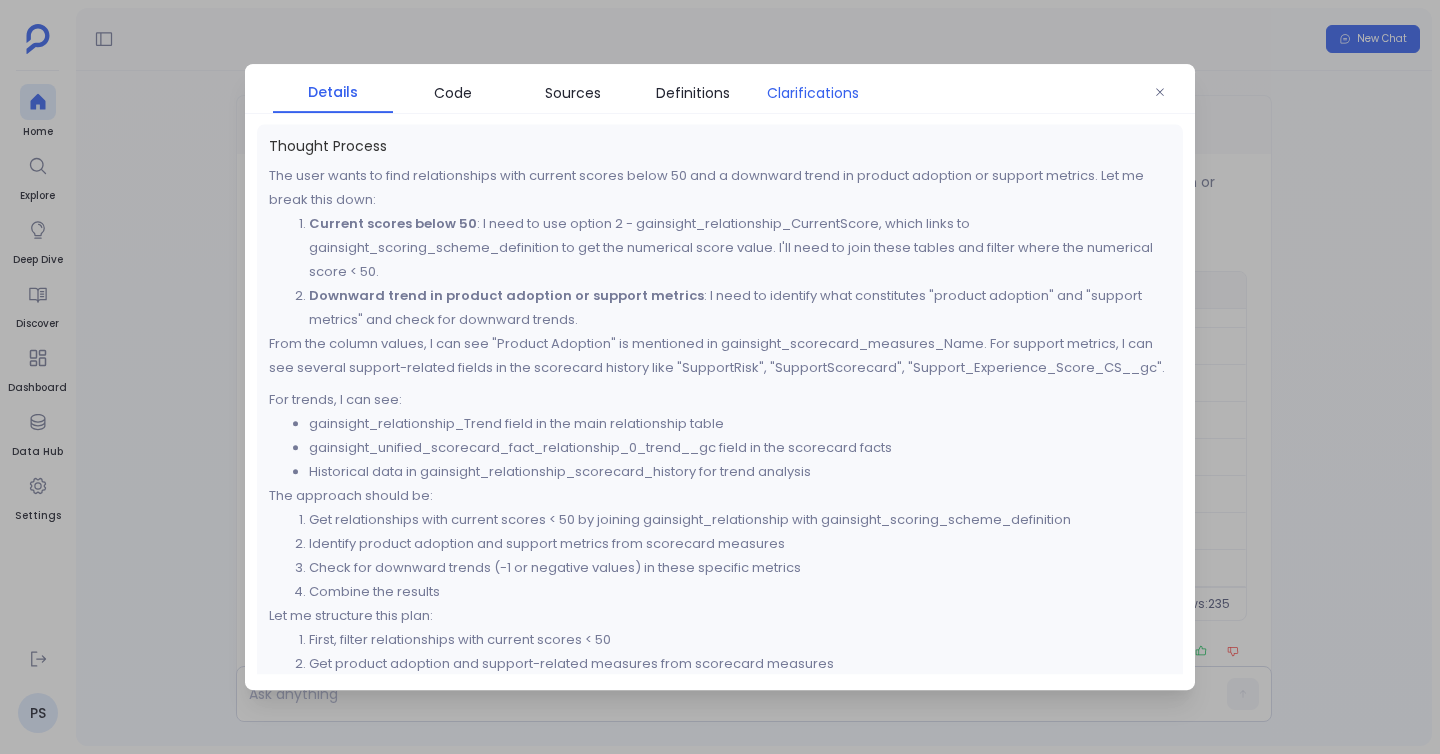 click on "Clarifications" at bounding box center [813, 93] 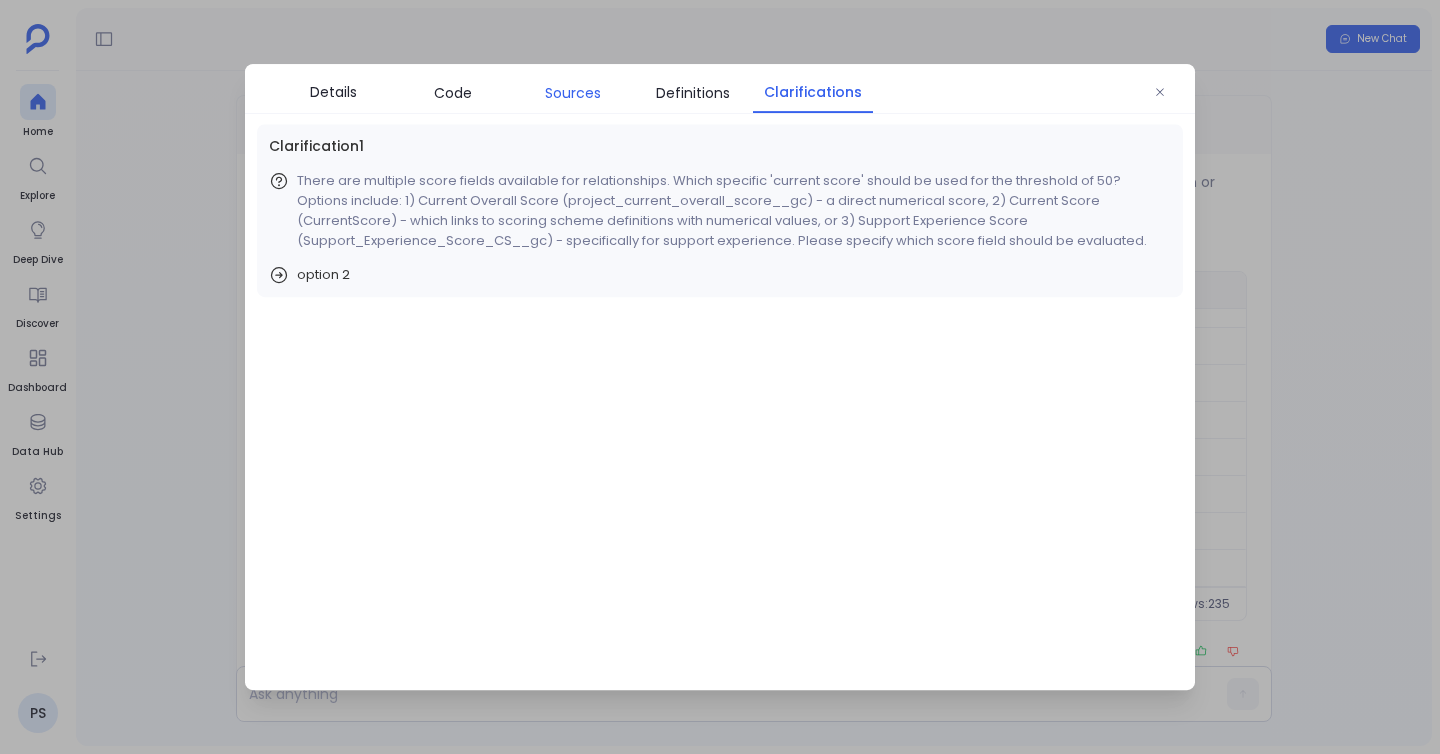 click on "Sources" at bounding box center (573, 93) 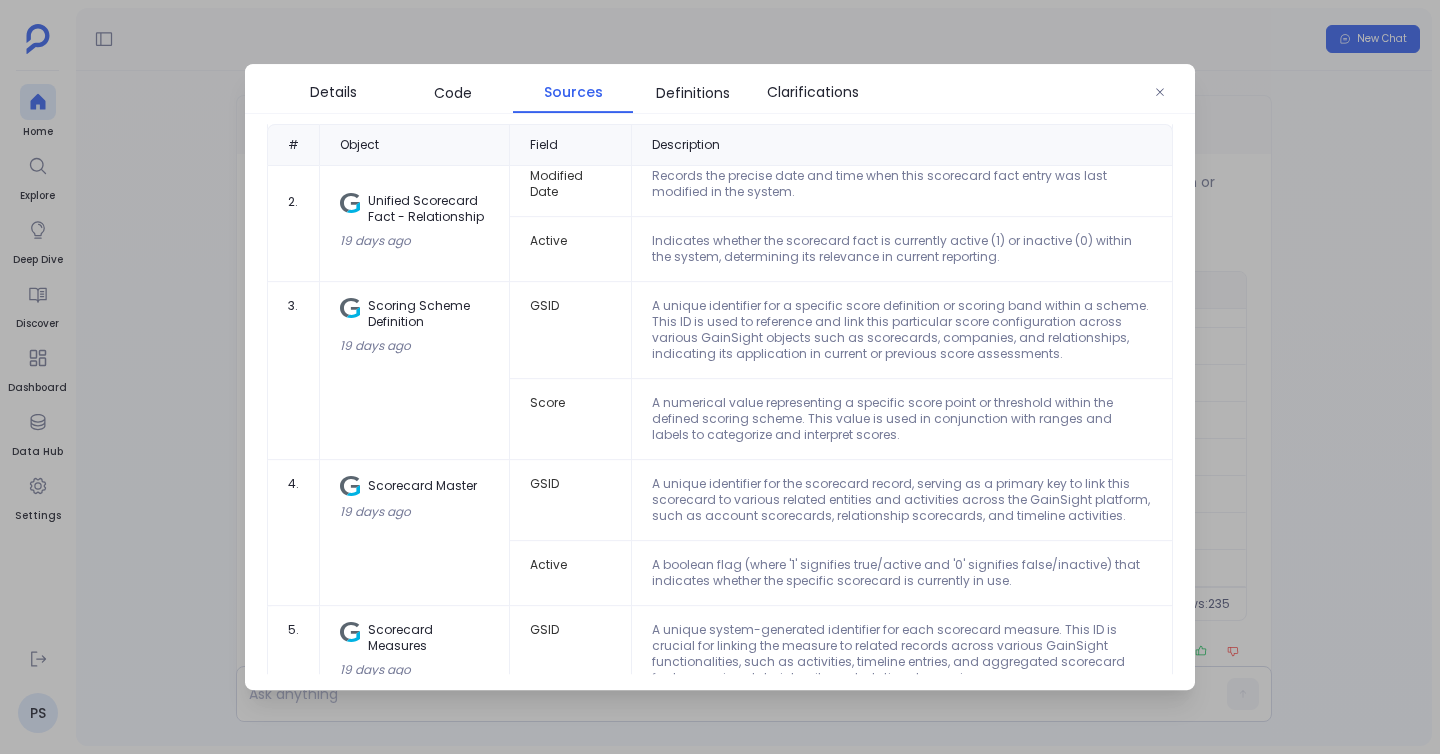 scroll, scrollTop: 866, scrollLeft: 0, axis: vertical 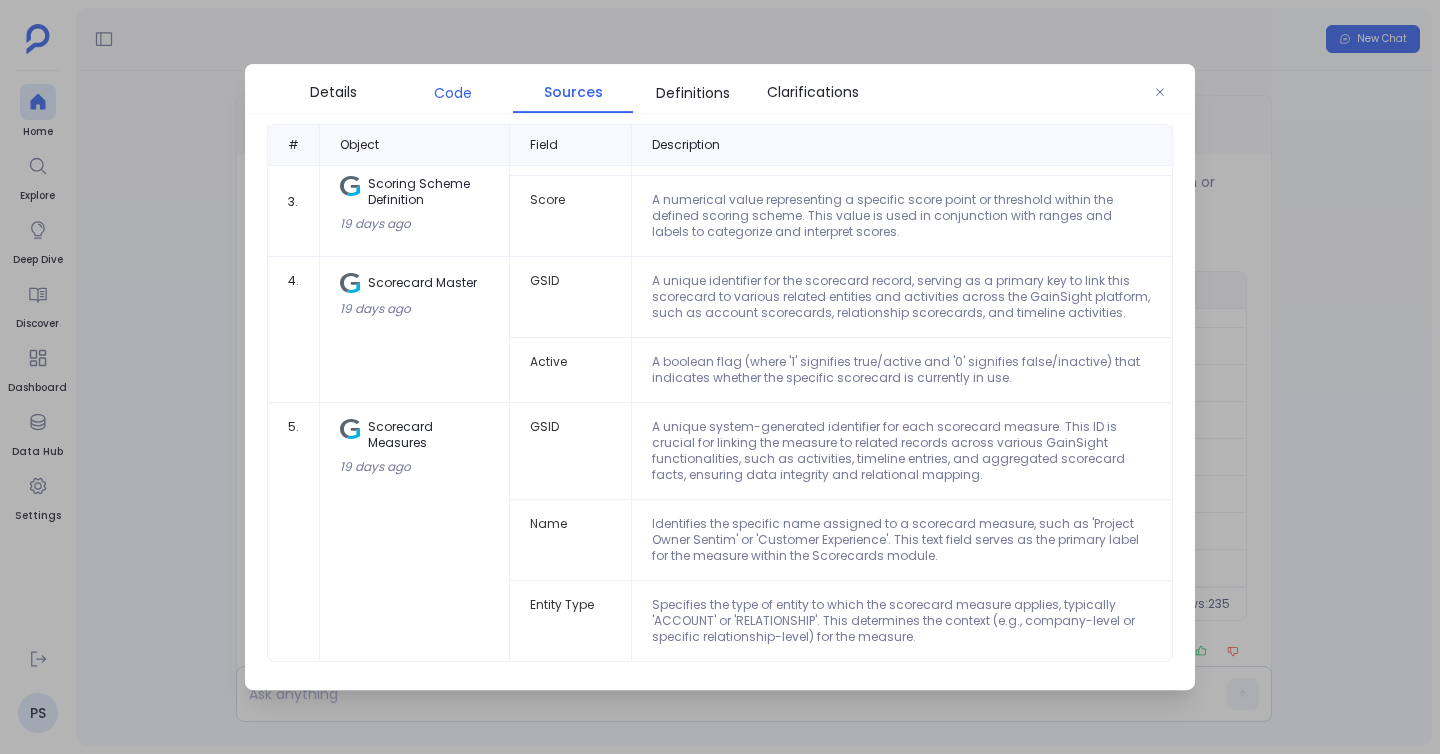 click on "Code" at bounding box center (453, 93) 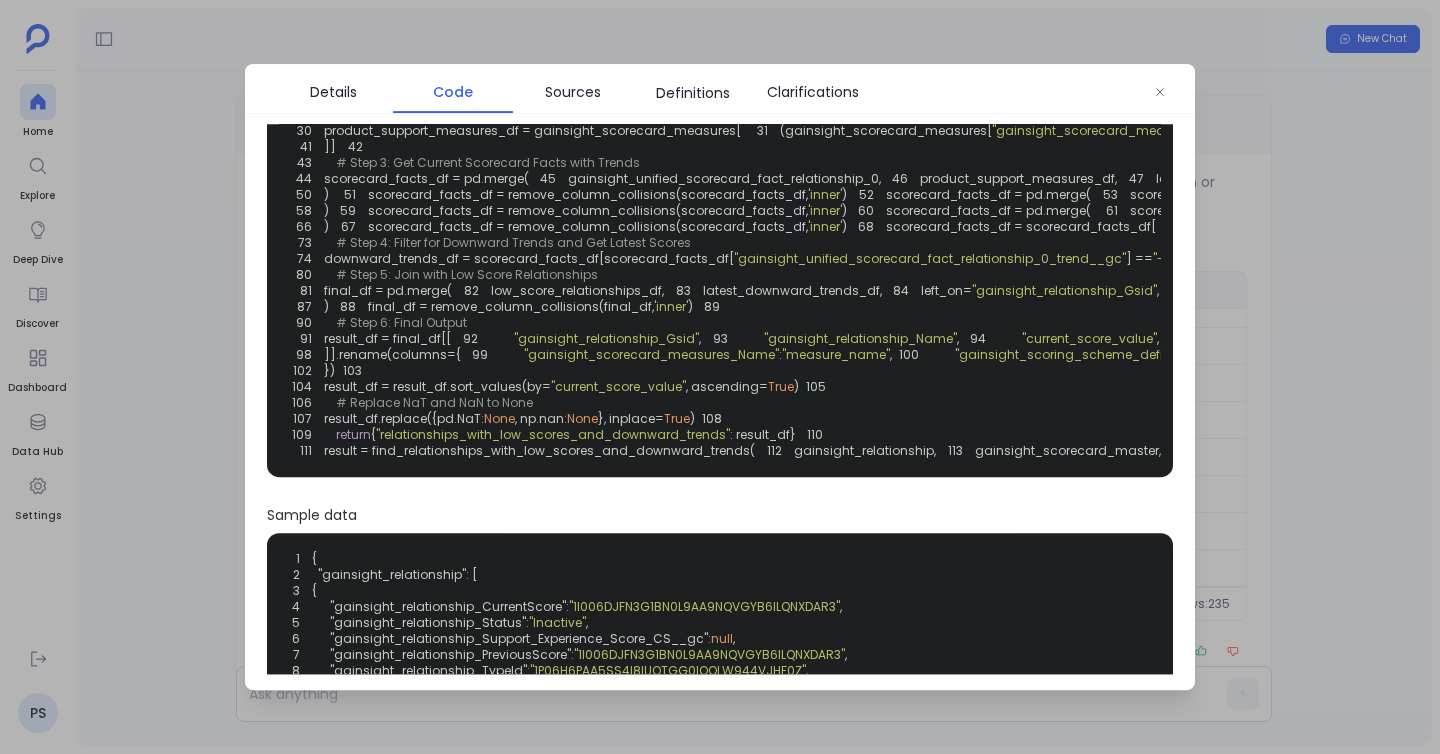 scroll, scrollTop: 201, scrollLeft: 0, axis: vertical 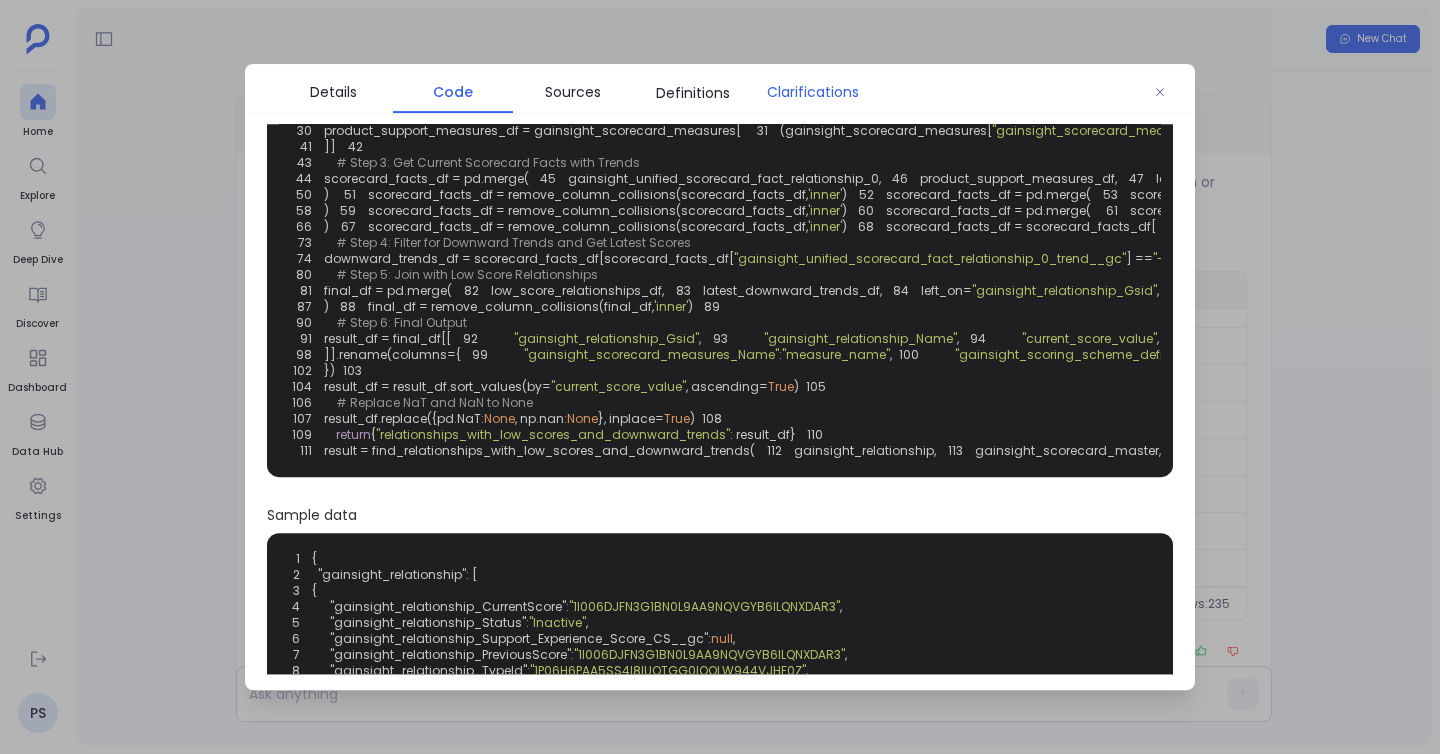 click on "Clarifications" at bounding box center (813, 92) 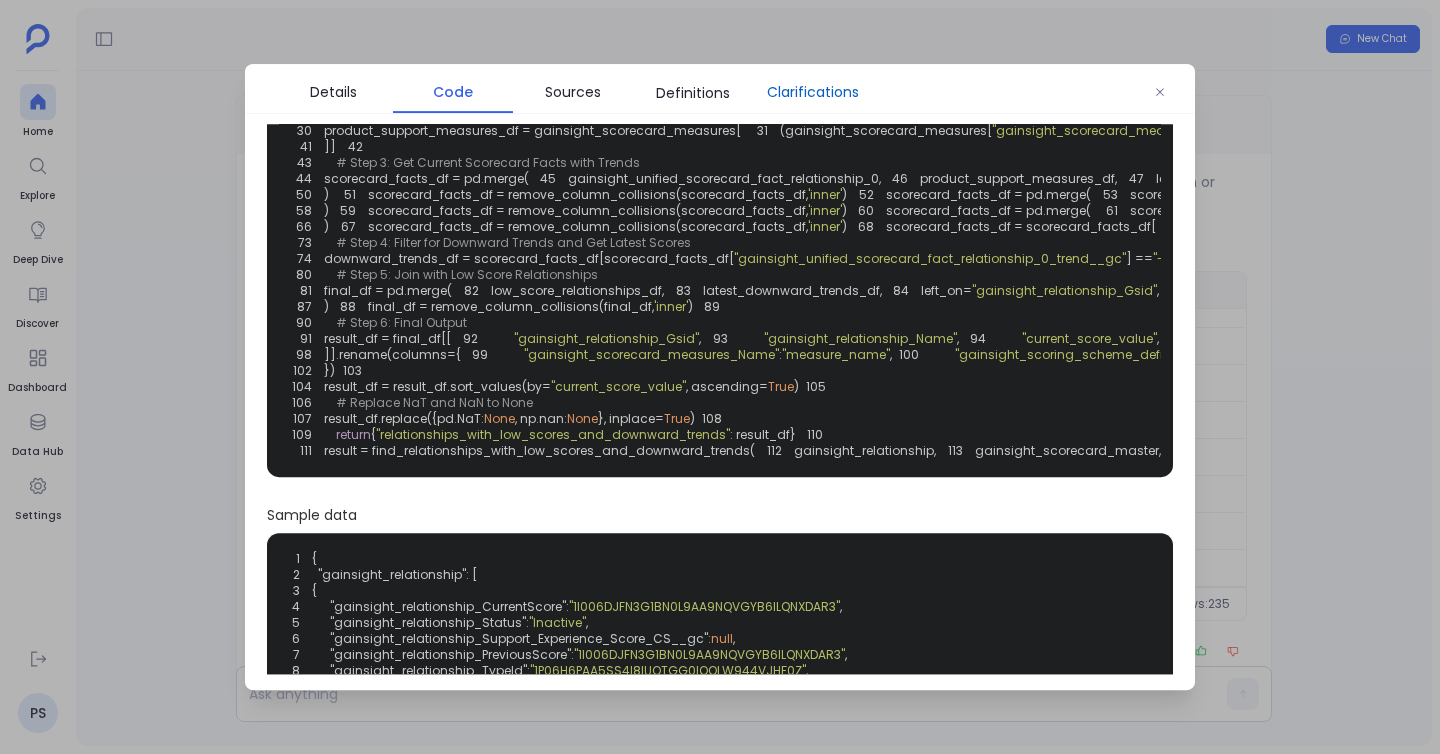scroll, scrollTop: 0, scrollLeft: 0, axis: both 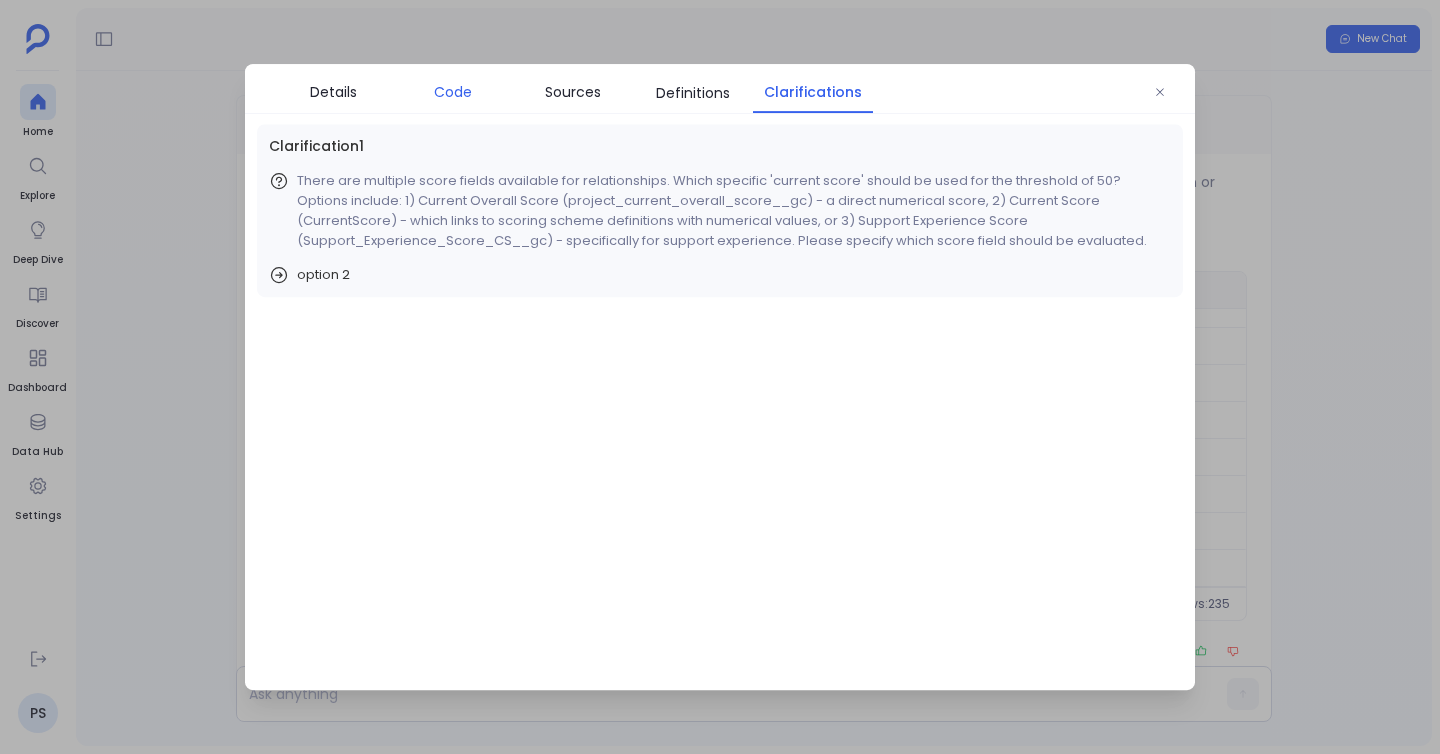 click on "Code" at bounding box center (453, 92) 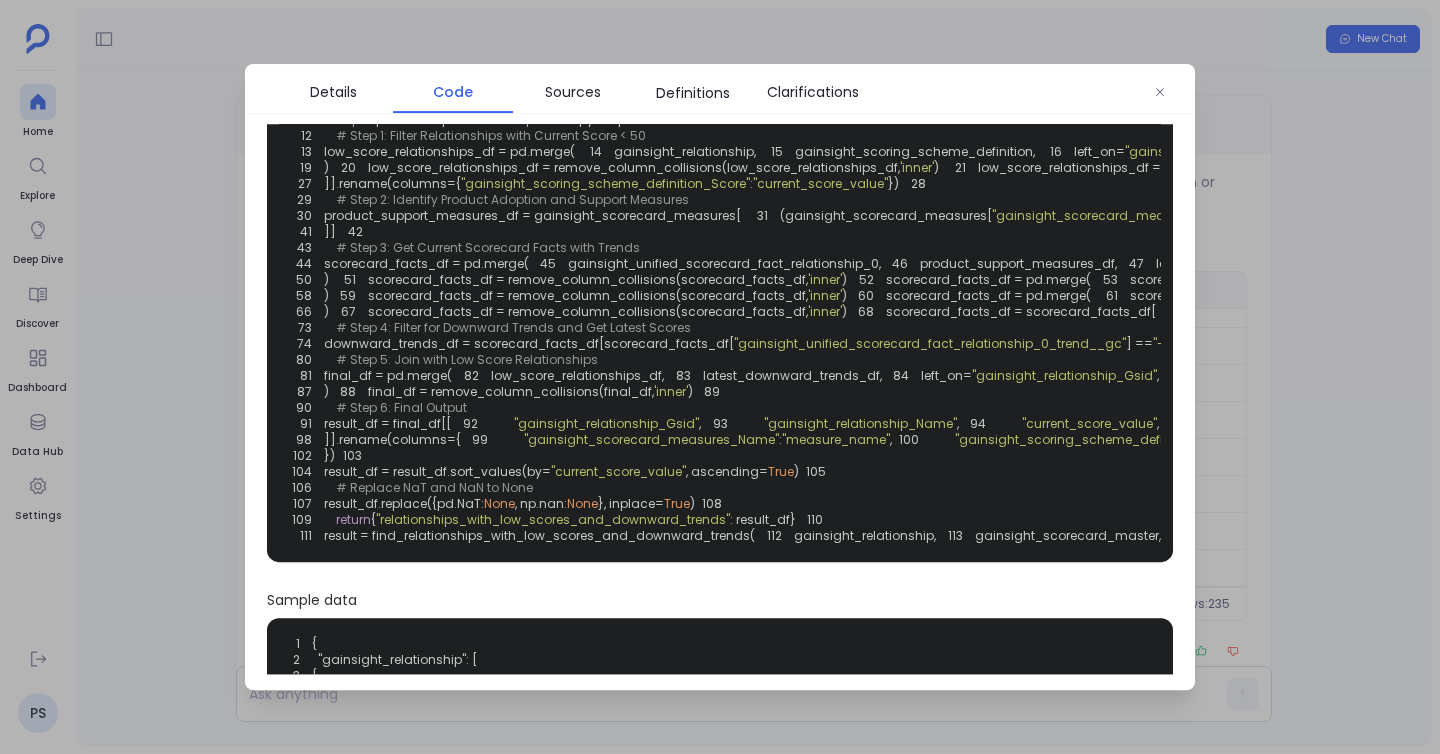 scroll, scrollTop: 118, scrollLeft: 0, axis: vertical 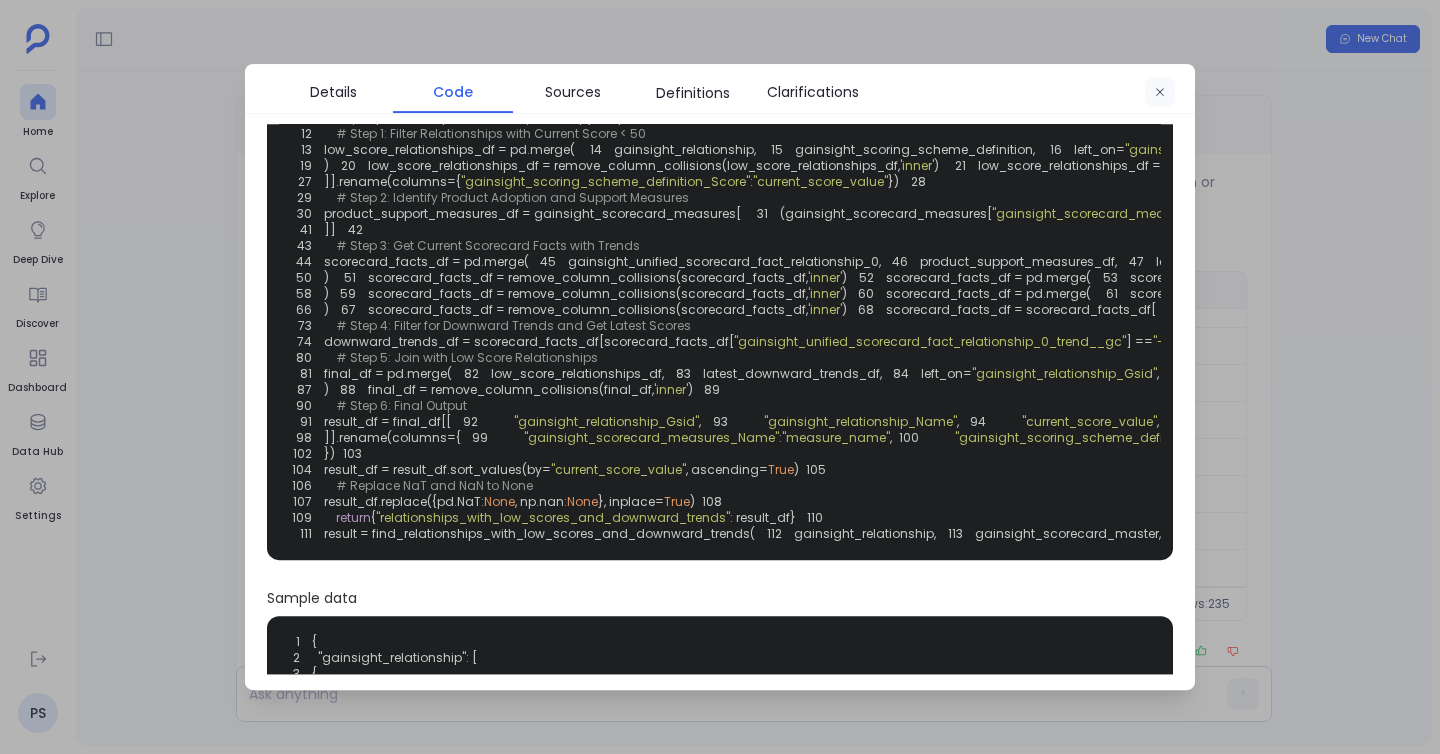 click 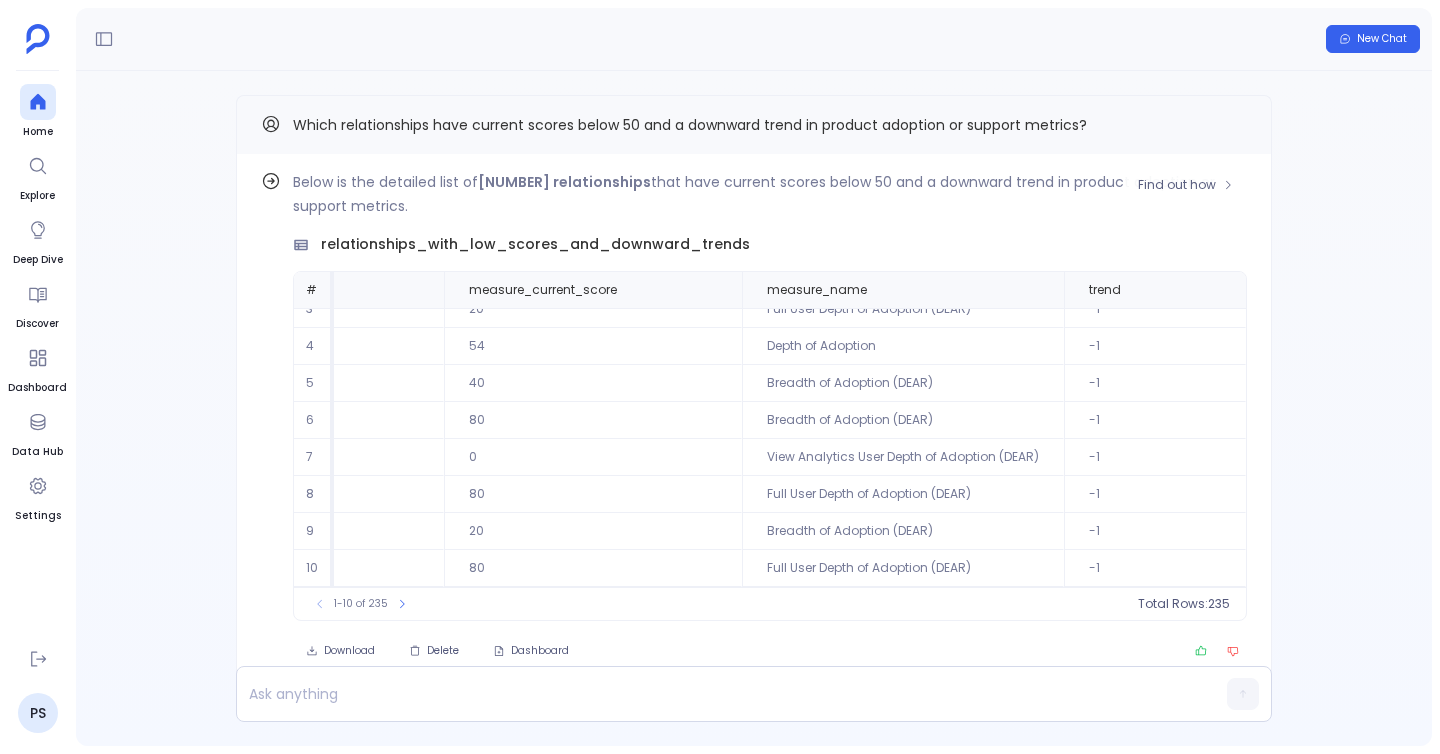 scroll, scrollTop: 0, scrollLeft: 0, axis: both 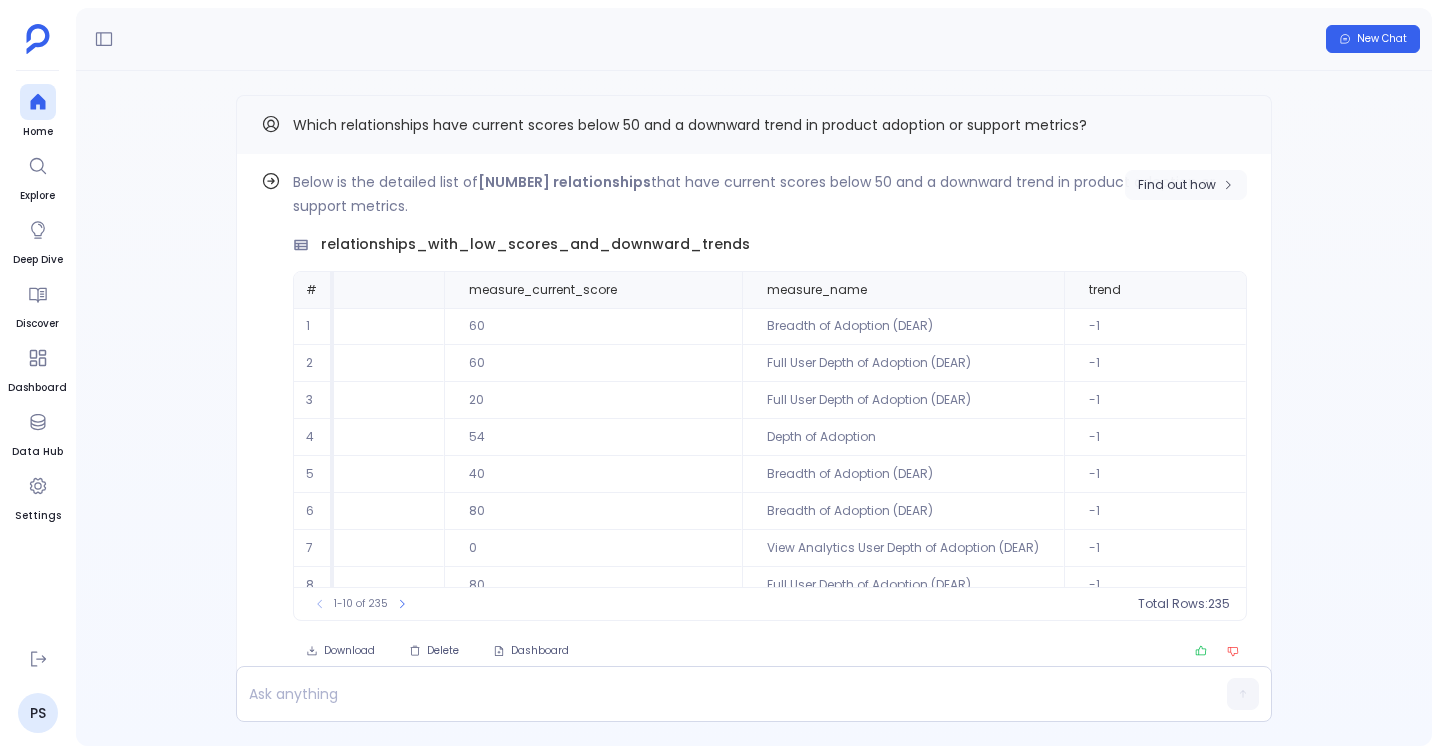 click on "Find out how" at bounding box center [1186, 185] 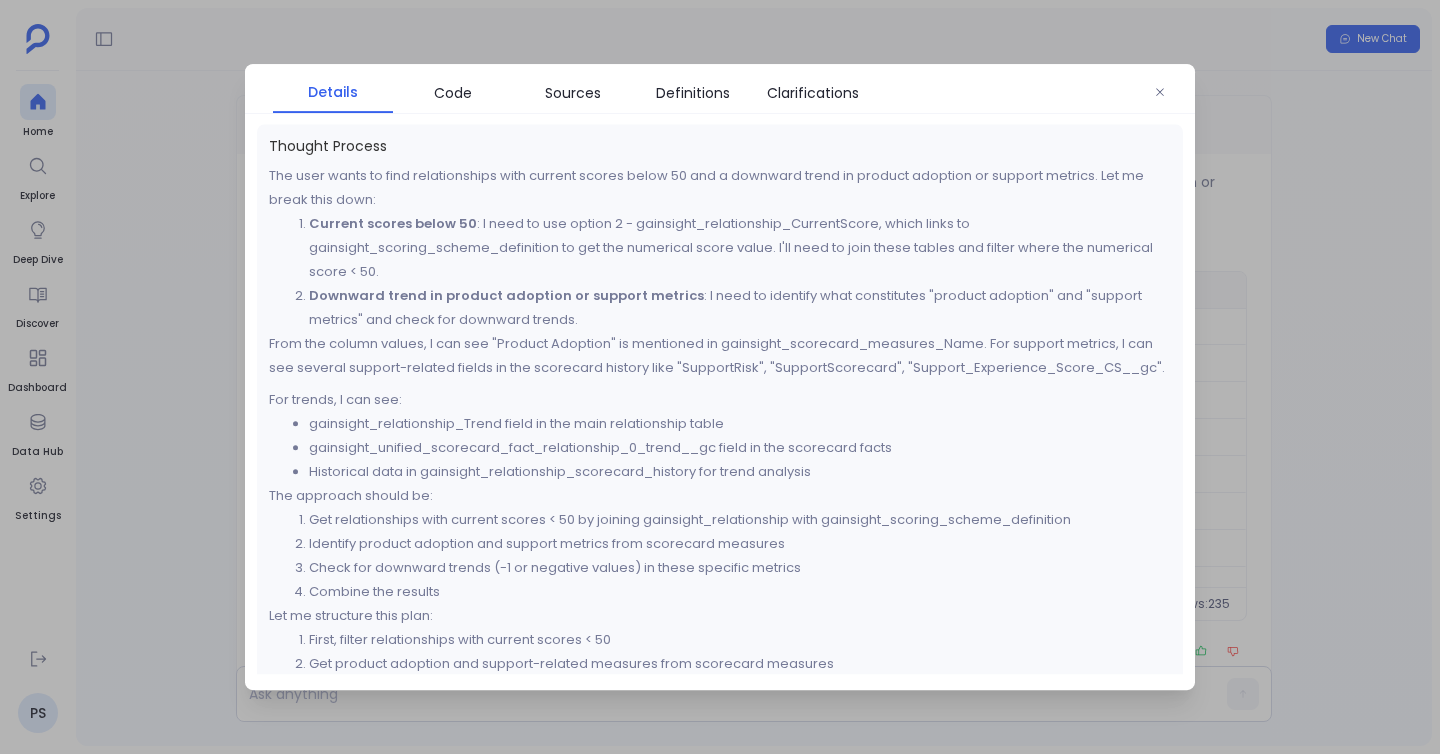 click on "Details Code Sources Definitions Clarifications Thought Process The user wants to find relationships with current scores below 50 and a downward trend in product adoption or support metrics. Let me break this down:
Current scores below 50 : I need to use option 2 - gainsight_relationship_CurrentScore, which links to gainsight_scoring_scheme_definition to get the numerical score value. I'll need to join these tables and filter where the numerical score < 50.
Downward trend in product adoption or support metrics : I need to identify what constitutes "product adoption" and "support metrics" and check for downward trends.
From the column values, I can see "Product Adoption" is mentioned in gainsight_scorecard_measures_Name. For support metrics, I can see several support-related fields in the scorecard history like "SupportRisk", "SupportScorecard", "Support_Experience_Score_CS__gc".
For trends, I can see:
gainsight_relationship_Trend field in the main relationship table" at bounding box center (720, 377) 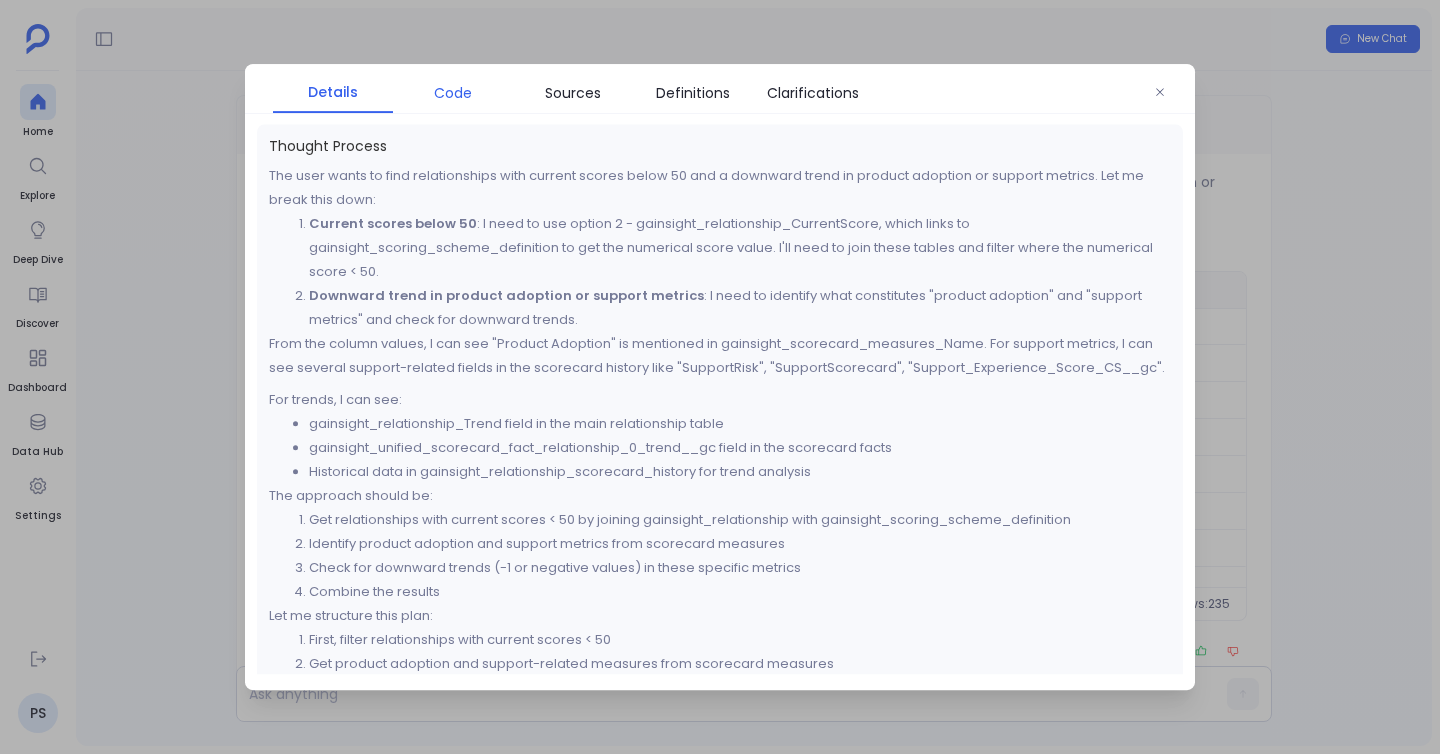 click on "Code" at bounding box center (453, 93) 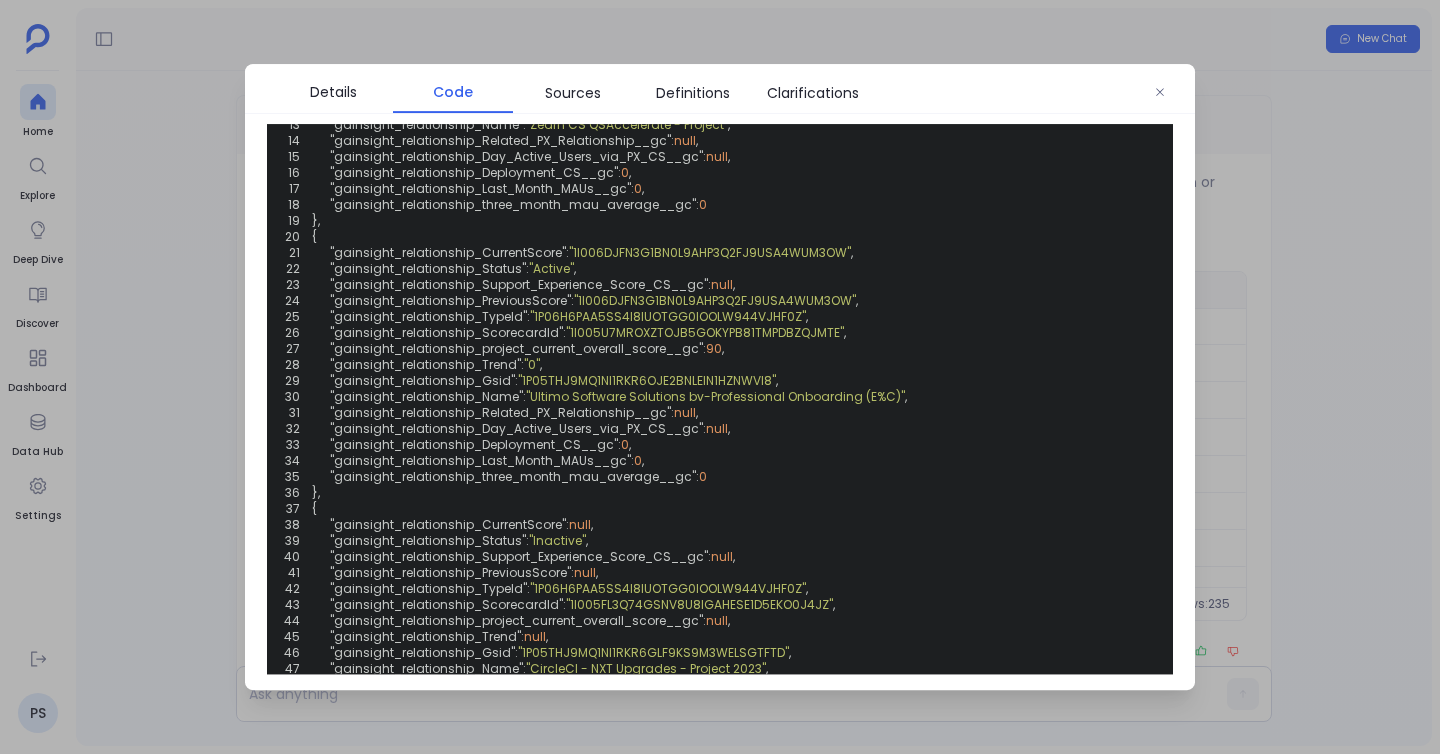 scroll, scrollTop: 818, scrollLeft: 0, axis: vertical 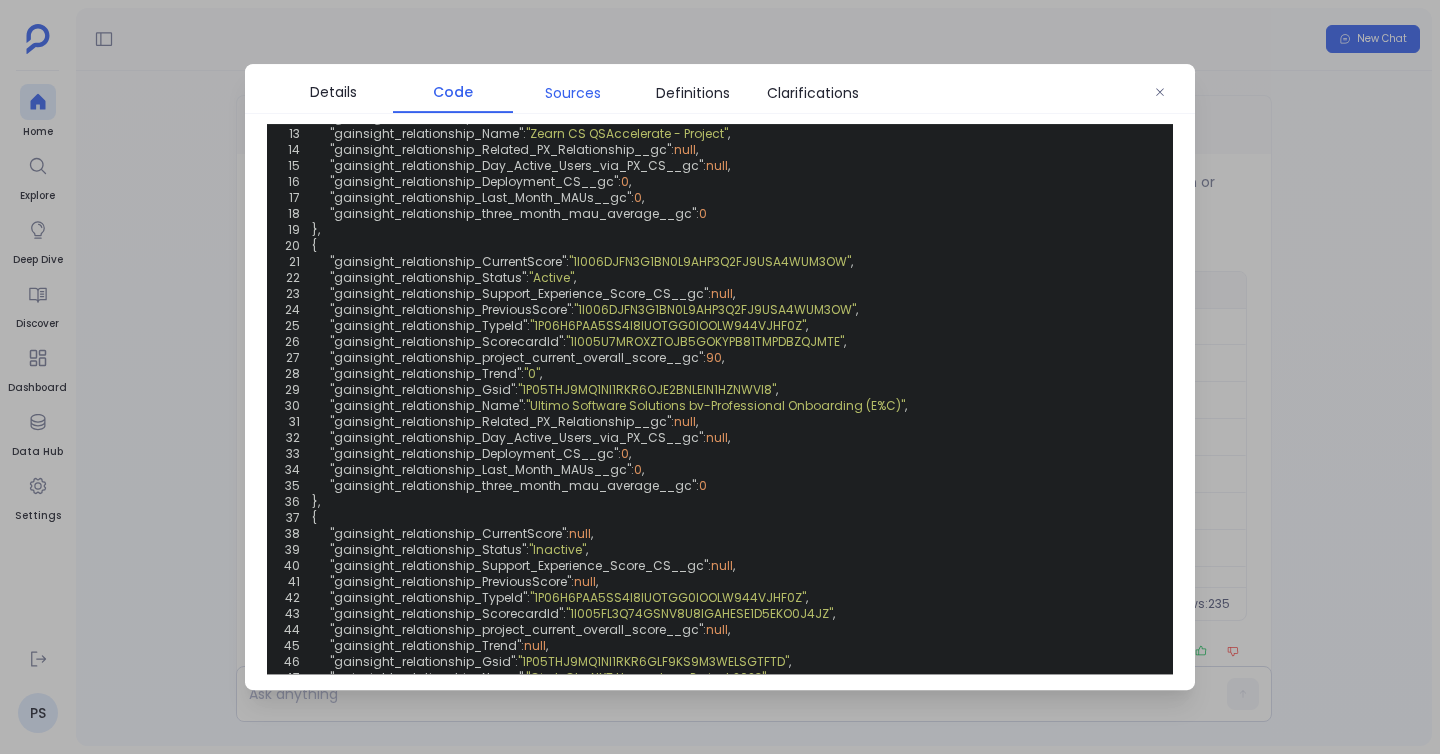 click on "Sources" at bounding box center [573, 93] 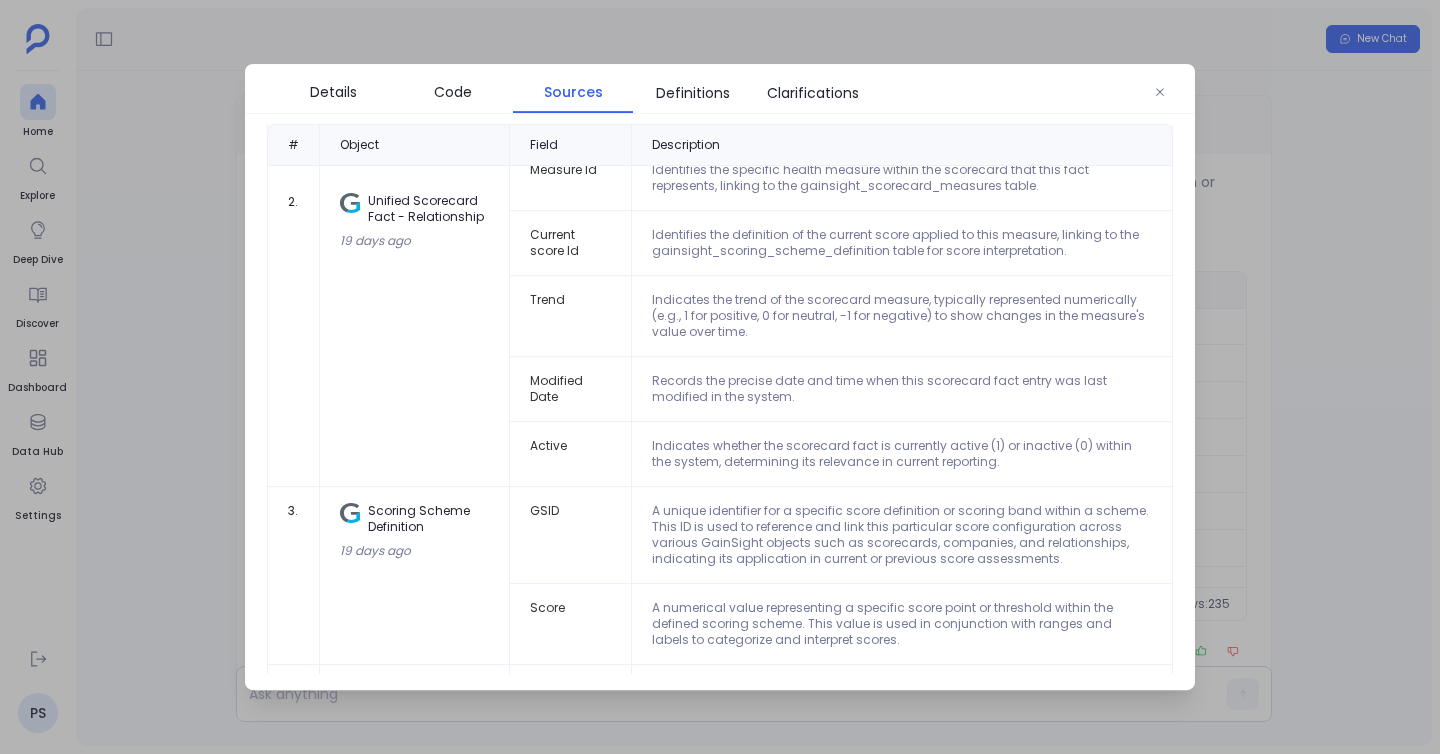 scroll, scrollTop: 0, scrollLeft: 0, axis: both 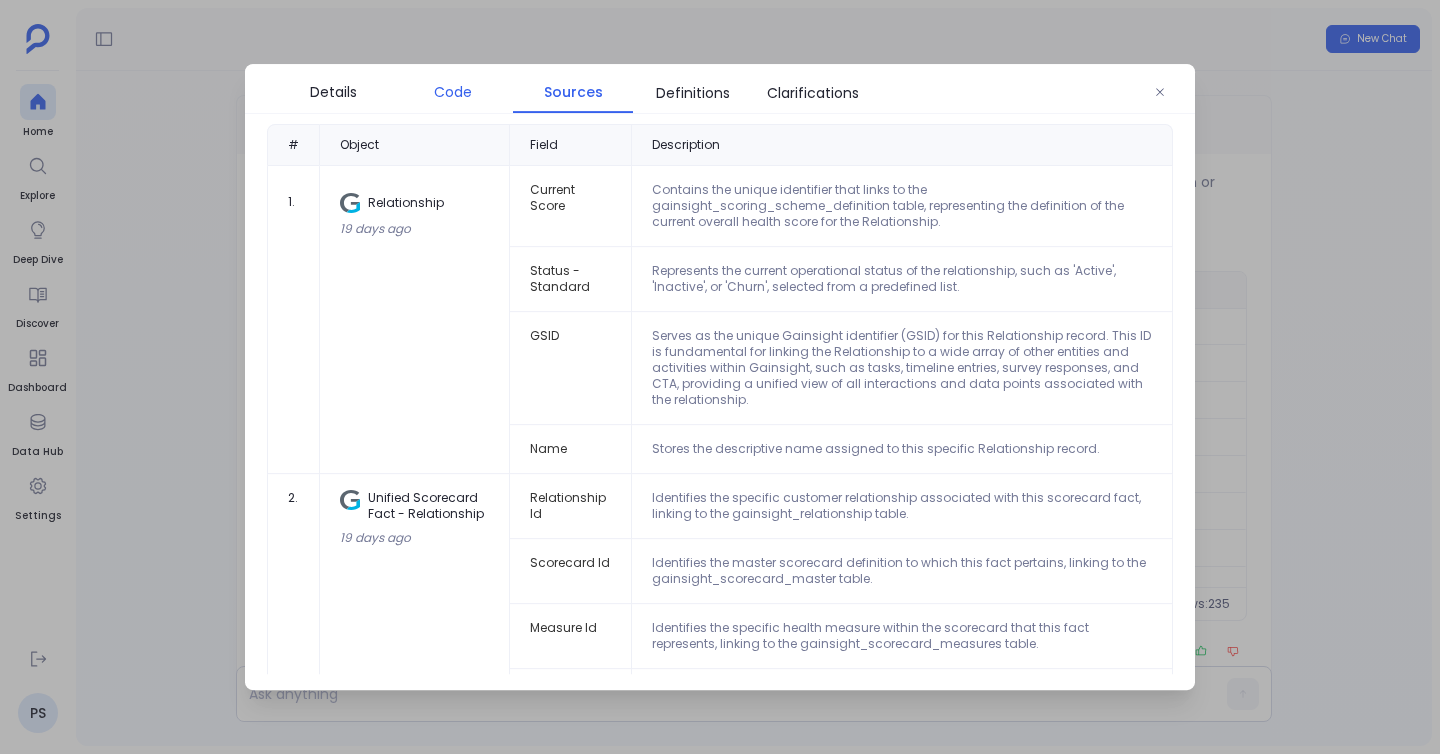 click on "Code" at bounding box center [453, 92] 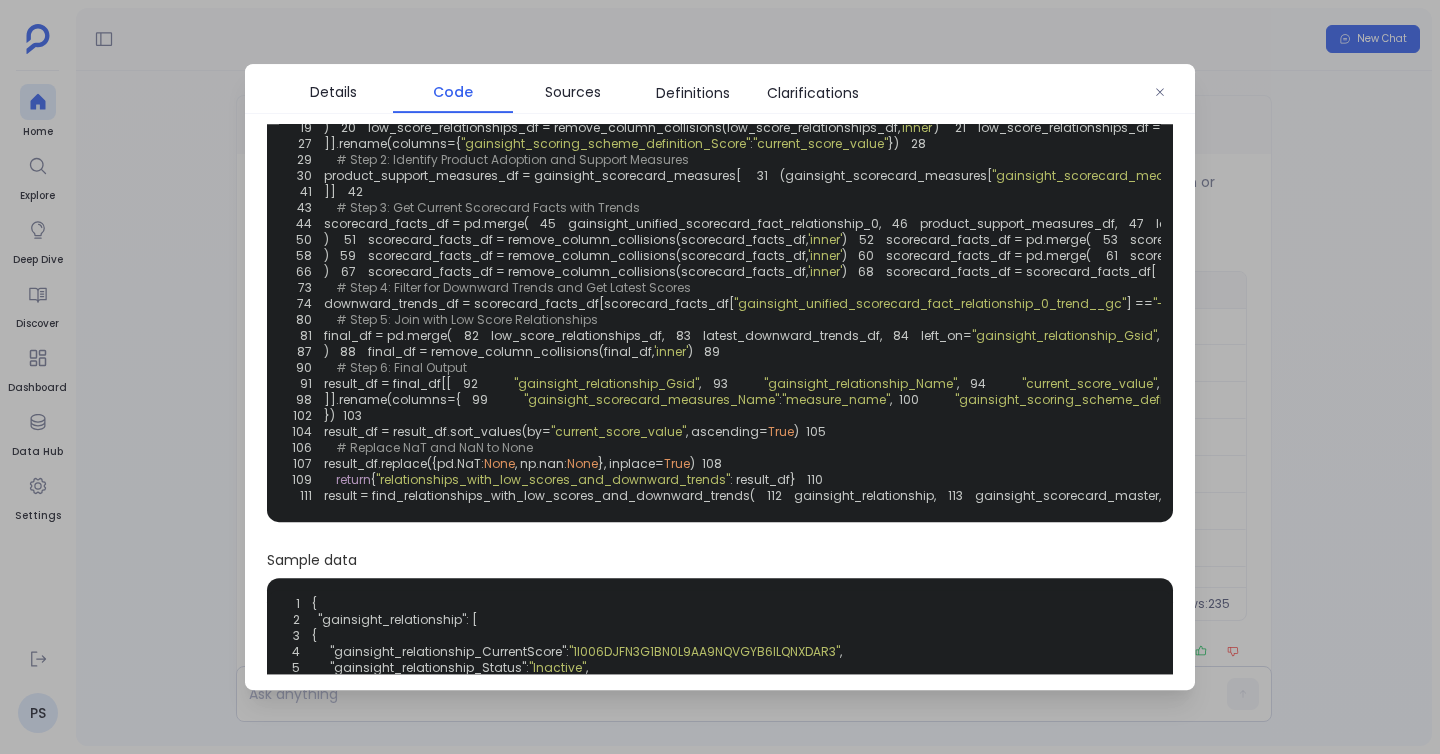 scroll, scrollTop: 154, scrollLeft: 0, axis: vertical 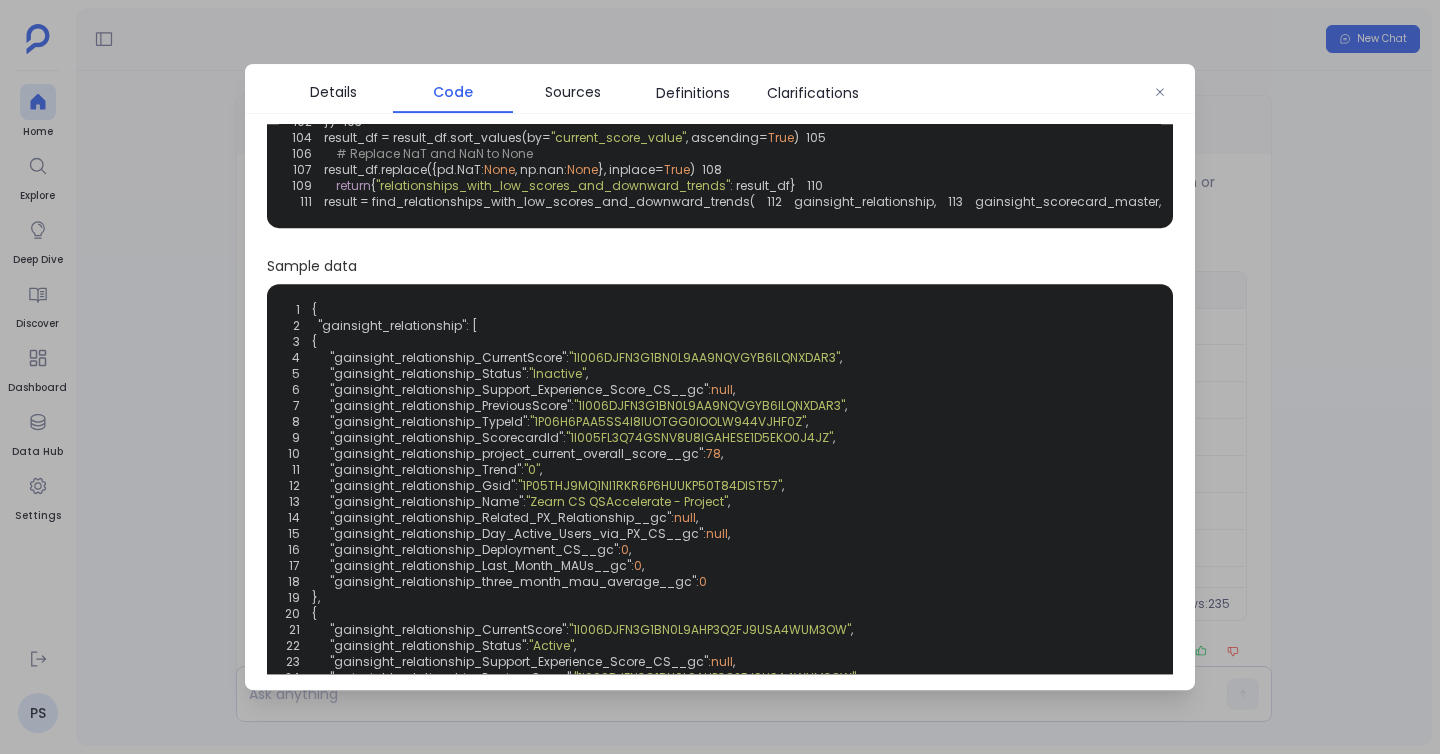 click on "Code 1
2 def   find_relationships_with_low_scores_and_downward_trends (
3     gainsight_relationship,
4     gainsight_scorecard_master,
5     gainsight_scorecard_measures,
6     gainsight_unified_scorecard_fact_relationship_0,
7     gainsight_scoring_scheme_definition
8 ):
9      import  pandas  as  pd
10      import  numpy  as  np
11
12      # Step 1: Filter Relationships with Current Score < 50
13     low_score_relationships_df = pd.merge(
14         gainsight_relationship,
15         gainsight_scoring_scheme_definition,
16         left_on= "gainsight_relationship_CurrentScore" ,
17         right_on= "gainsight_scoring_scheme_definition_Gsid" ,
18         how= "inner"
19     )
20     low_score_relationships_df = remove_column_collisions(low_score_relationships_df,  'inner' )
21     low_score_relationships_df = low_score_relationships_df[low_score_relationships_df[ "gainsight_scoring_scheme_definition_Score" ] <  50 ]
22 23          "gainsight_relationship_Gsid" ,
24          ," at bounding box center (720, 399) 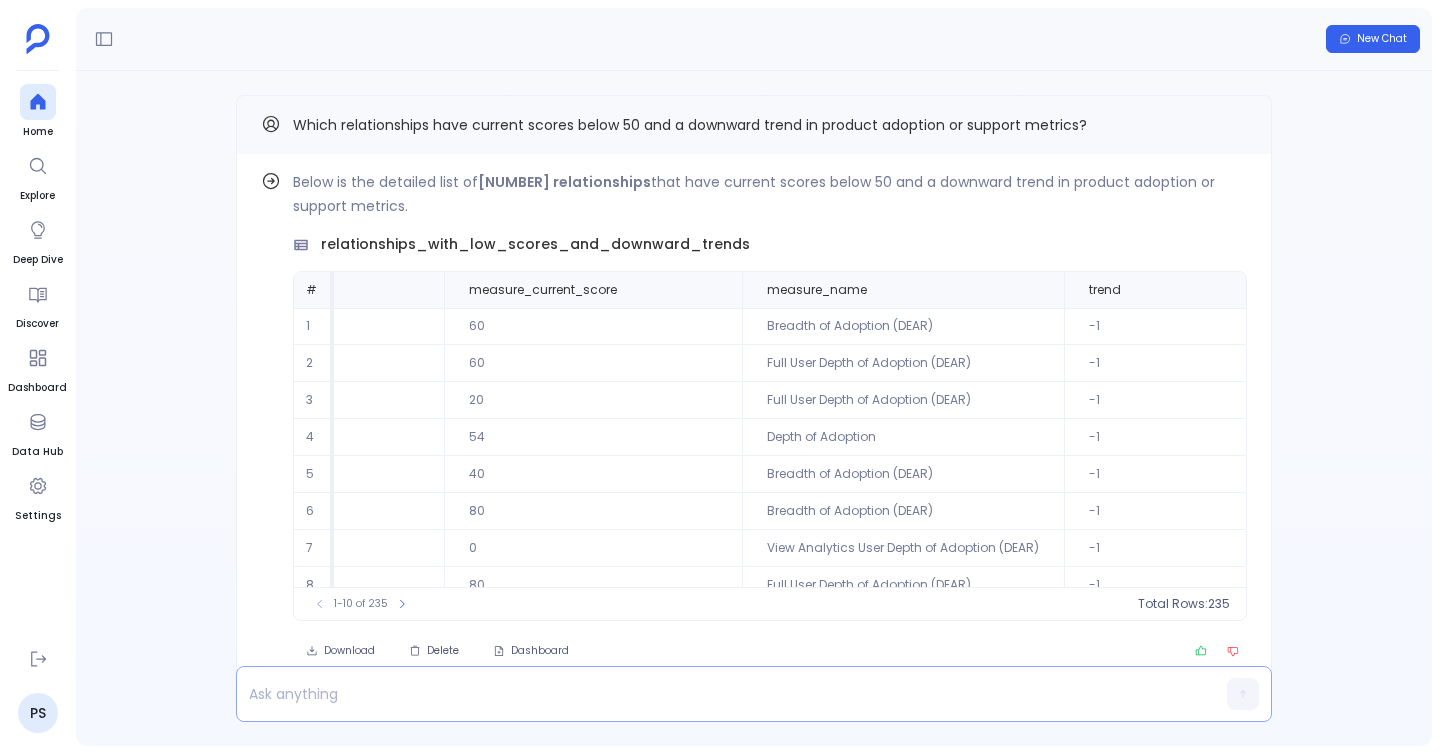 click at bounding box center [715, 694] 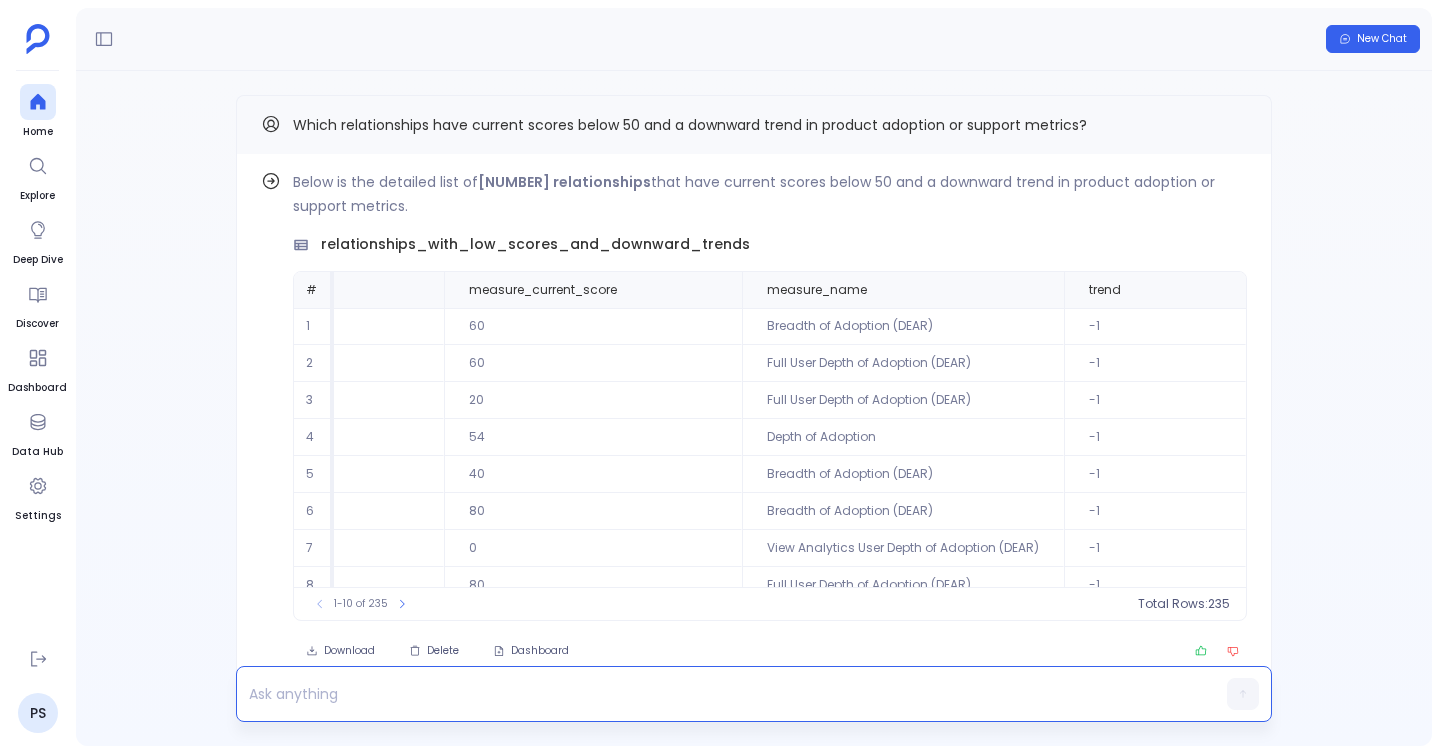type 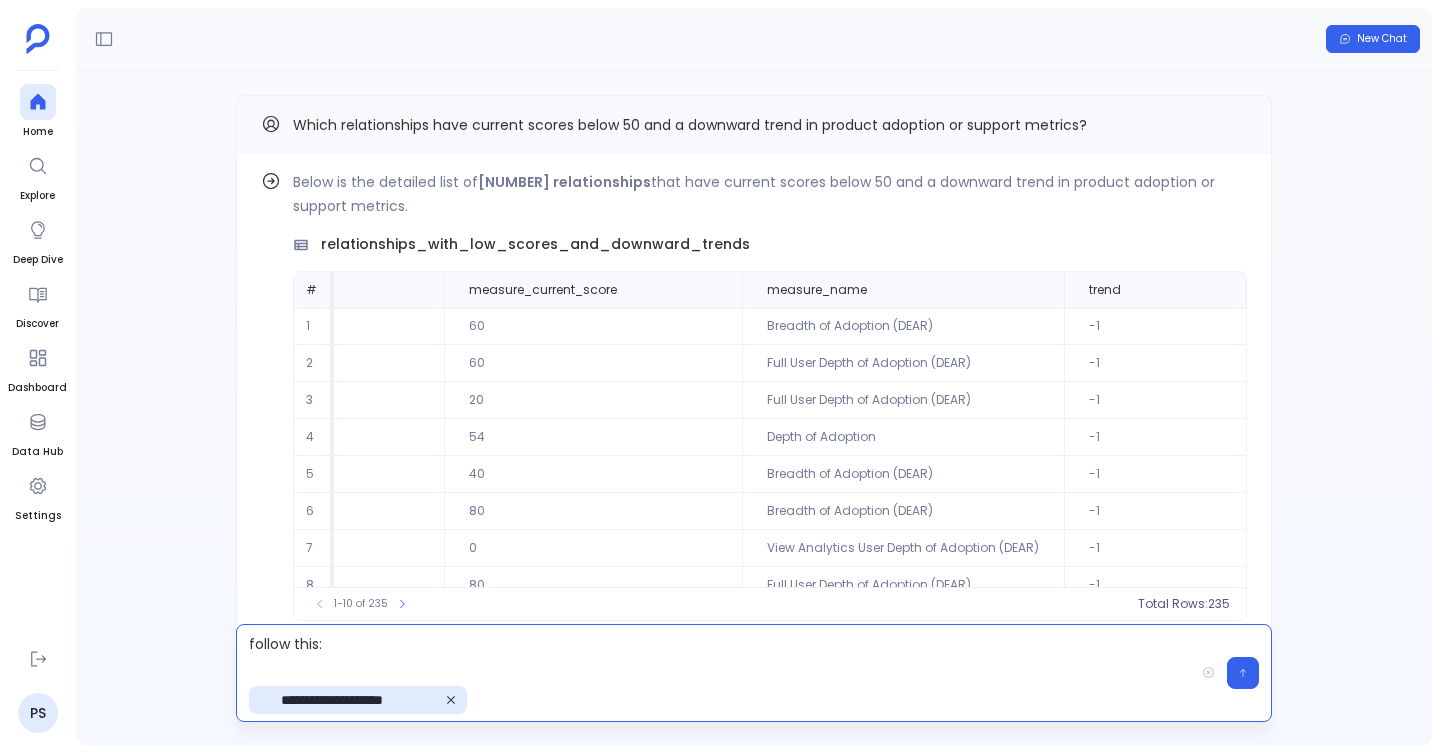 click 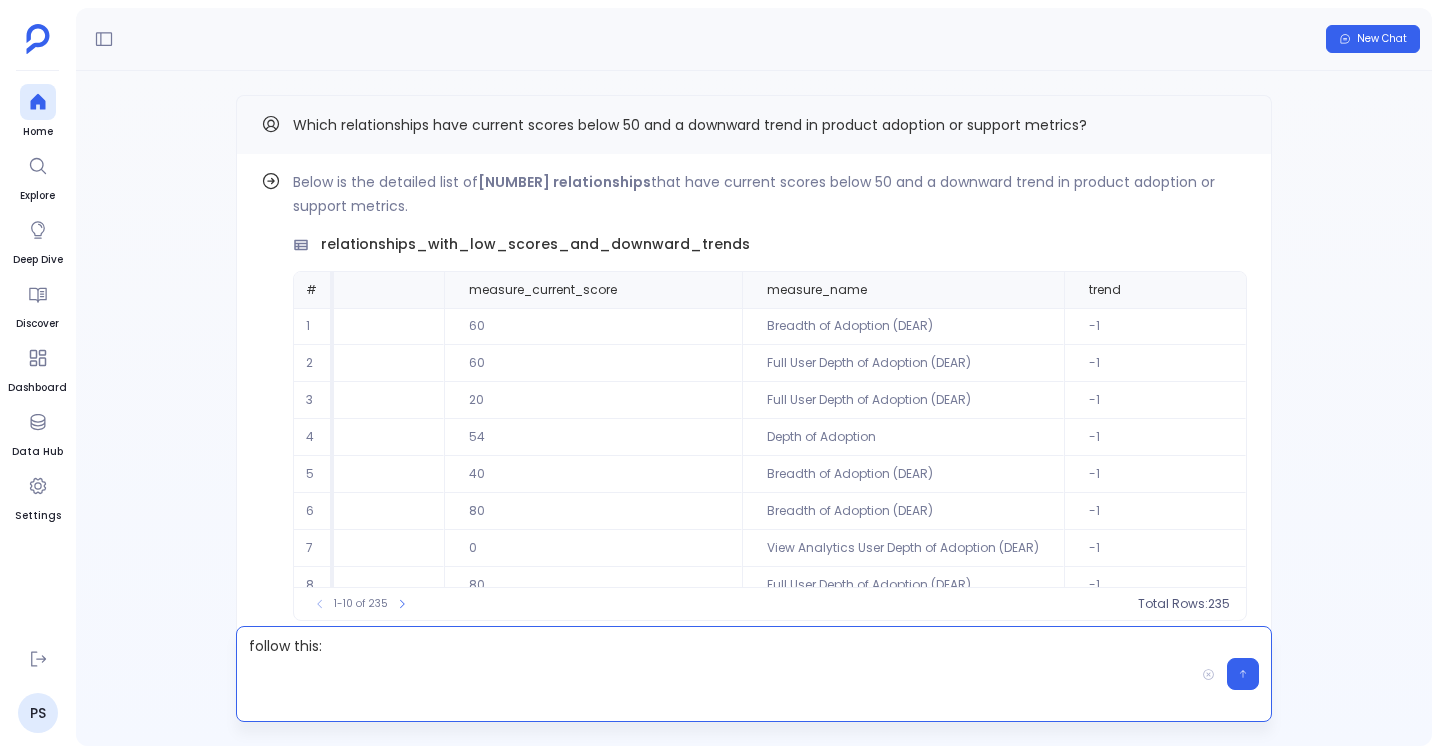 click on "follow this:" at bounding box center (715, 674) 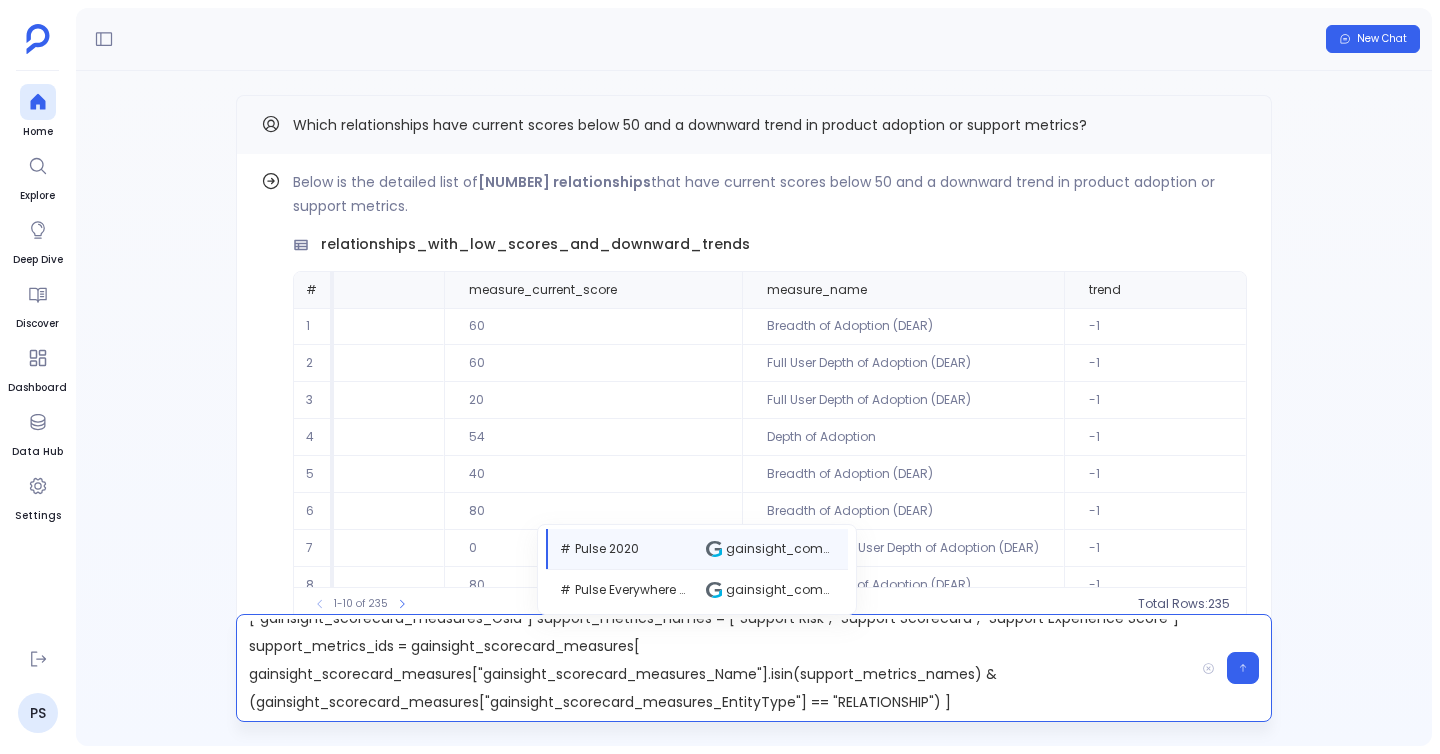 scroll, scrollTop: 182, scrollLeft: 0, axis: vertical 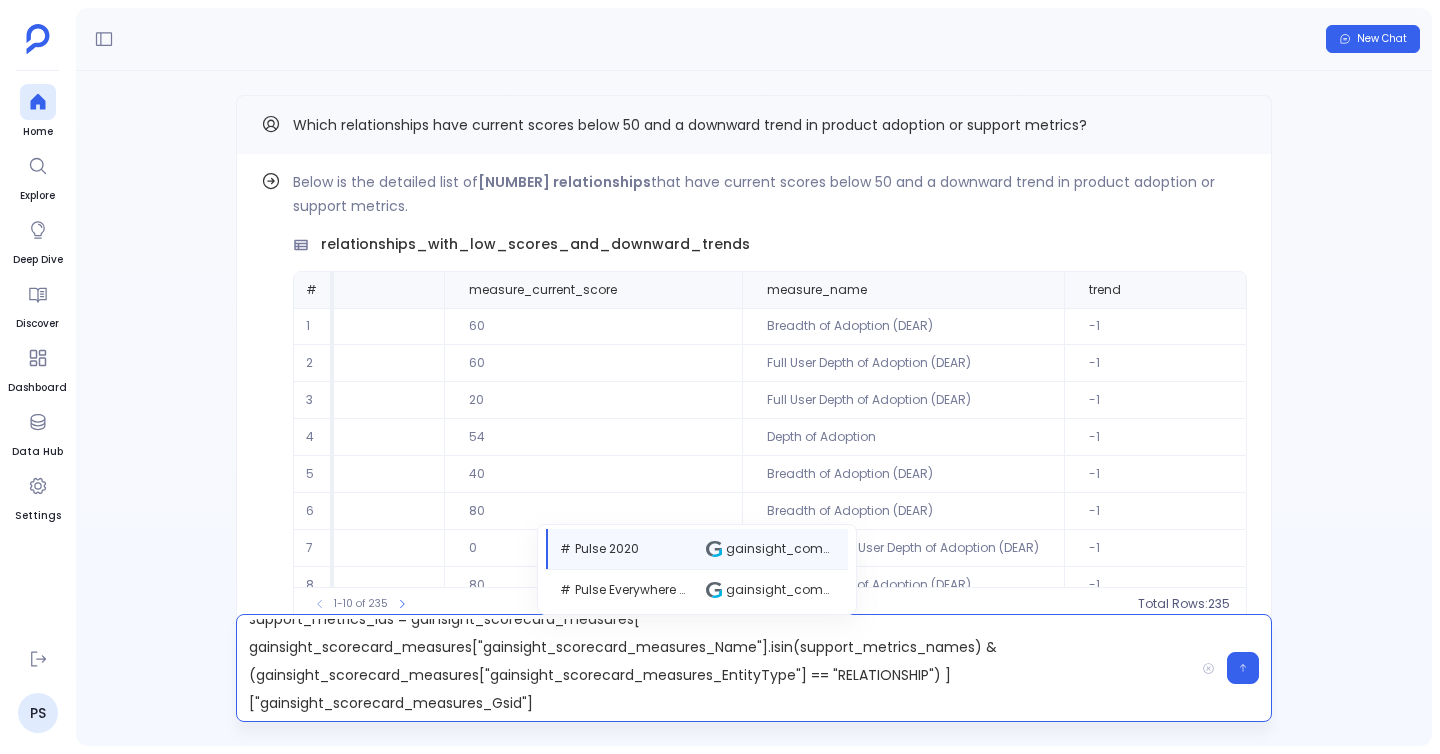 click on "follow this:
# 2. & 3. Get Measure IDs for Product Adoption and Support Metrics
product_adoption_measure_id = gainsight_scorecard_measures[
(gainsight_scorecard_measures["gainsight_scorecard_measures_Name"] == "Product Adoption") &
(gainsight_scorecard_measures["gainsight_scorecard_measures_EntityType"] == "RELATIONSHIP")
]["gainsight_scorecard_measures_Gsid"]
support_metrics_names = ["Support Risk", "Support Scorecard", "Support Experience Score"]
support_metrics_ids = gainsight_scorecard_measures[
gainsight_scorecard_measures["gainsight_scorecard_measures_Name"].isin(support_metrics_names) &
(gainsight_scorecard_measures["gainsight_scorecard_measures_EntityType"] == "RELATIONSHIP")
]["gainsight_scorecard_measures_Gsid"]" at bounding box center [715, 668] 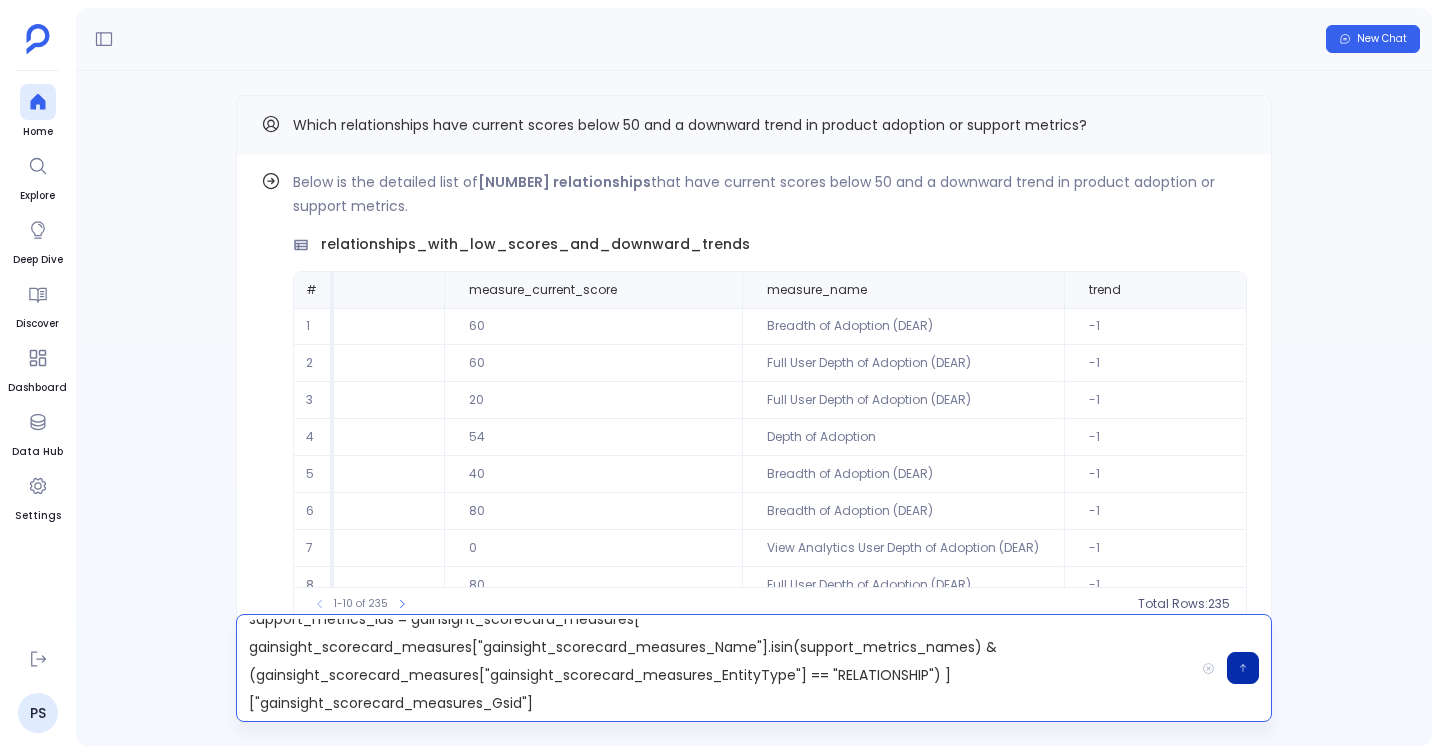 click at bounding box center [1243, 668] 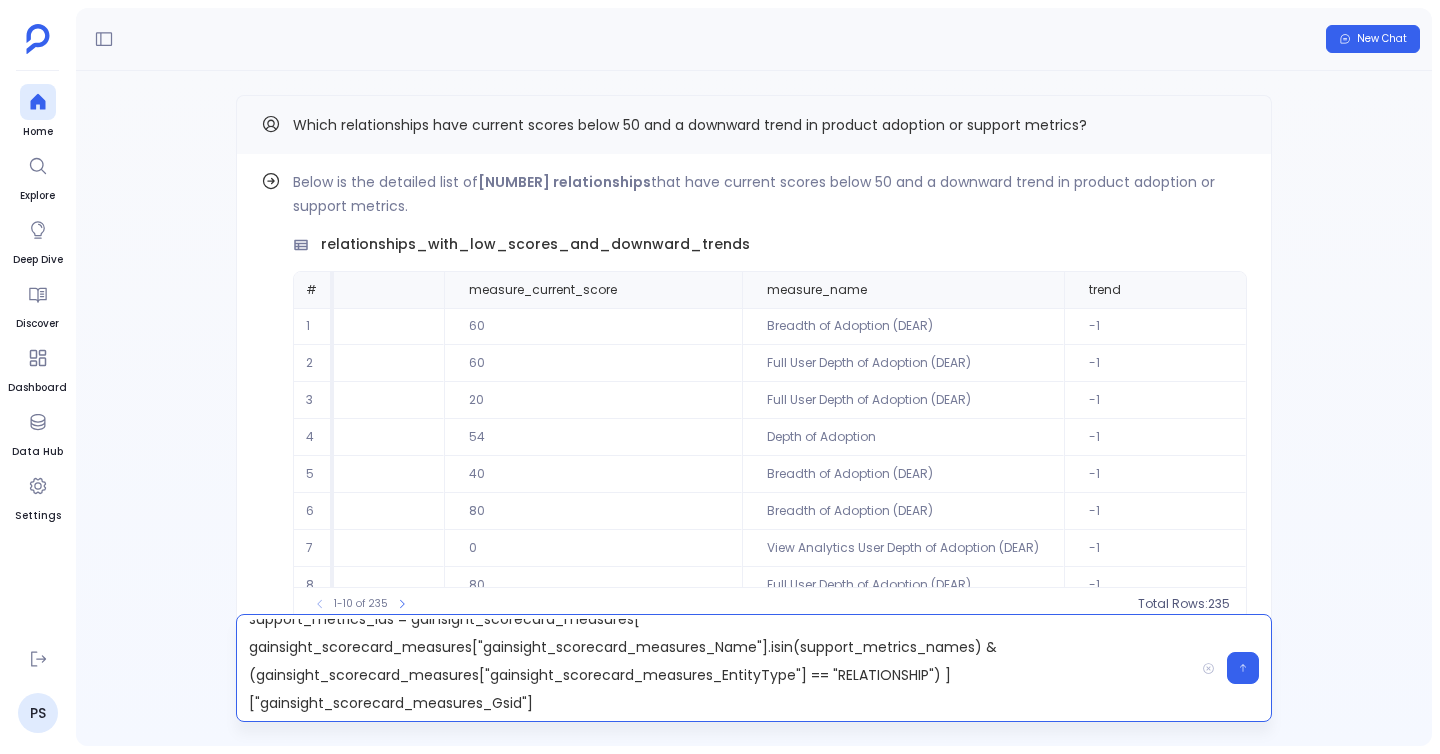 scroll, scrollTop: 0, scrollLeft: 0, axis: both 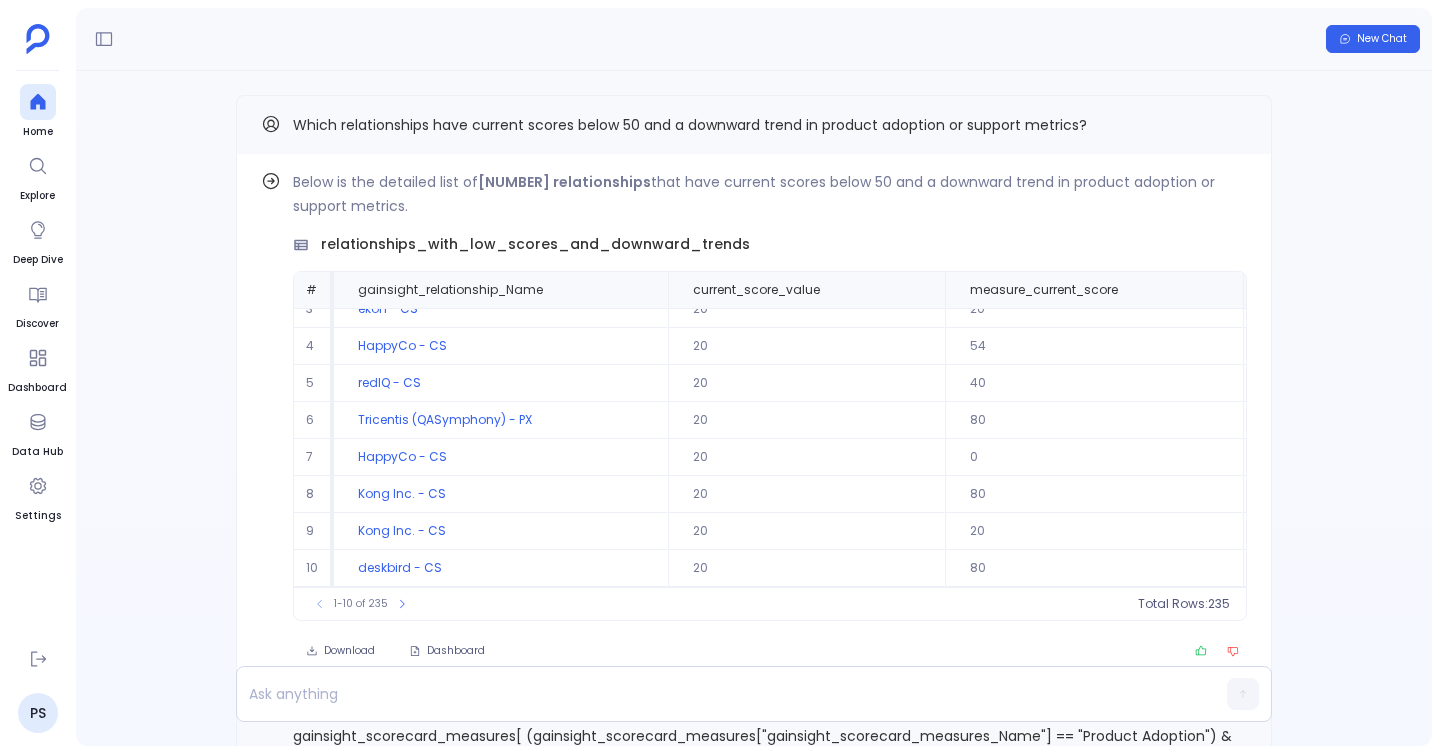 click on "New Chat" at bounding box center [754, 39] 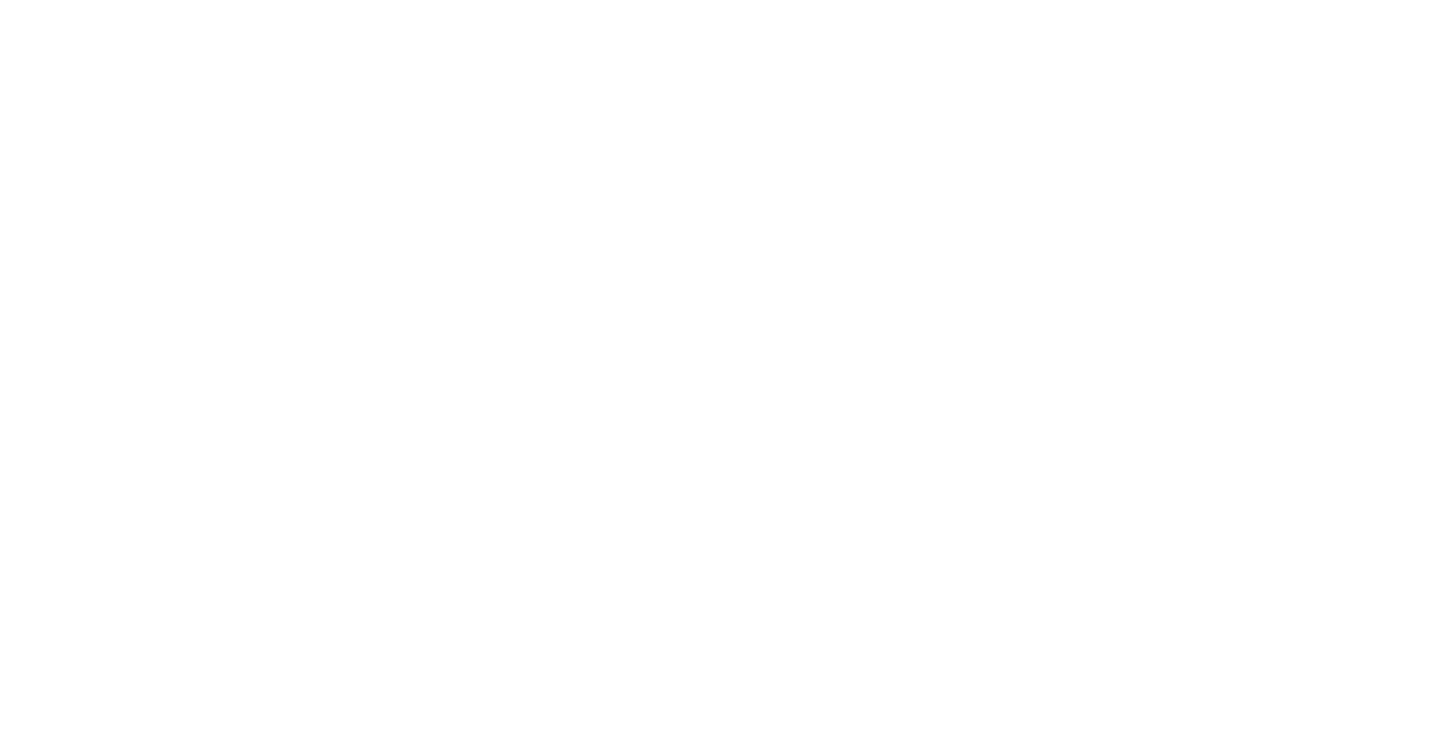 scroll, scrollTop: 0, scrollLeft: 0, axis: both 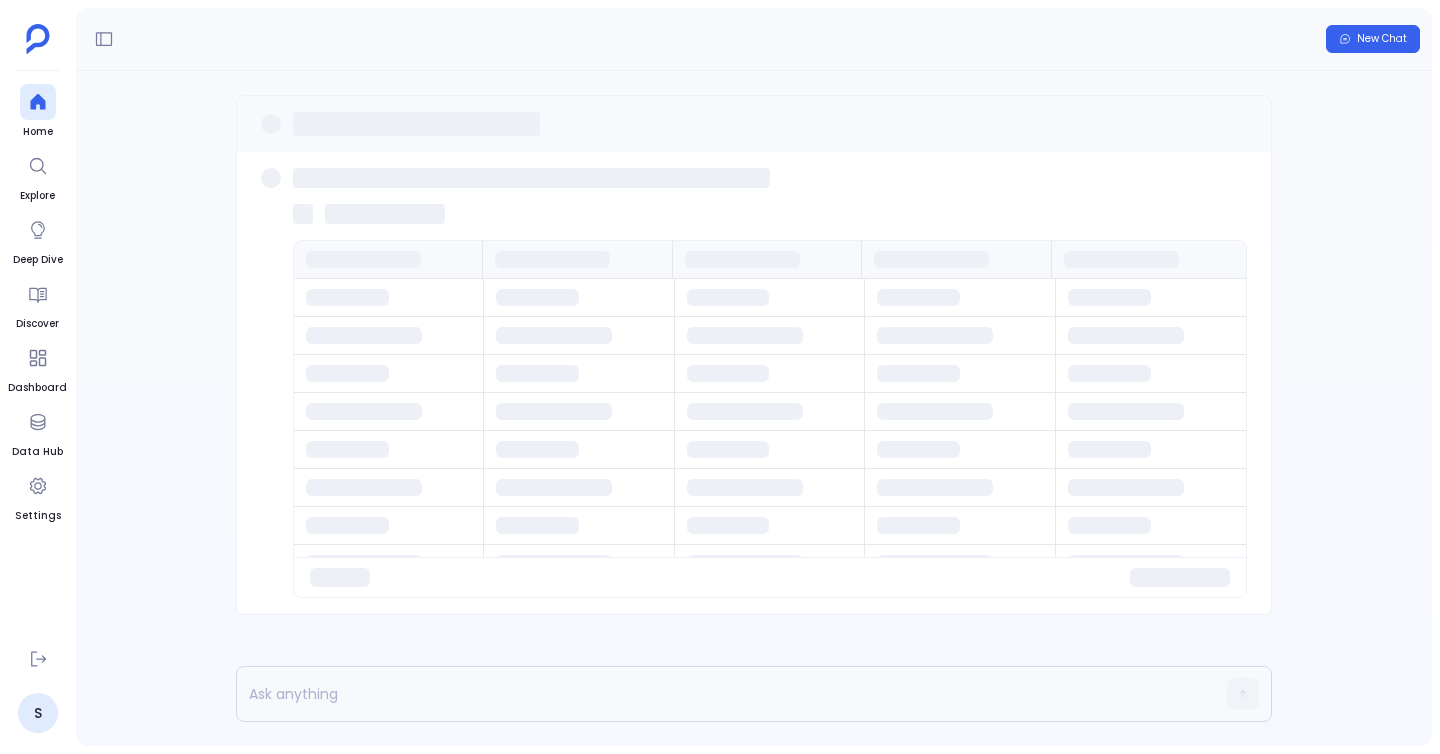 click at bounding box center (754, 124) 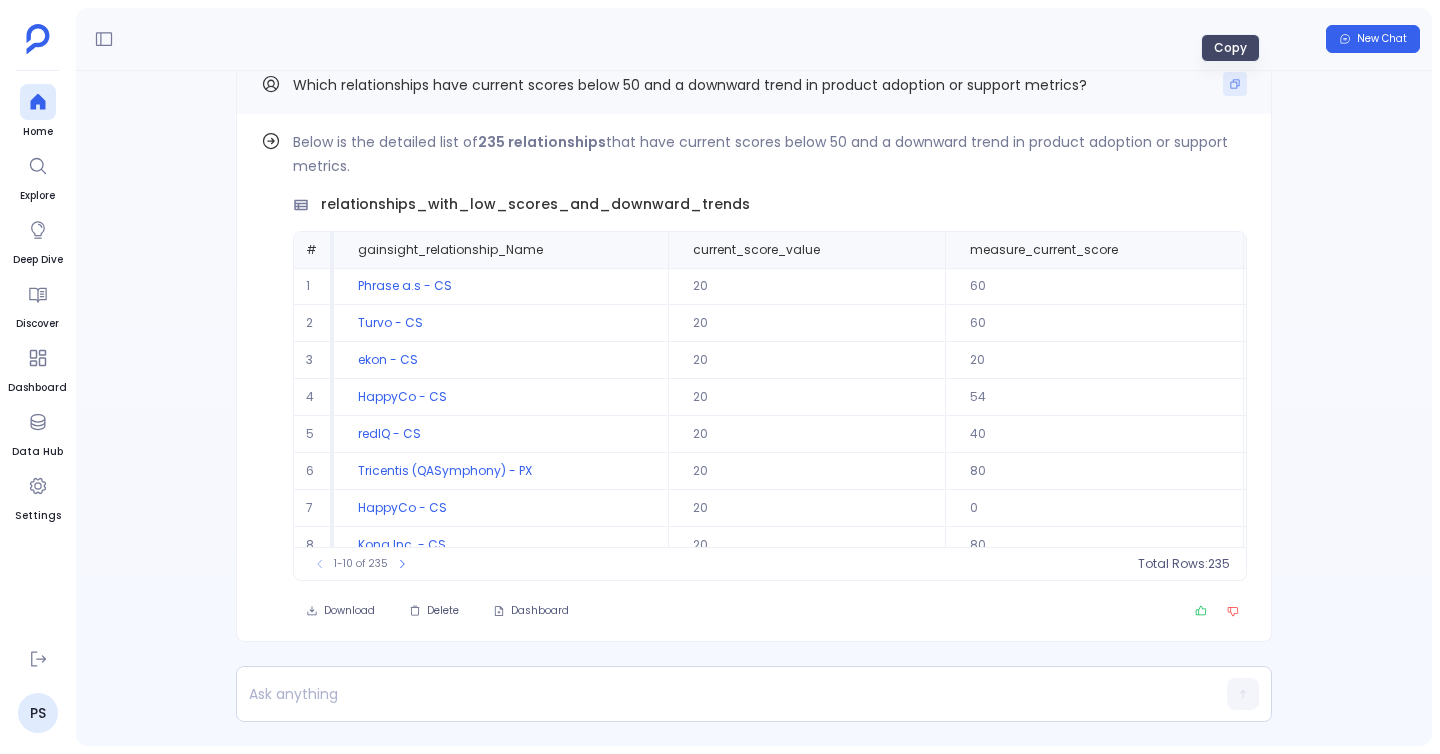 click at bounding box center (1235, 84) 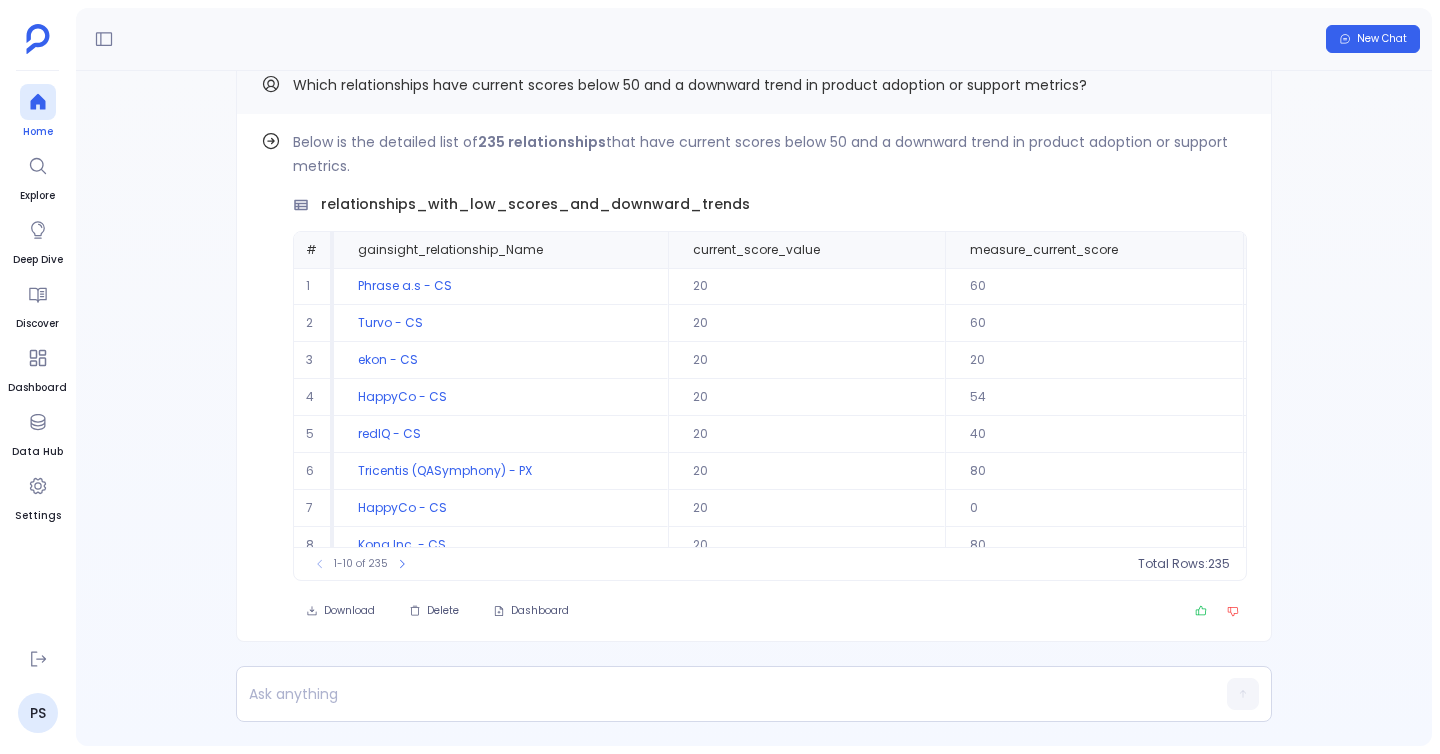 click 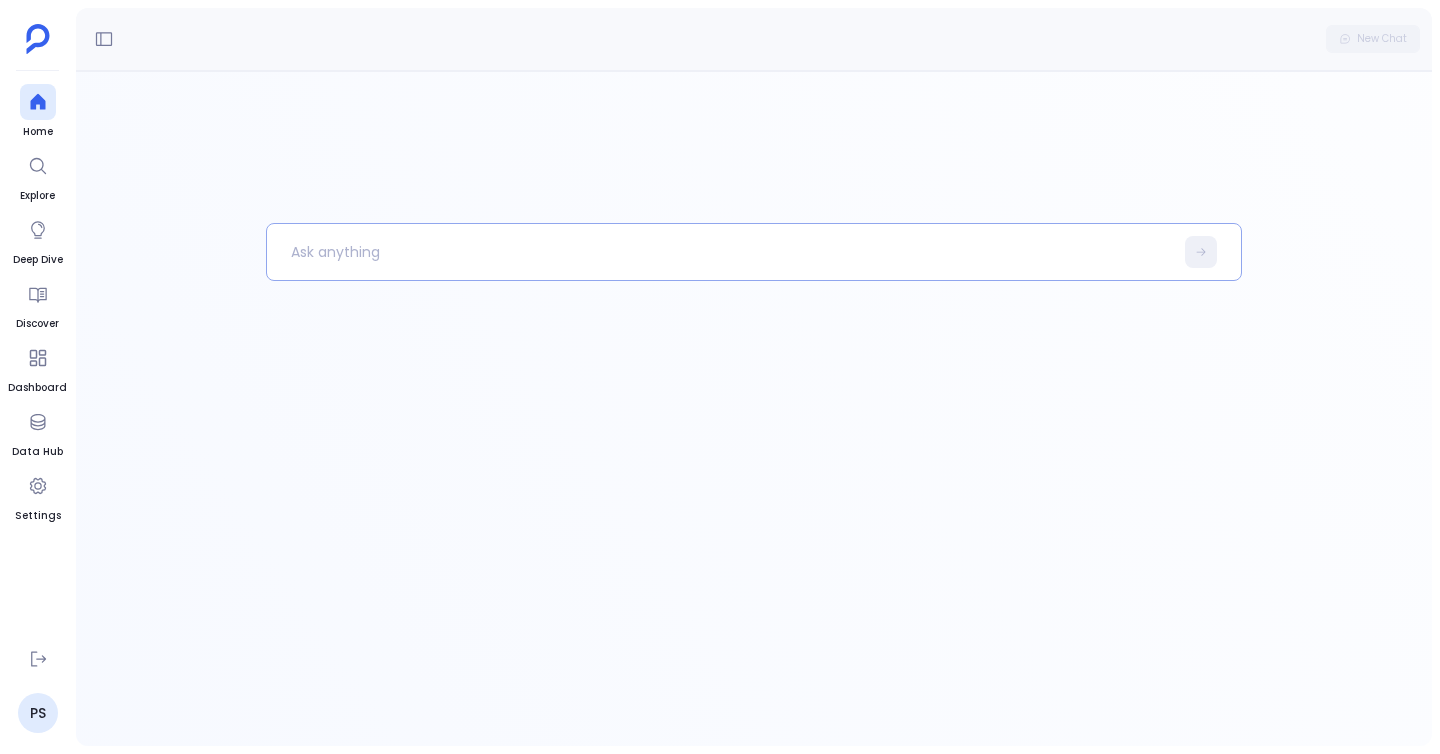 click at bounding box center (720, 252) 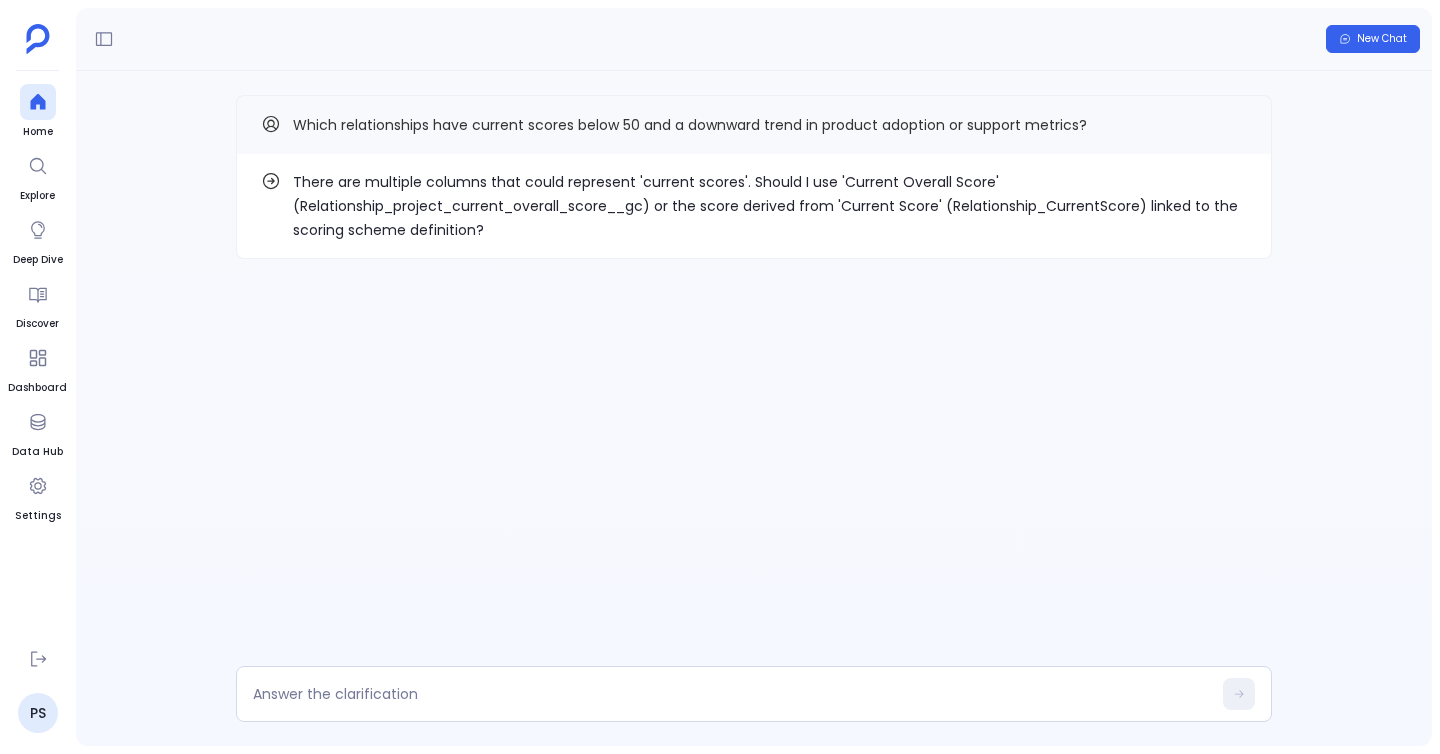 click on "There are multiple columns that could represent 'current scores'. Should I use 'Current Overall Score' (Relationship_project_current_overall_score__gc) or the score derived from 'Current Score' (Relationship_CurrentScore) linked to the scoring scheme definition?" at bounding box center (770, 206) 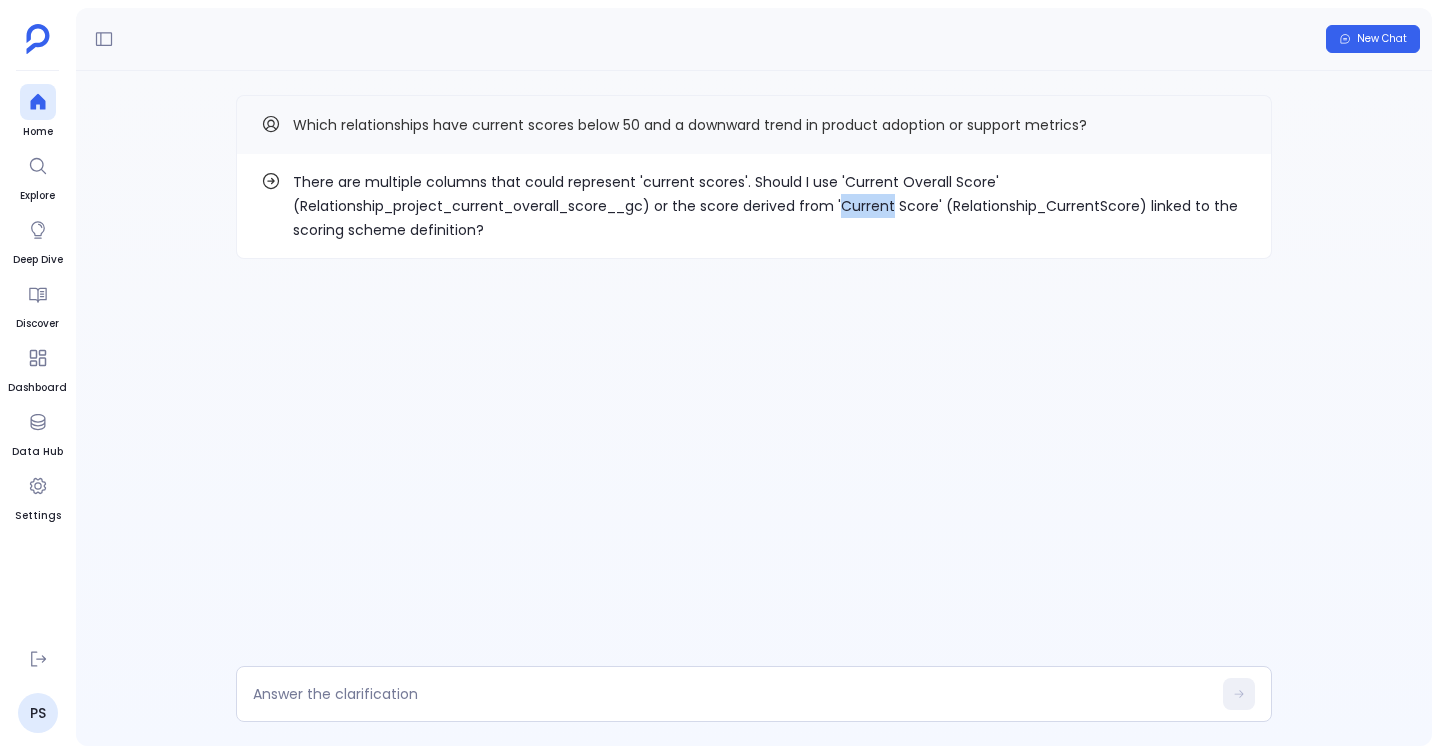 click on "There are multiple columns that could represent 'current scores'. Should I use 'Current Overall Score' (Relationship_project_current_overall_score__gc) or the score derived from 'Current Score' (Relationship_CurrentScore) linked to the scoring scheme definition?" at bounding box center [770, 206] 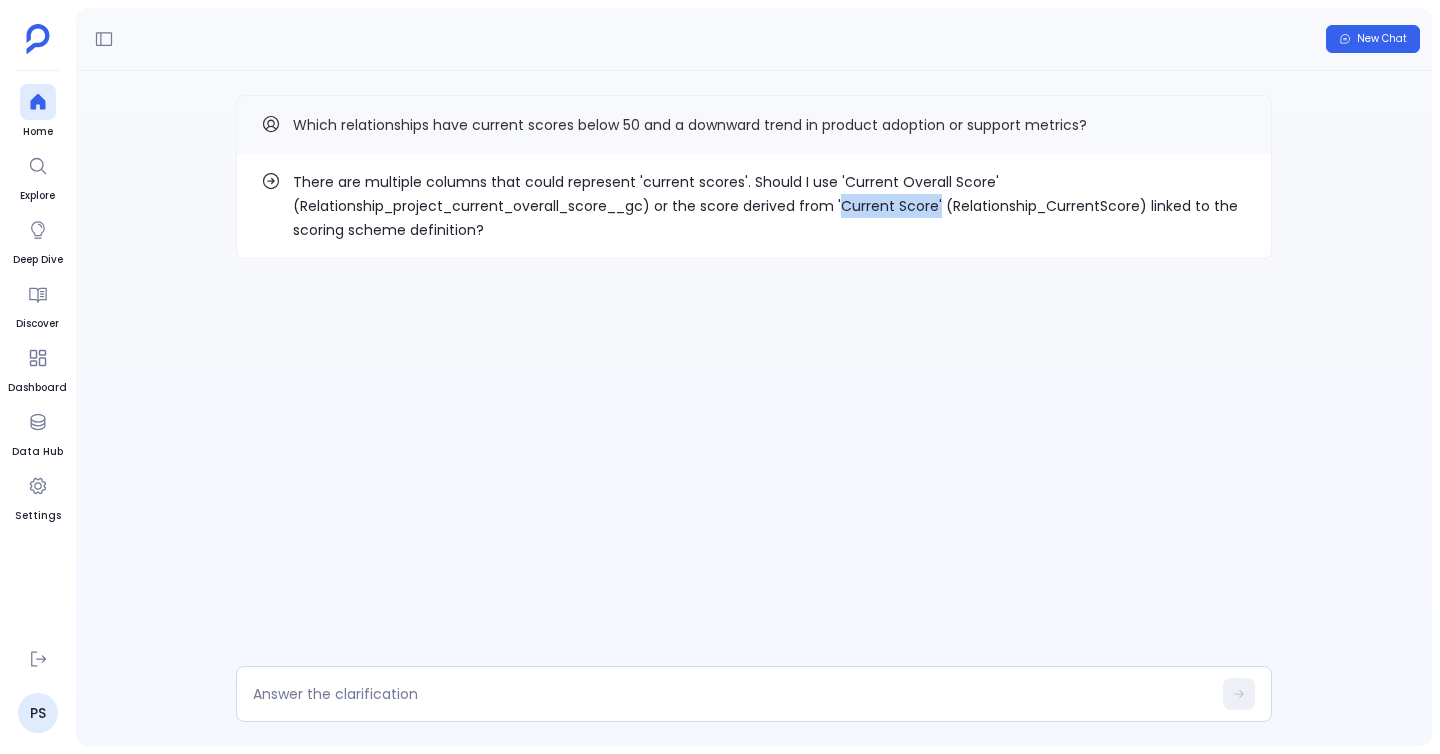 click on "There are multiple columns that could represent 'current scores'. Should I use 'Current Overall Score' (Relationship_project_current_overall_score__gc) or the score derived from 'Current Score' (Relationship_CurrentScore) linked to the scoring scheme definition?" at bounding box center [770, 206] 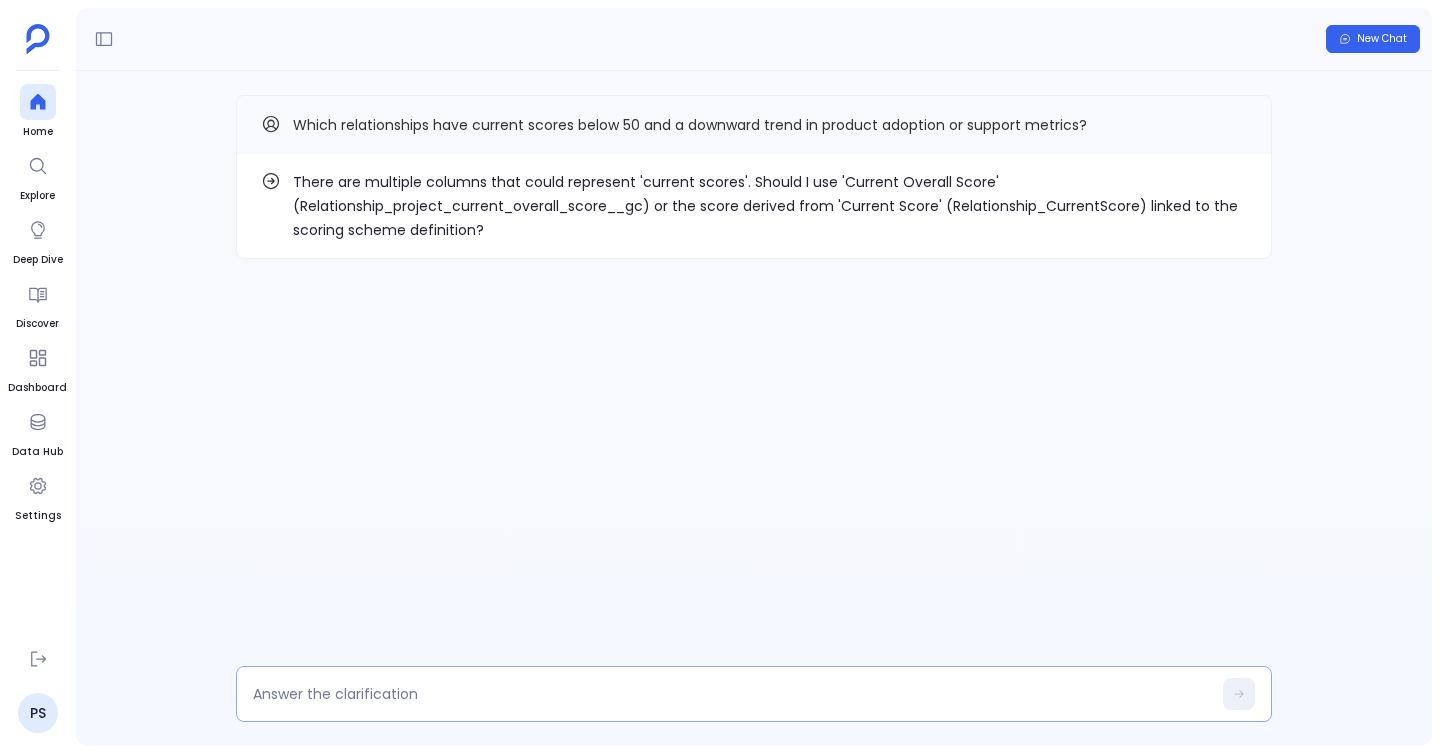 click at bounding box center [732, 694] 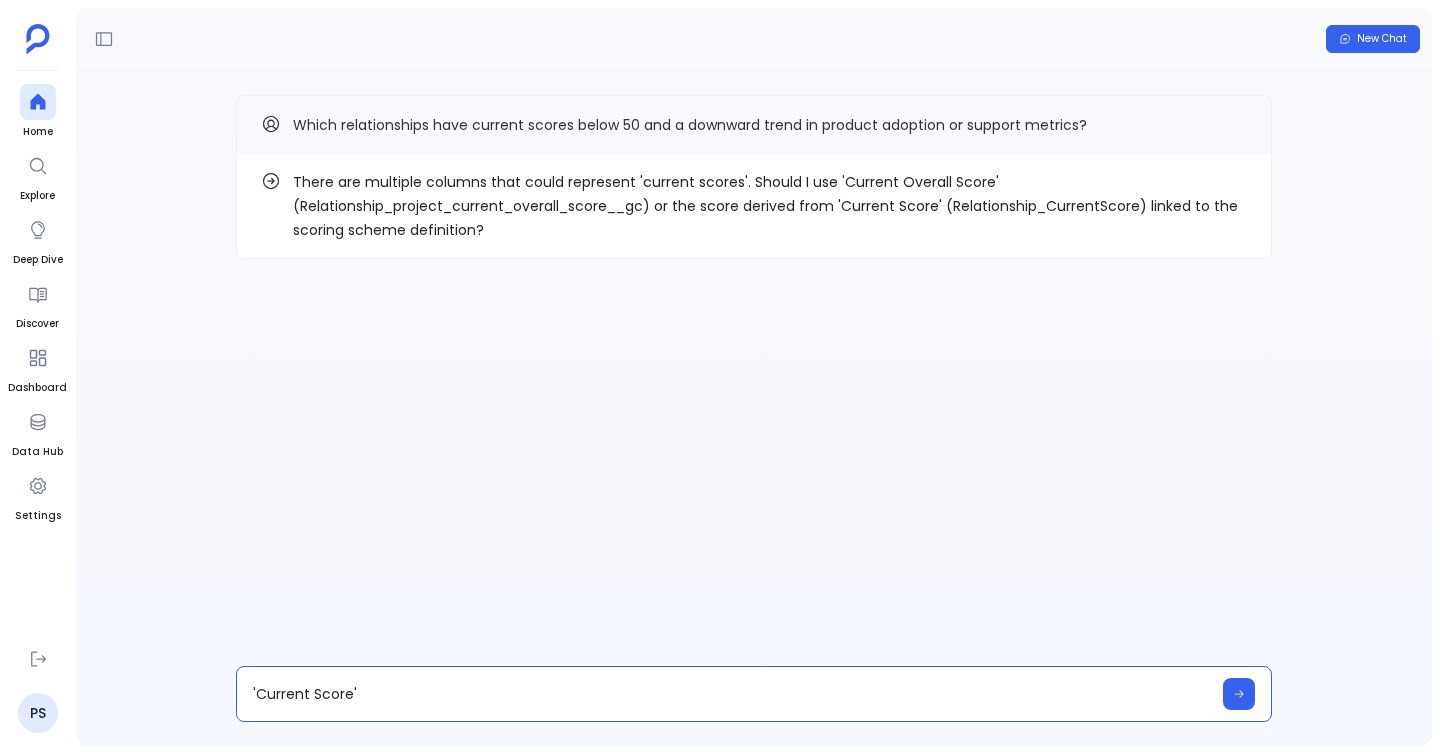 click on "There are multiple columns that could represent 'current scores'. Should I use 'Current Overall Score' (Relationship_project_current_overall_score__gc) or the score derived from 'Current Score' (Relationship_CurrentScore) linked to the scoring scheme definition?" at bounding box center (770, 206) 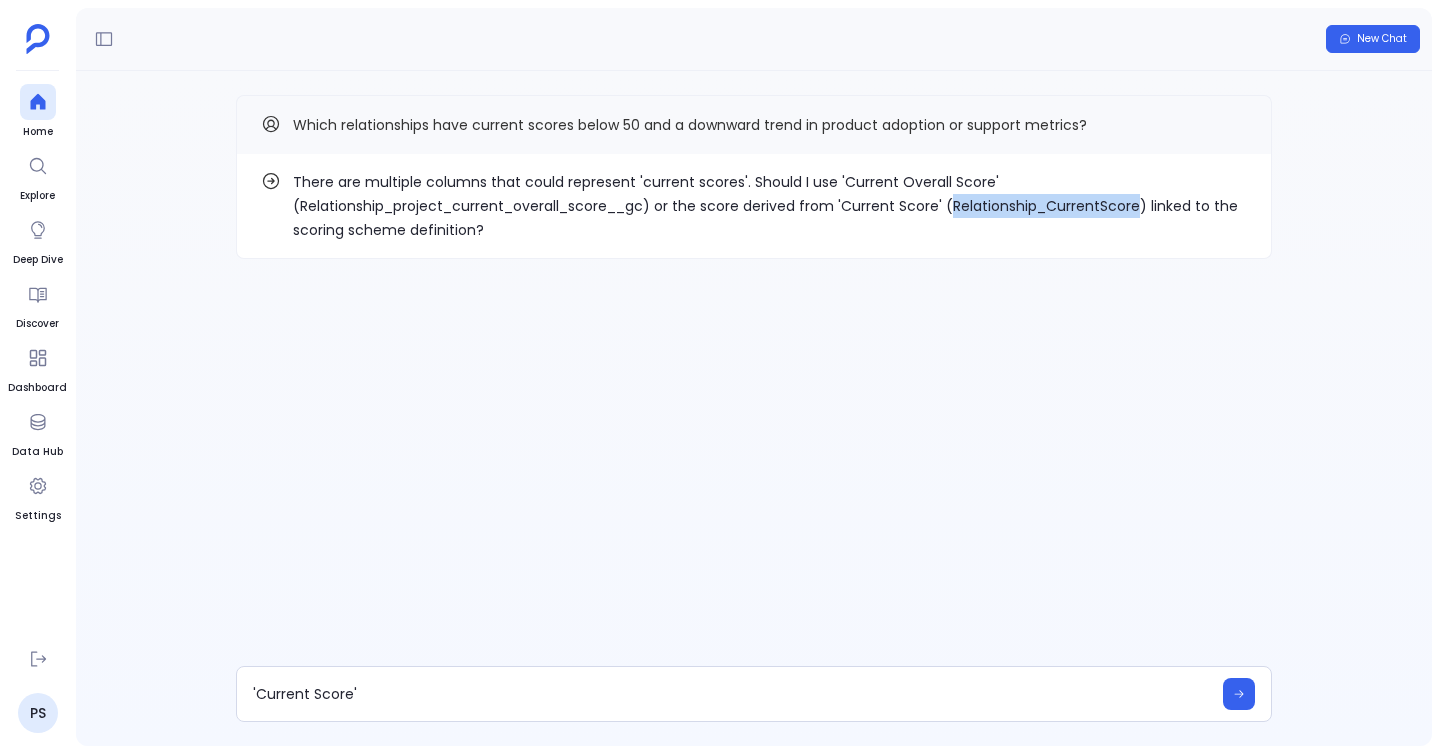 click on "There are multiple columns that could represent 'current scores'. Should I use 'Current Overall Score' (Relationship_project_current_overall_score__gc) or the score derived from 'Current Score' (Relationship_CurrentScore) linked to the scoring scheme definition?" at bounding box center (770, 206) 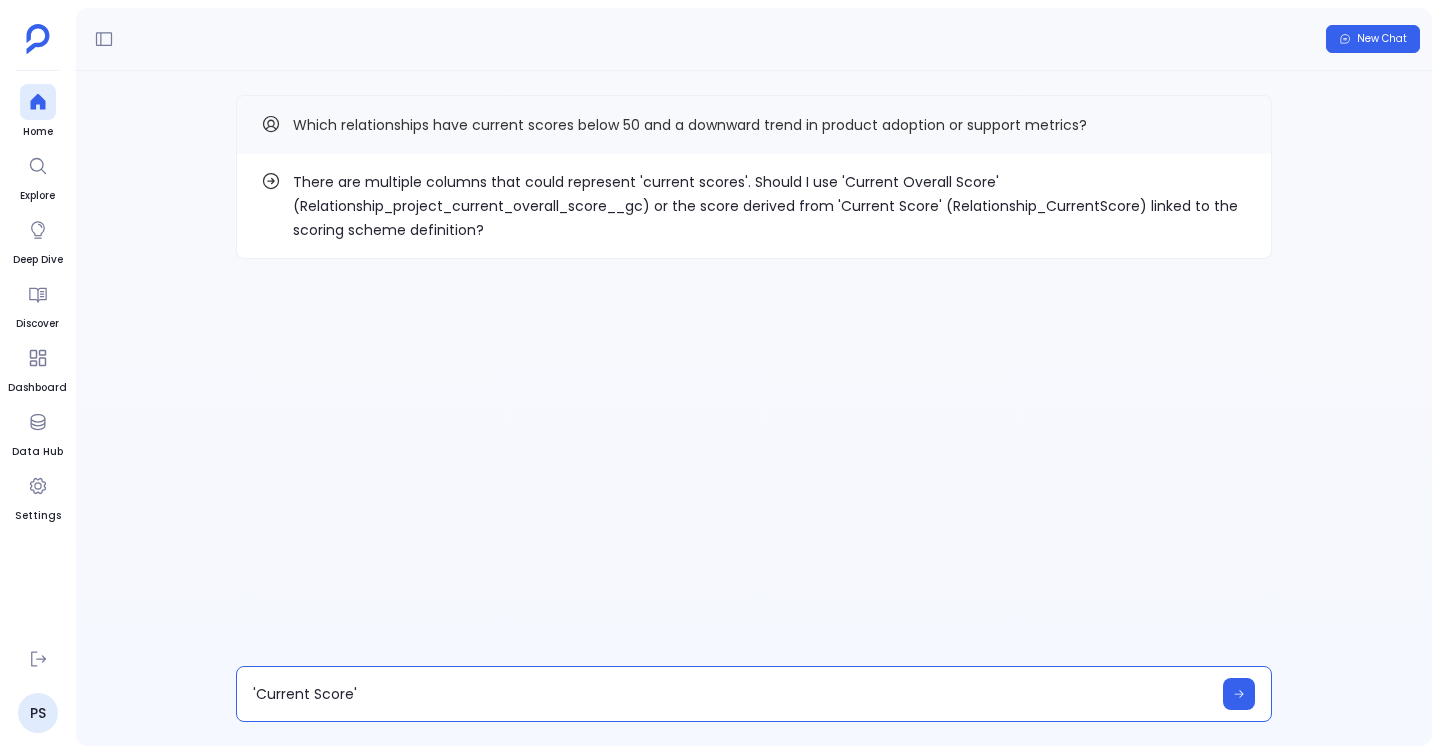 click on "'Current Score'" at bounding box center [732, 694] 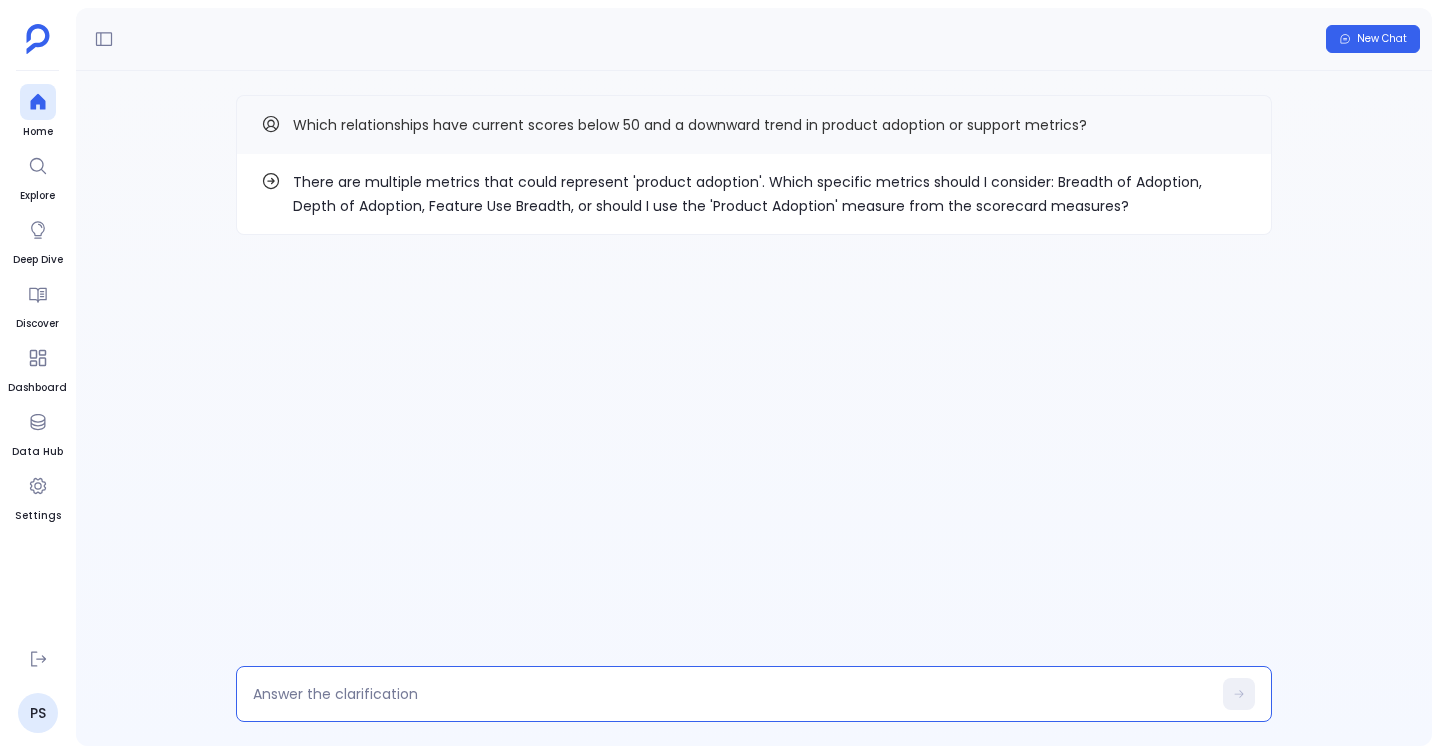 click on "There are multiple metrics that could represent 'product adoption'. Which specific metrics should I consider: Breadth of Adoption, Depth of Adoption, Feature Use Breadth, or should I use the 'Product Adoption' measure from the scorecard measures?" at bounding box center [770, 194] 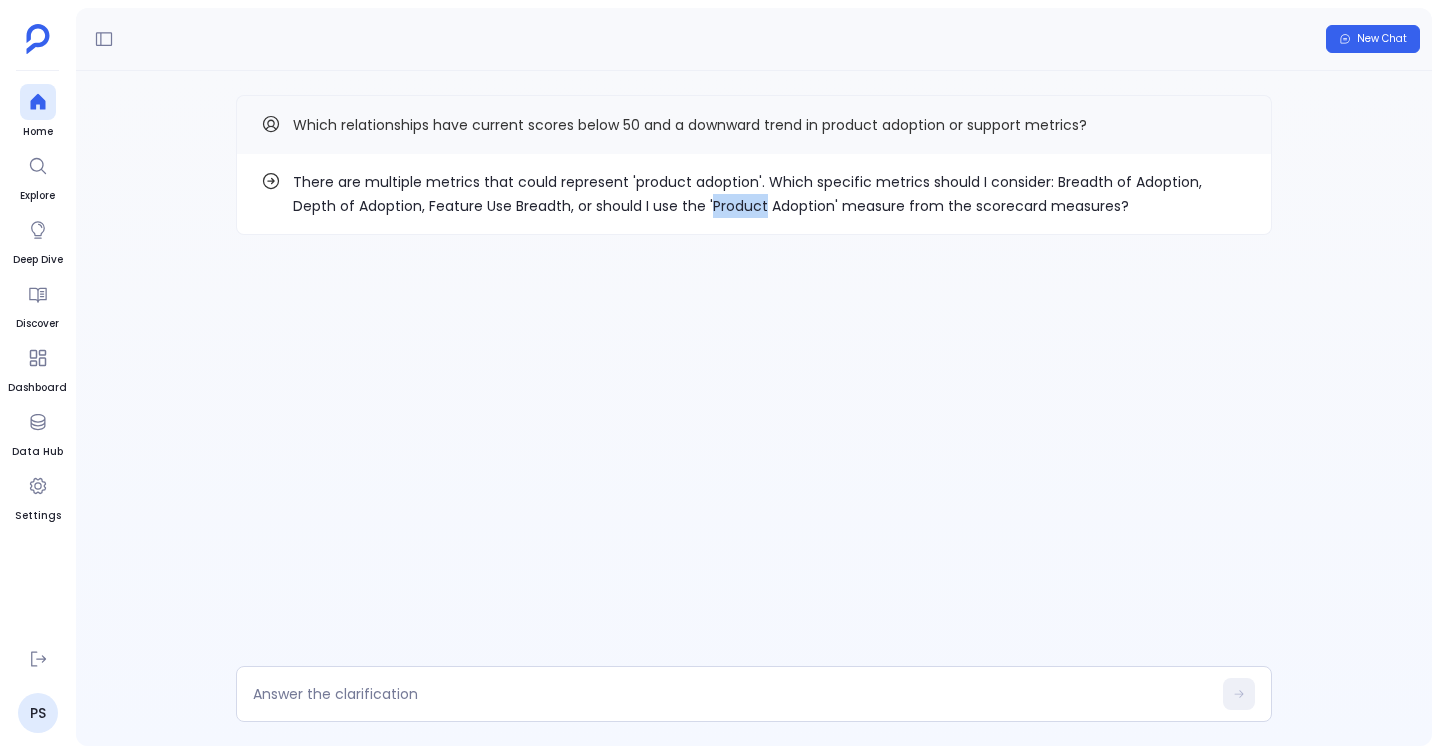 click on "There are multiple metrics that could represent 'product adoption'. Which specific metrics should I consider: Breadth of Adoption, Depth of Adoption, Feature Use Breadth, or should I use the 'Product Adoption' measure from the scorecard measures?" at bounding box center [770, 194] 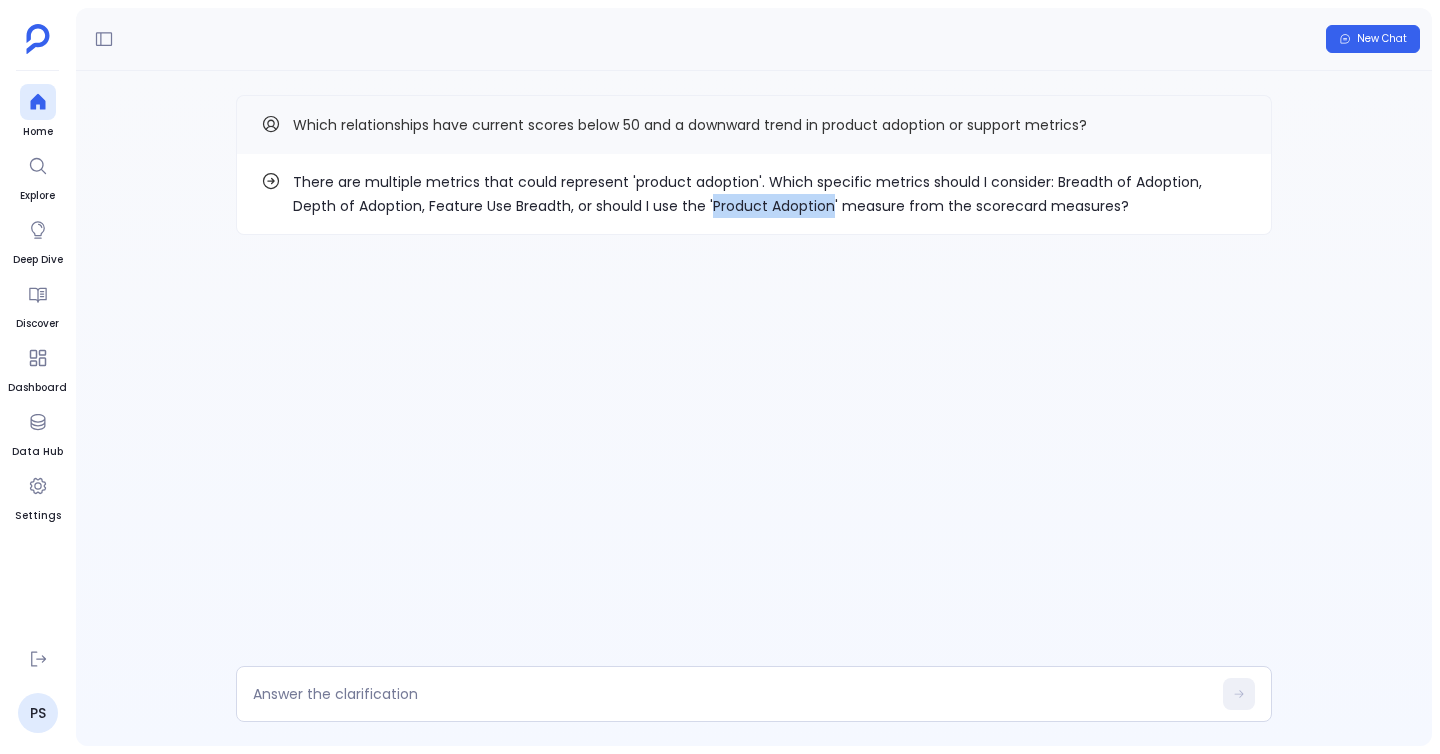 click on "There are multiple metrics that could represent 'product adoption'. Which specific metrics should I consider: Breadth of Adoption, Depth of Adoption, Feature Use Breadth, or should I use the 'Product Adoption' measure from the scorecard measures?" at bounding box center (770, 194) 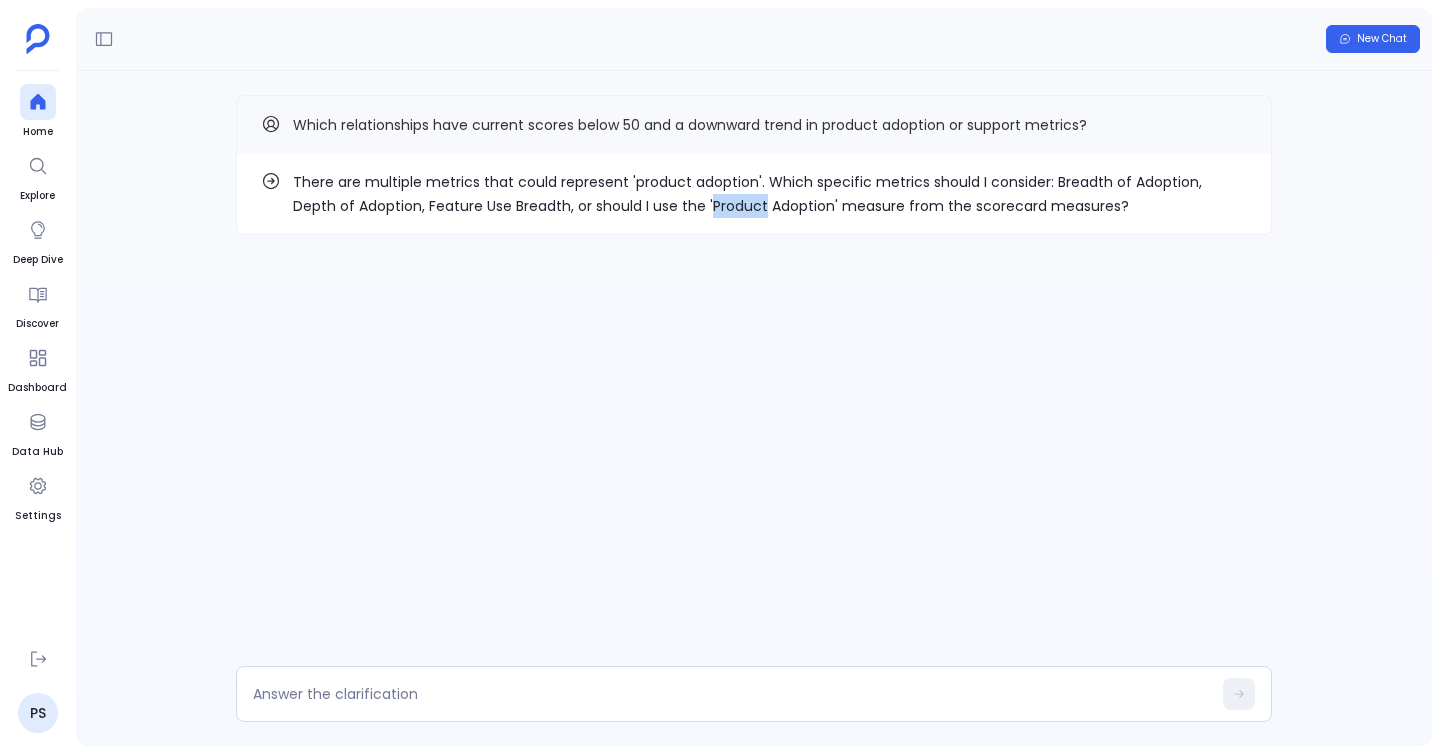 click on "There are multiple metrics that could represent 'product adoption'. Which specific metrics should I consider: Breadth of Adoption, Depth of Adoption, Feature Use Breadth, or should I use the 'Product Adoption' measure from the scorecard measures?" at bounding box center (770, 194) 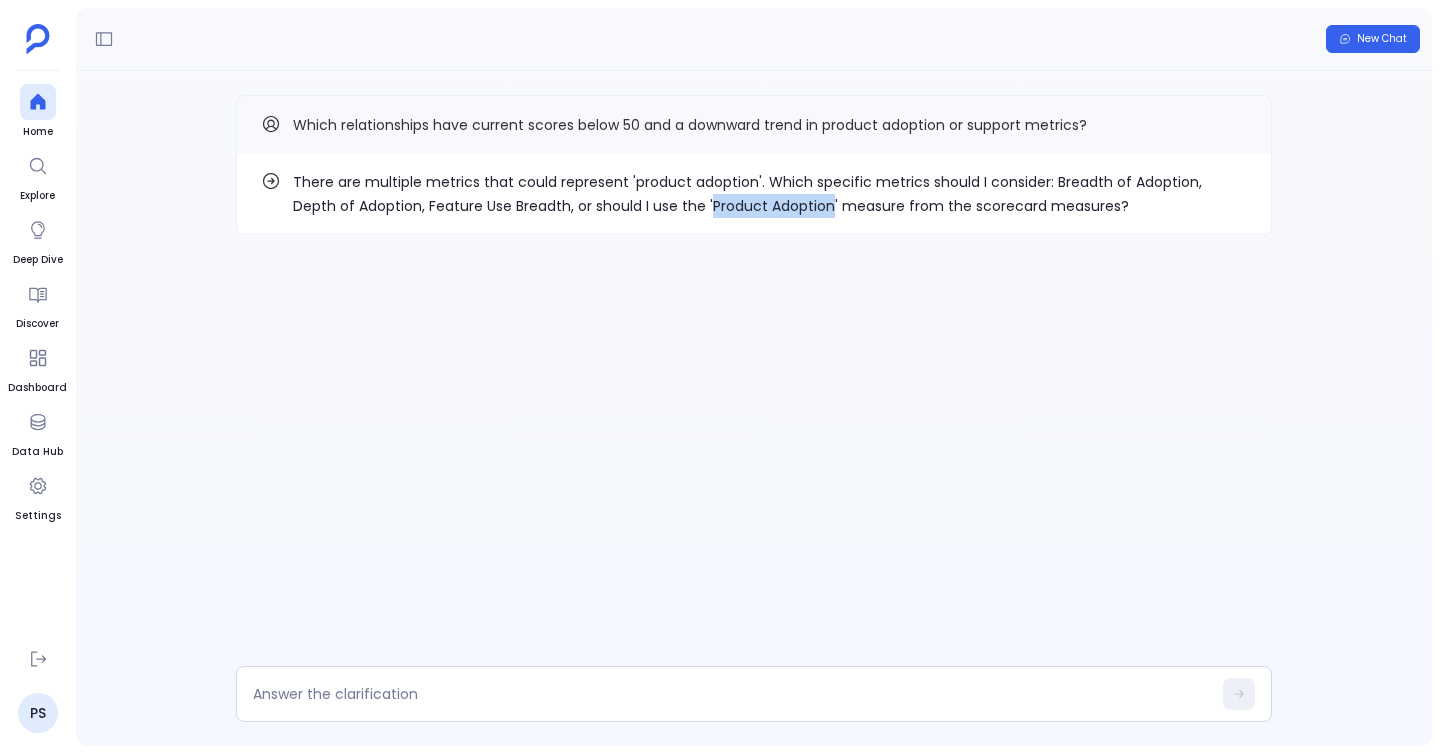 click on "There are multiple metrics that could represent 'product adoption'. Which specific metrics should I consider: Breadth of Adoption, Depth of Adoption, Feature Use Breadth, or should I use the 'Product Adoption' measure from the scorecard measures?" at bounding box center [770, 194] 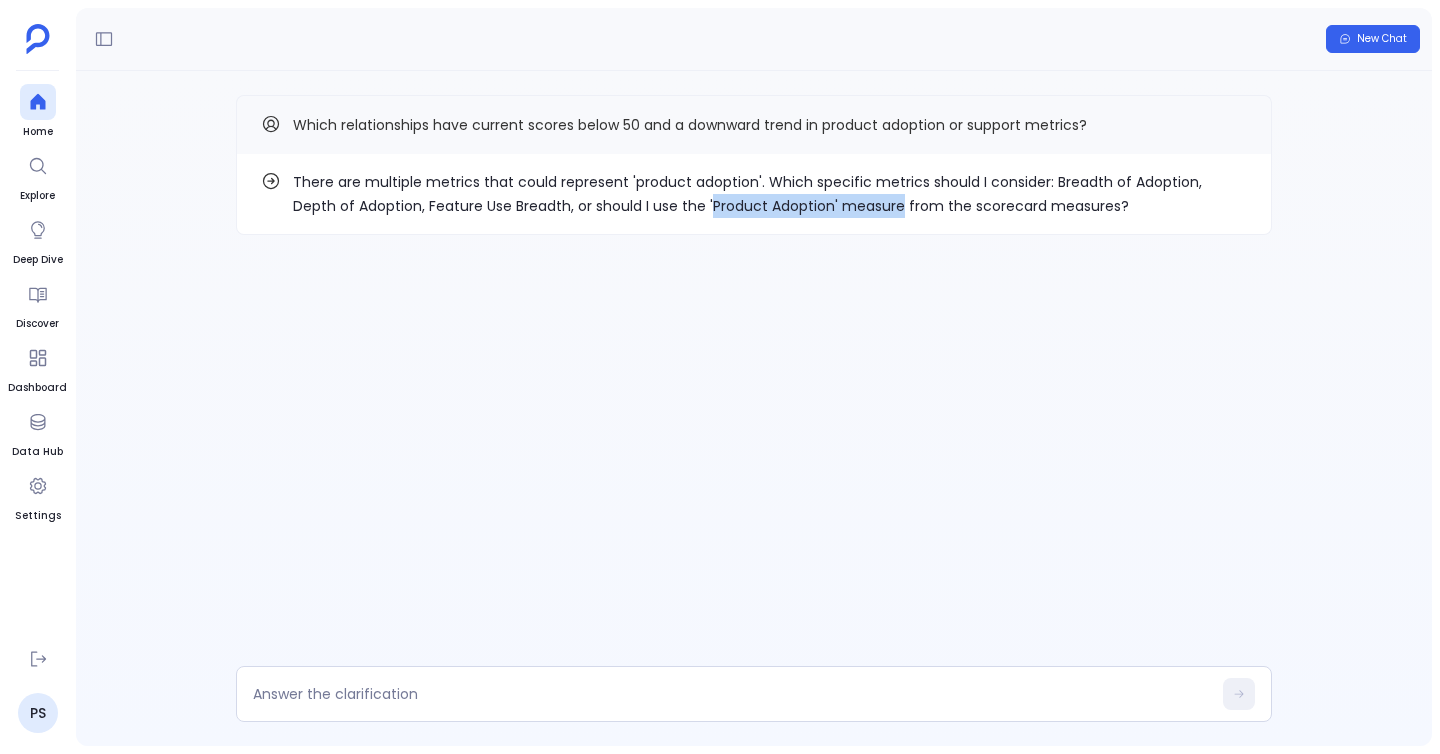 click on "There are multiple metrics that could represent 'product adoption'. Which specific metrics should I consider: Breadth of Adoption, Depth of Adoption, Feature Use Breadth, or should I use the 'Product Adoption' measure from the scorecard measures?" at bounding box center (770, 194) 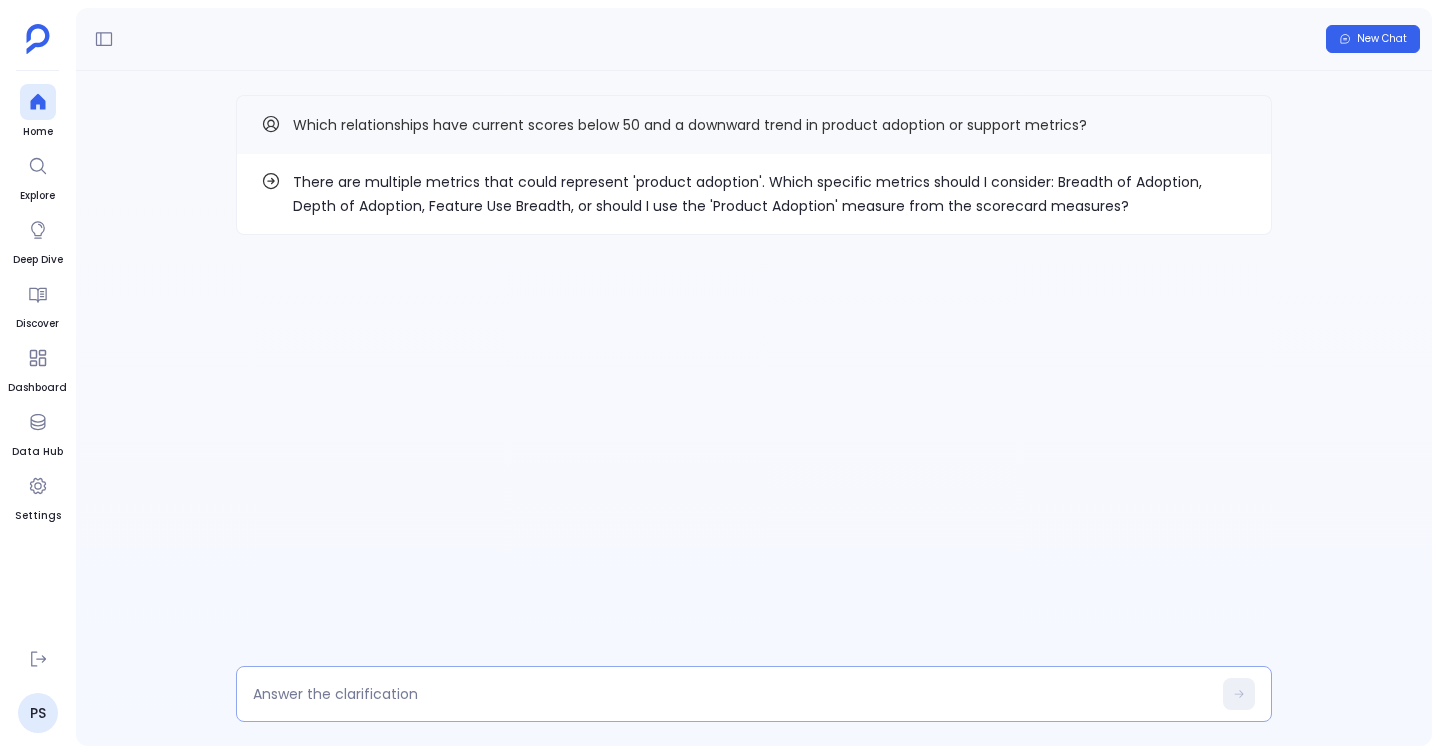 click at bounding box center [732, 694] 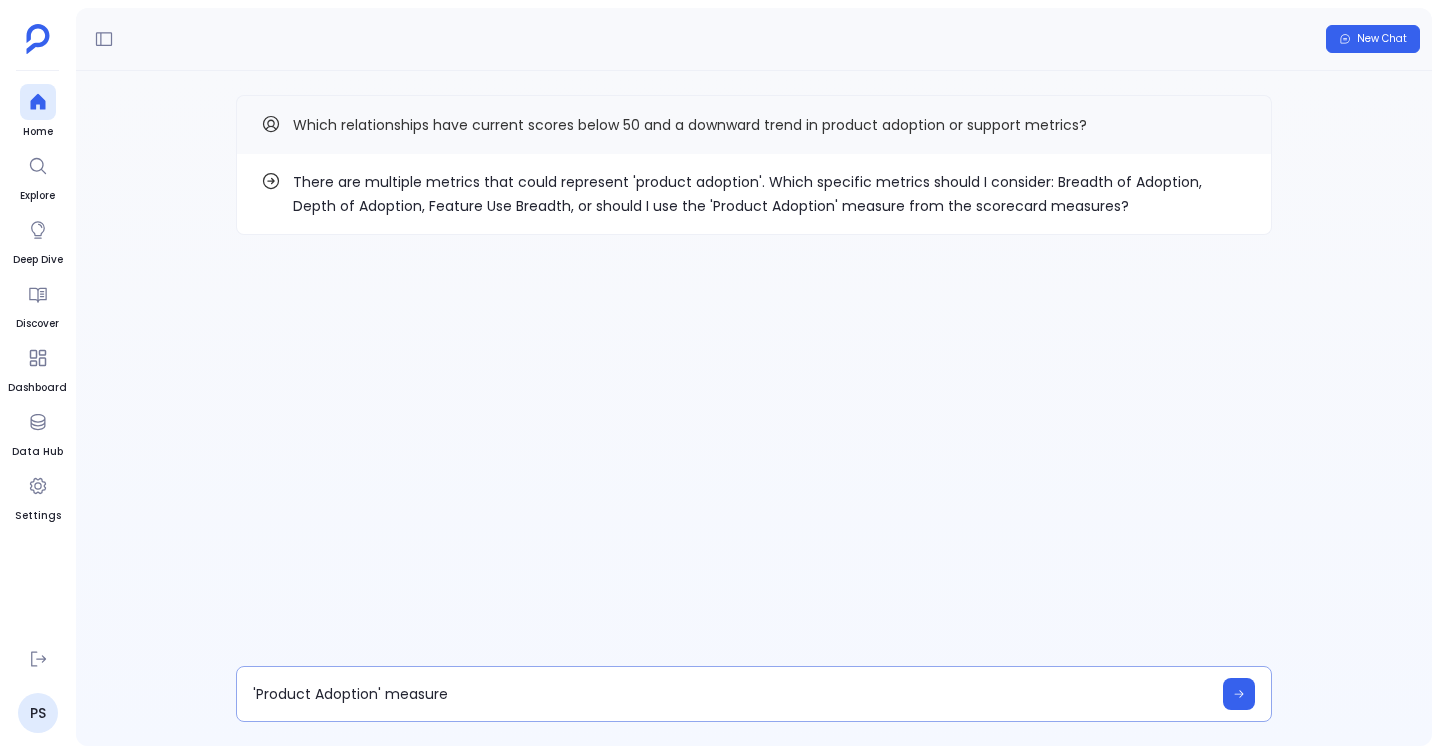 click on "'Product Adoption' measure" at bounding box center (754, 694) 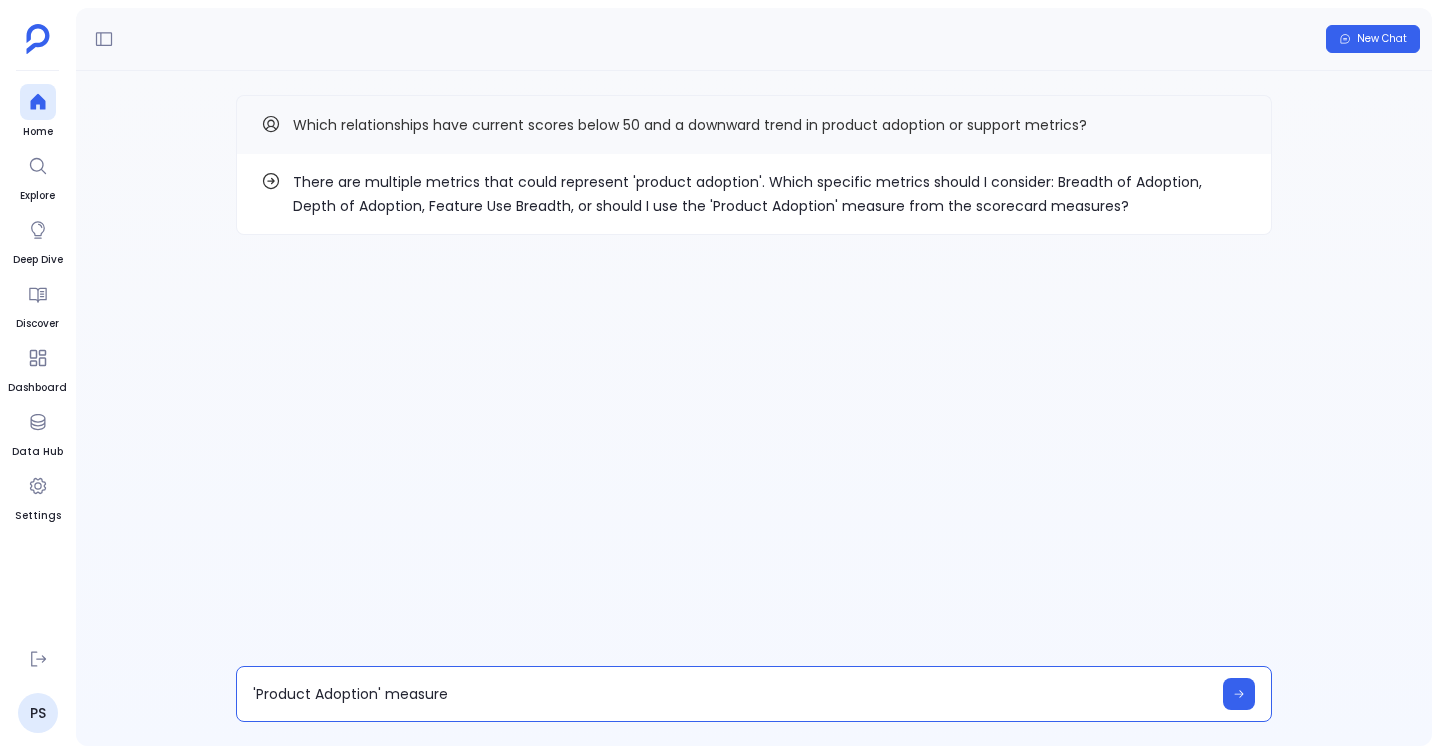 click on "'Product Adoption' measure" at bounding box center (732, 694) 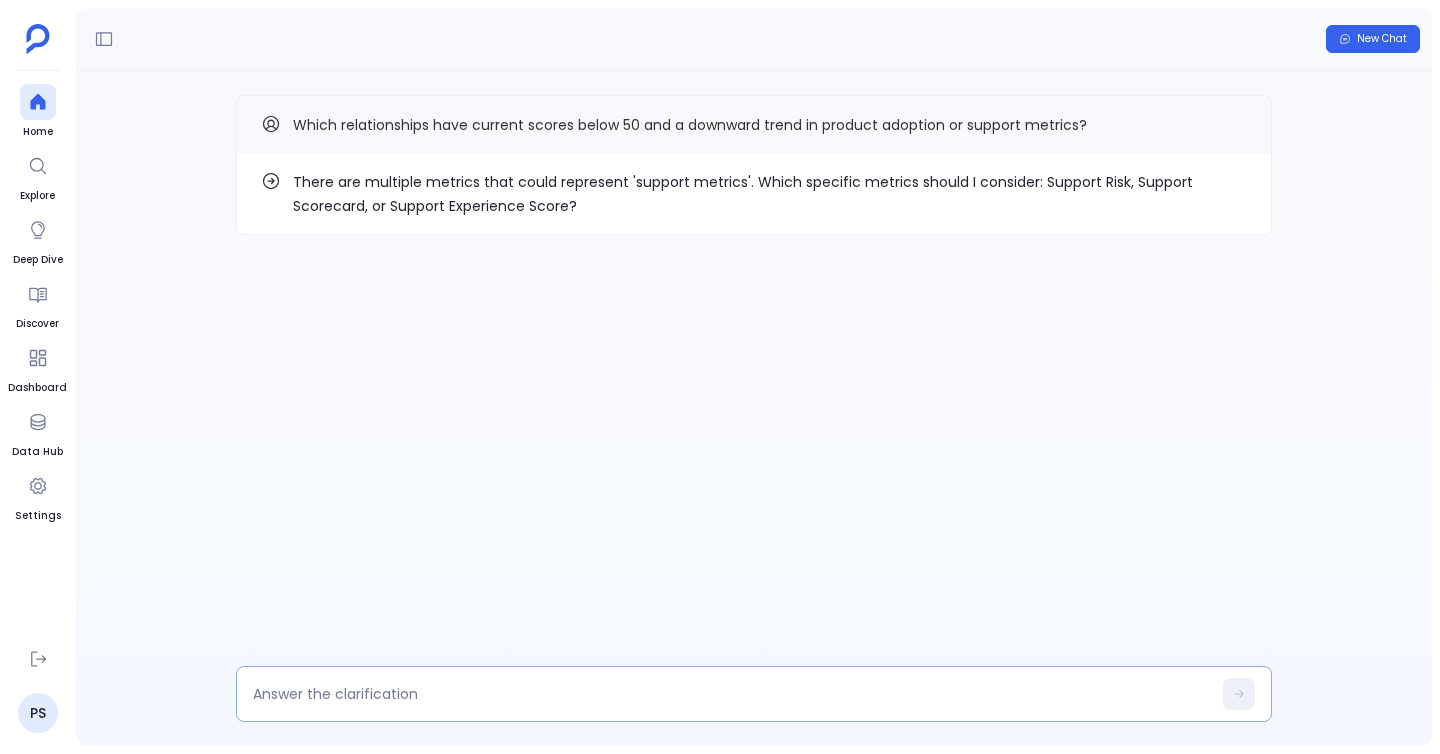 click at bounding box center [754, 694] 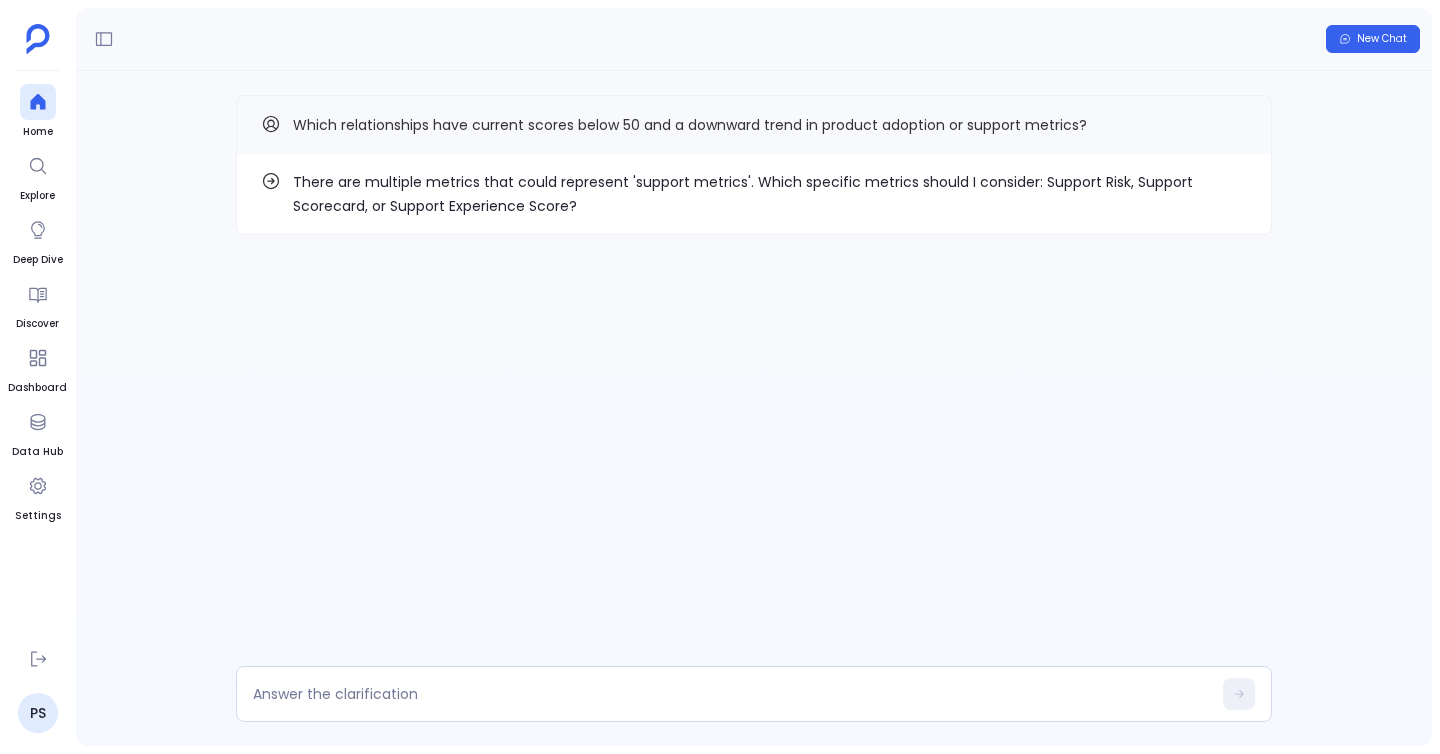 click on "There are multiple metrics that could represent 'support metrics'. Which specific metrics should I consider: Support Risk, Support Scorecard, or Support Experience Score? Which relationships have current scores below 50 and a downward trend in product adoption or support metrics?" at bounding box center (754, 408) 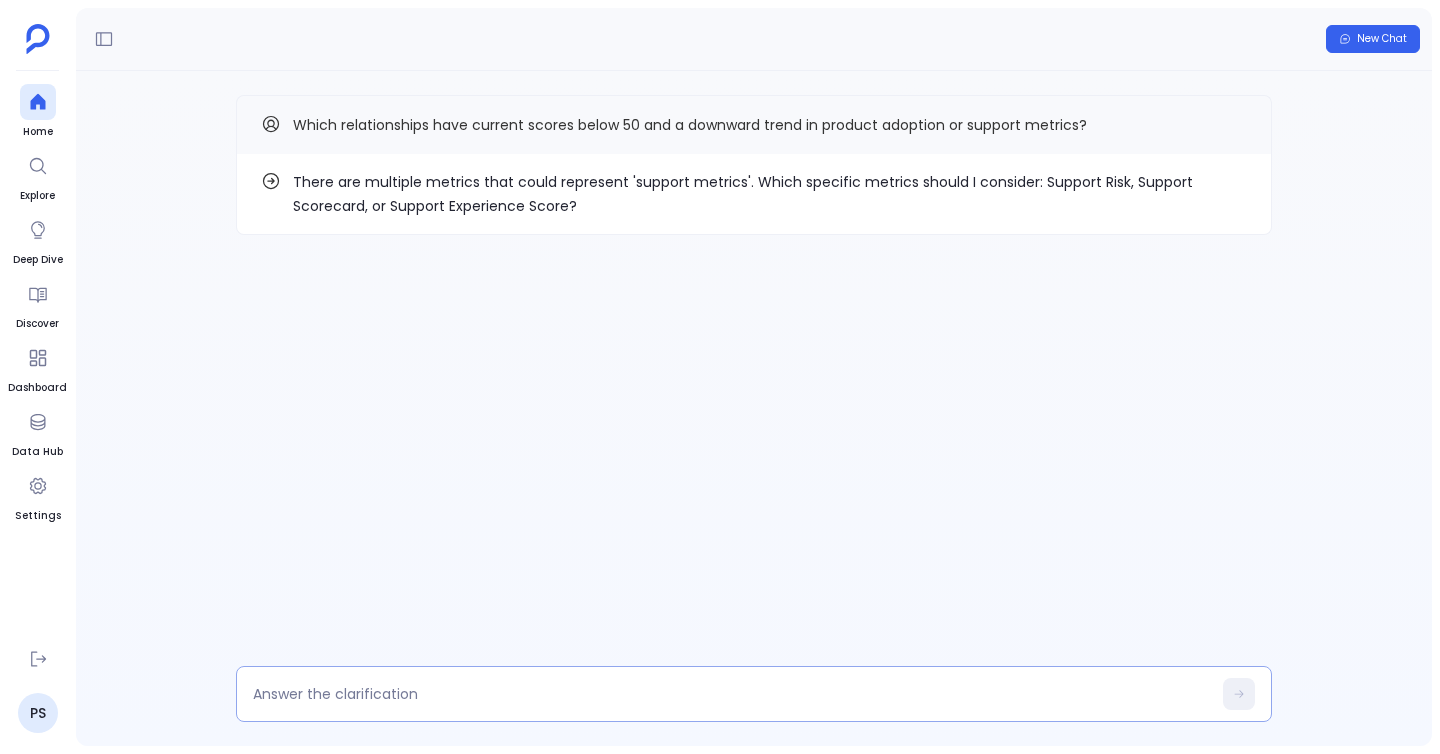 click at bounding box center [754, 694] 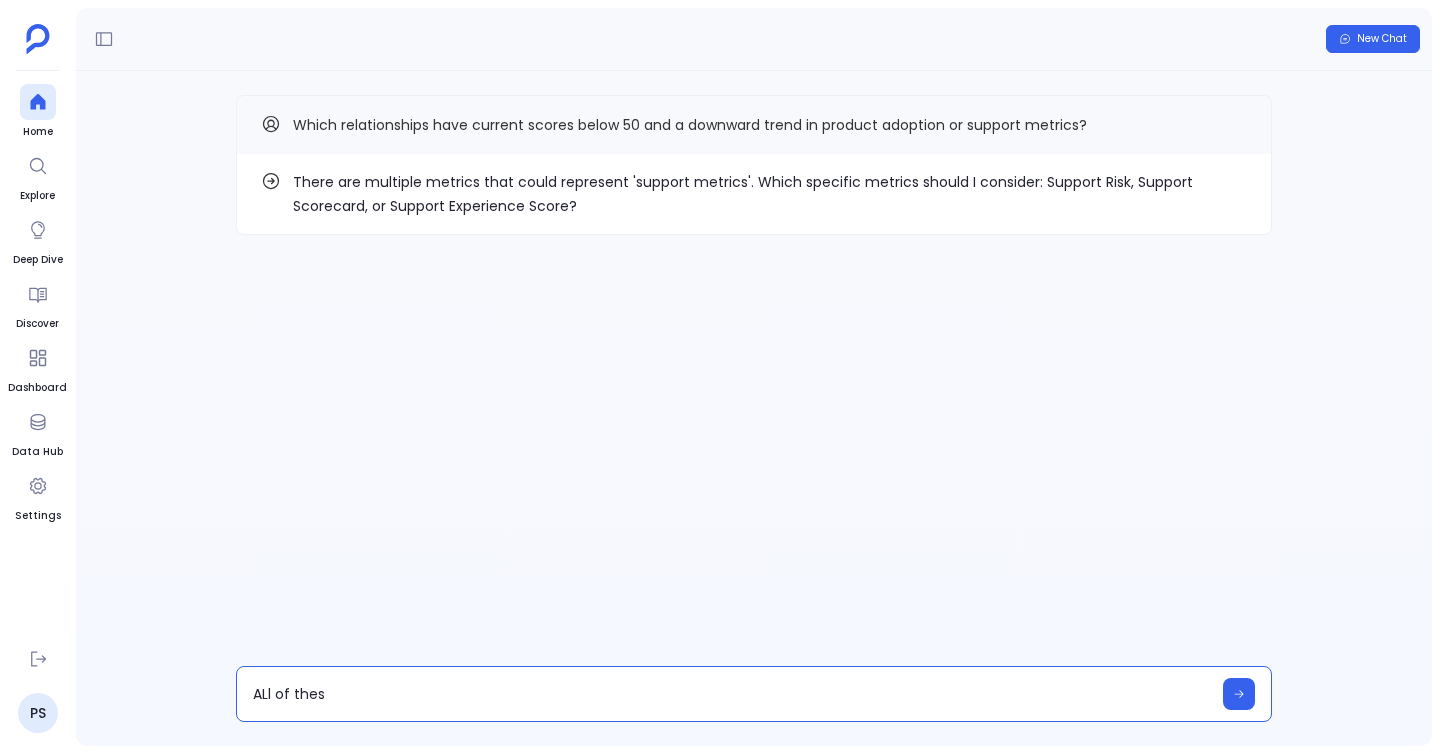 type on "ALl of these" 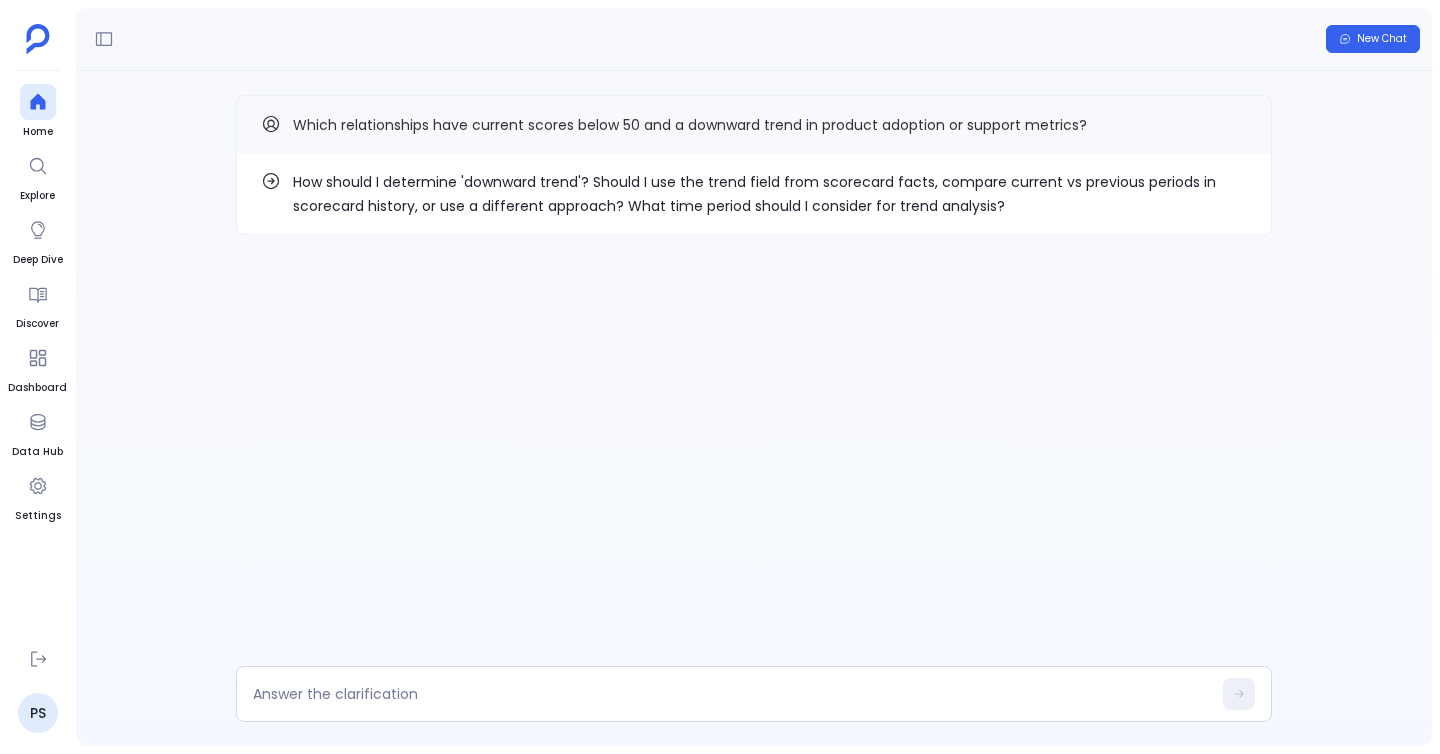 click on "How should I determine 'downward trend'? Should I use the trend field from scorecard facts, compare current vs previous periods in scorecard history, or use a different approach? What time period should I consider for trend analysis?" at bounding box center [770, 194] 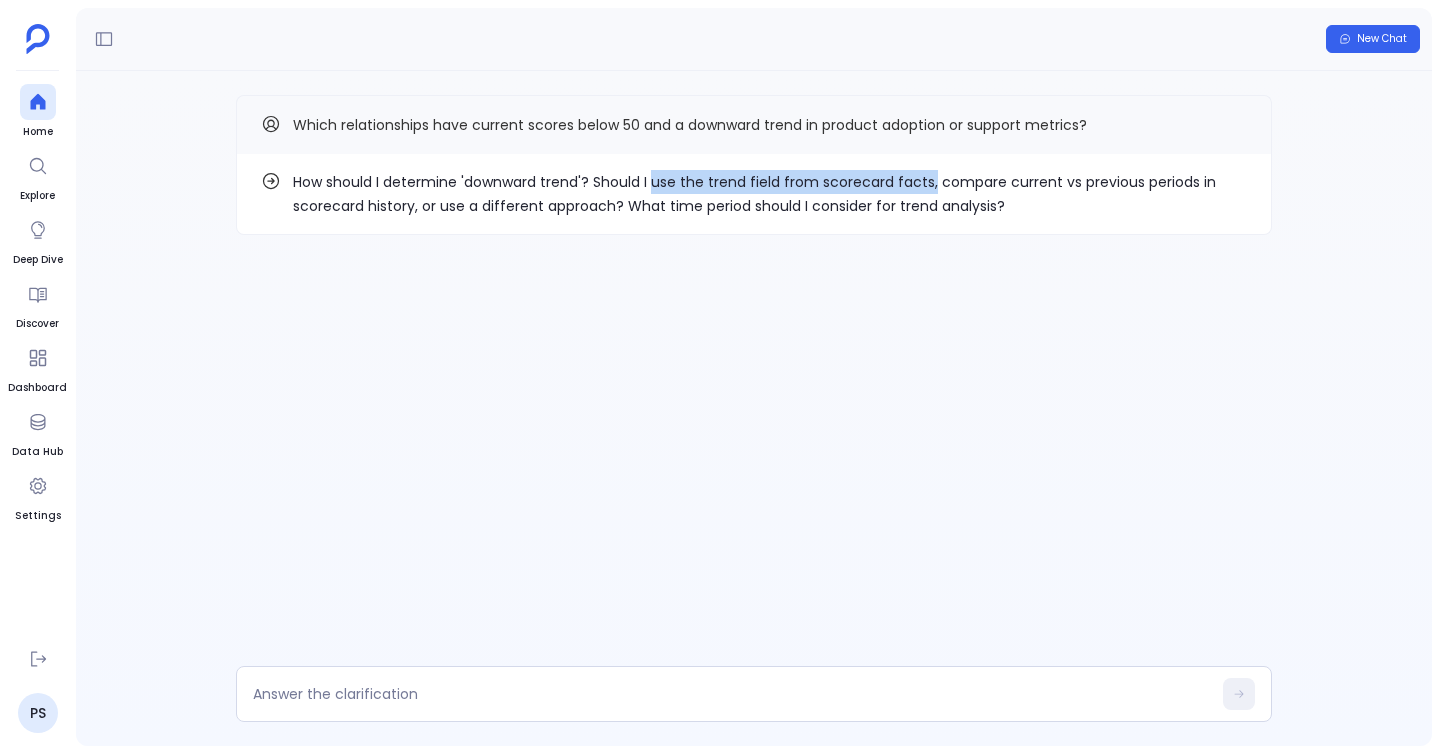 drag, startPoint x: 651, startPoint y: 177, endPoint x: 930, endPoint y: 182, distance: 279.0448 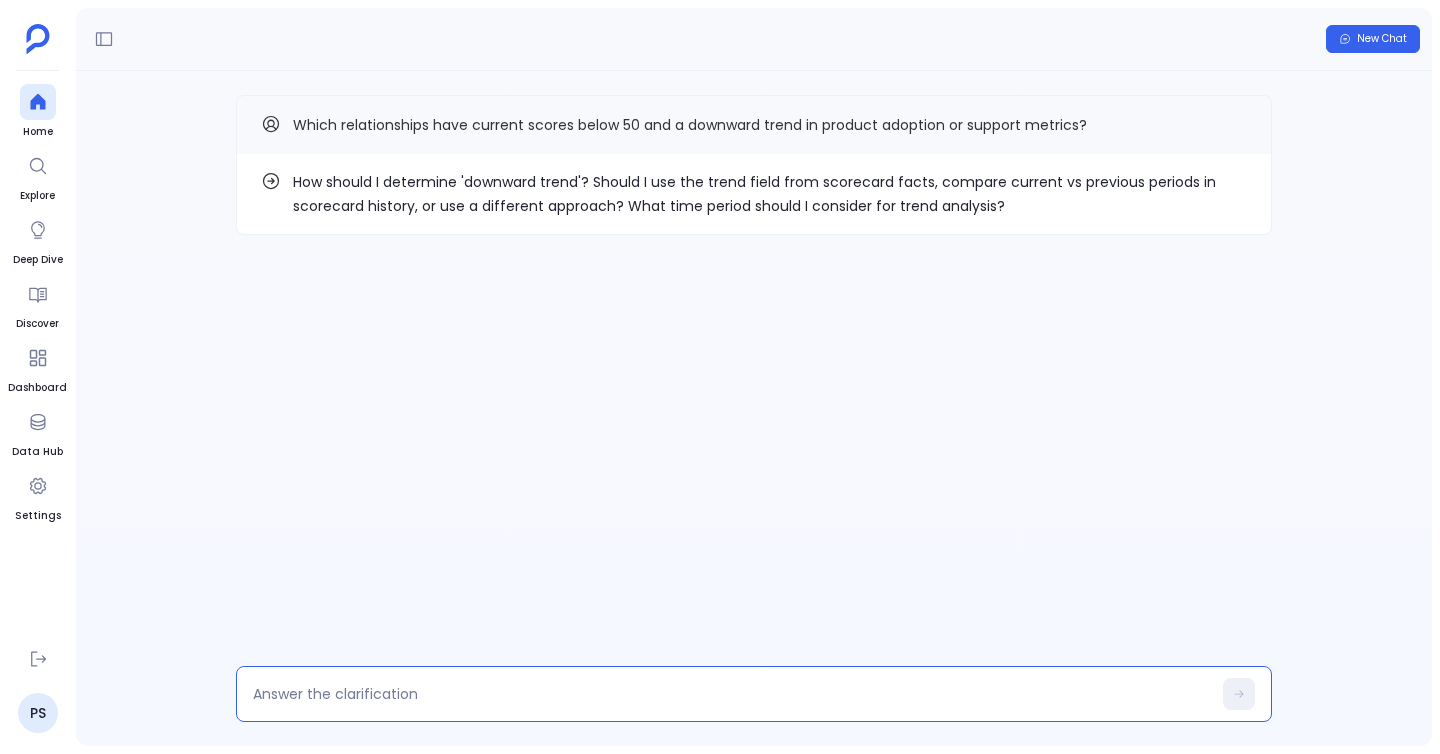click at bounding box center [732, 694] 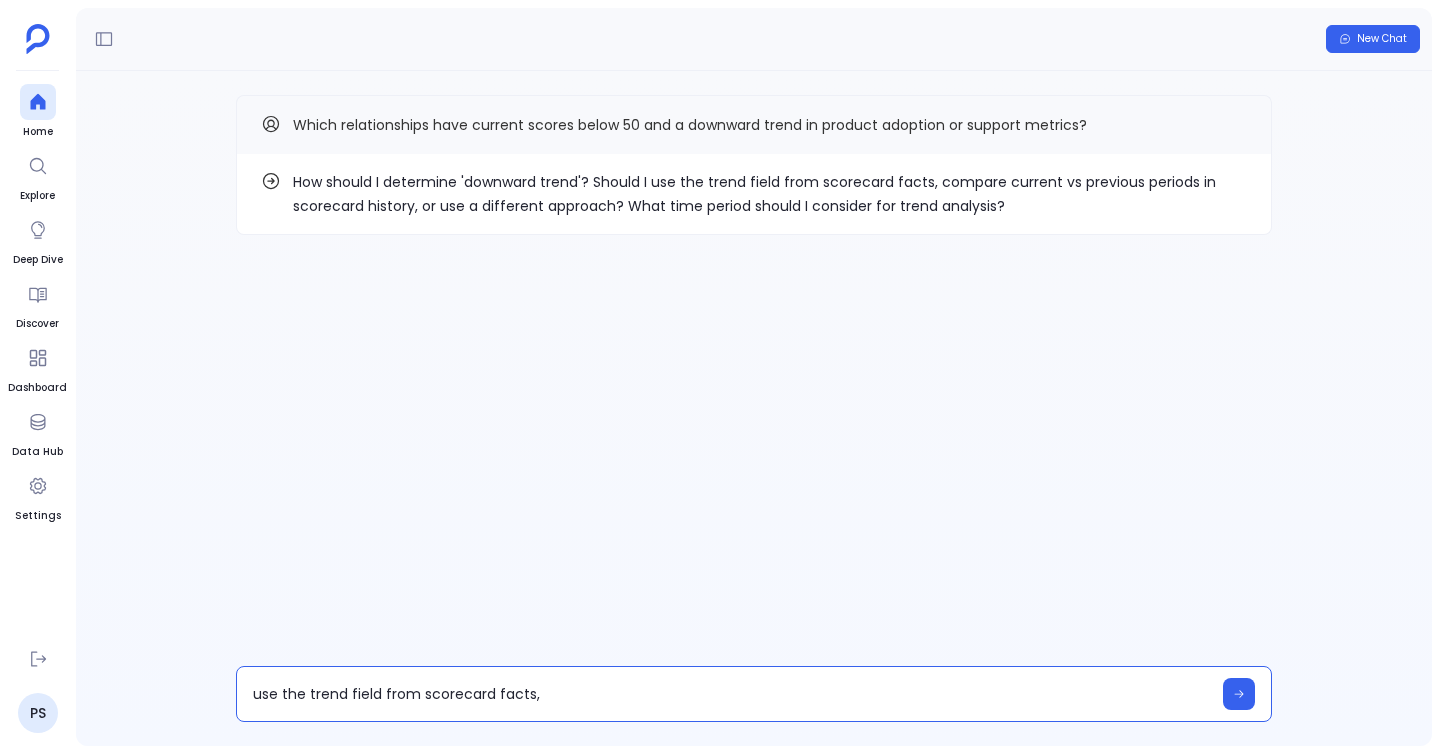 type on "use the trend field from scorecard facts" 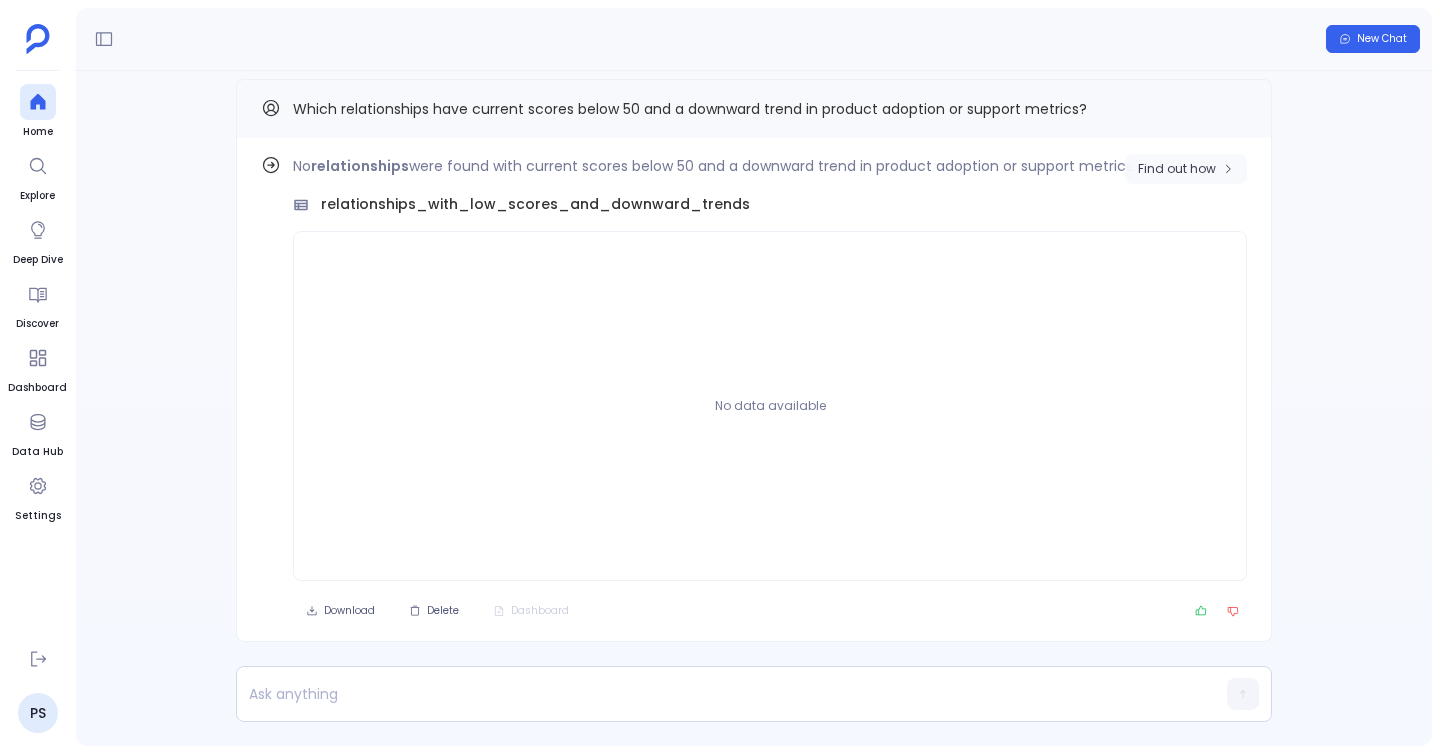 click on "Find out how" at bounding box center (1177, 169) 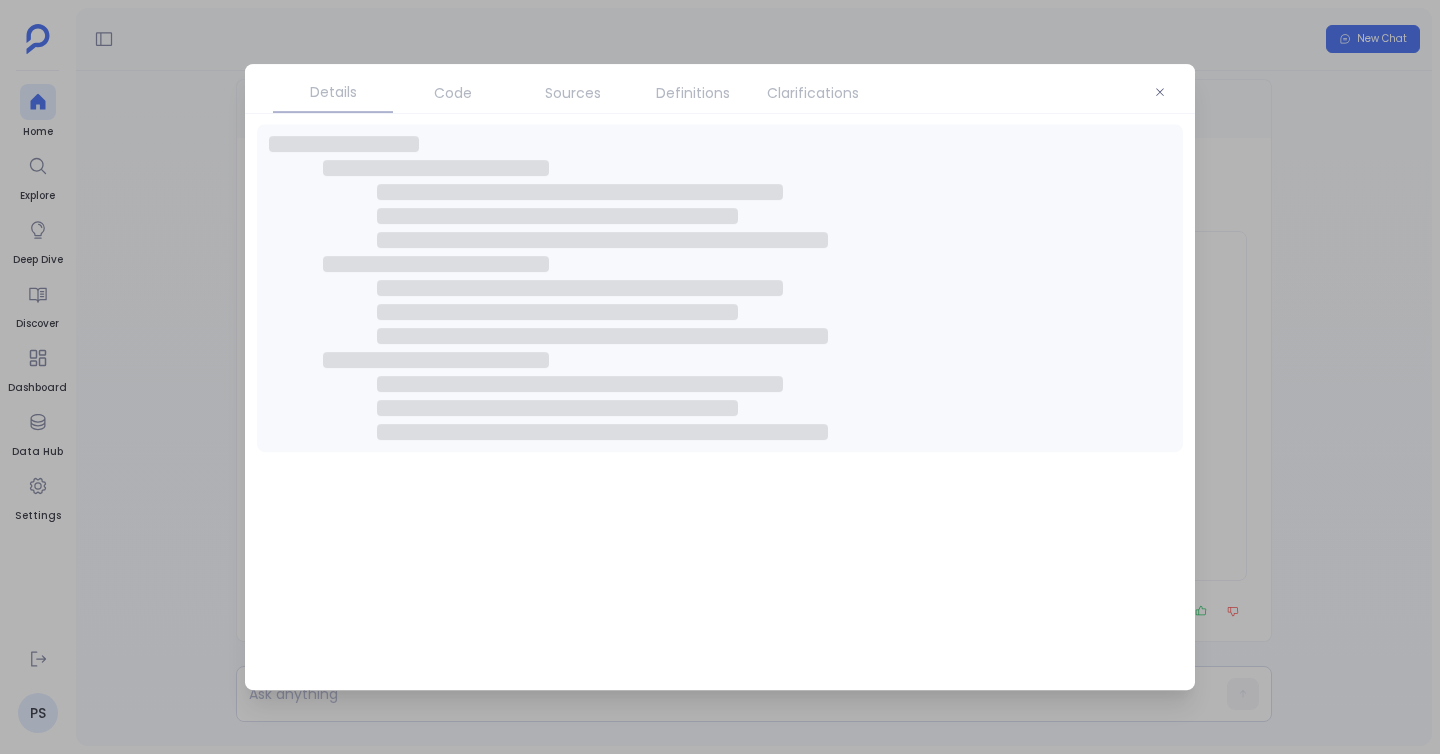 click on "Clarifications" at bounding box center (813, 93) 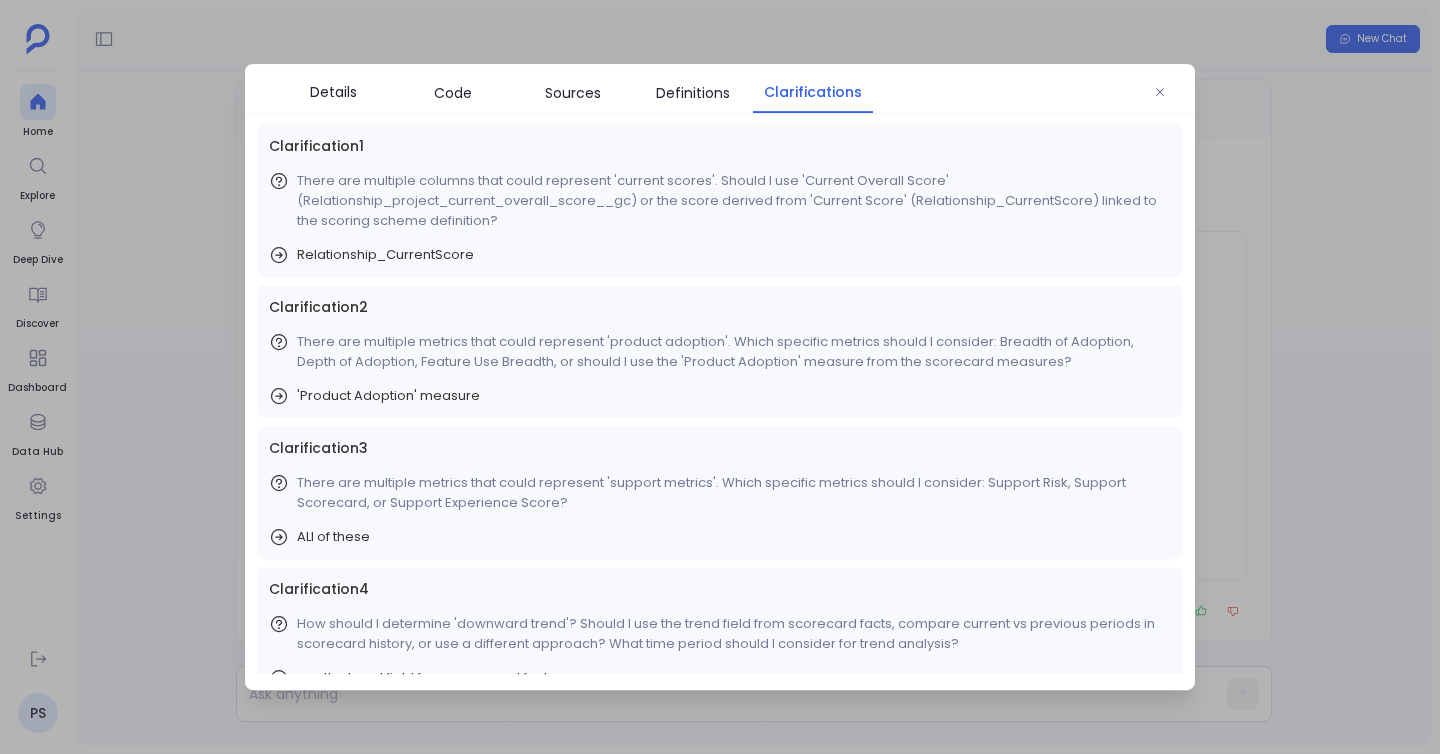scroll, scrollTop: 26, scrollLeft: 0, axis: vertical 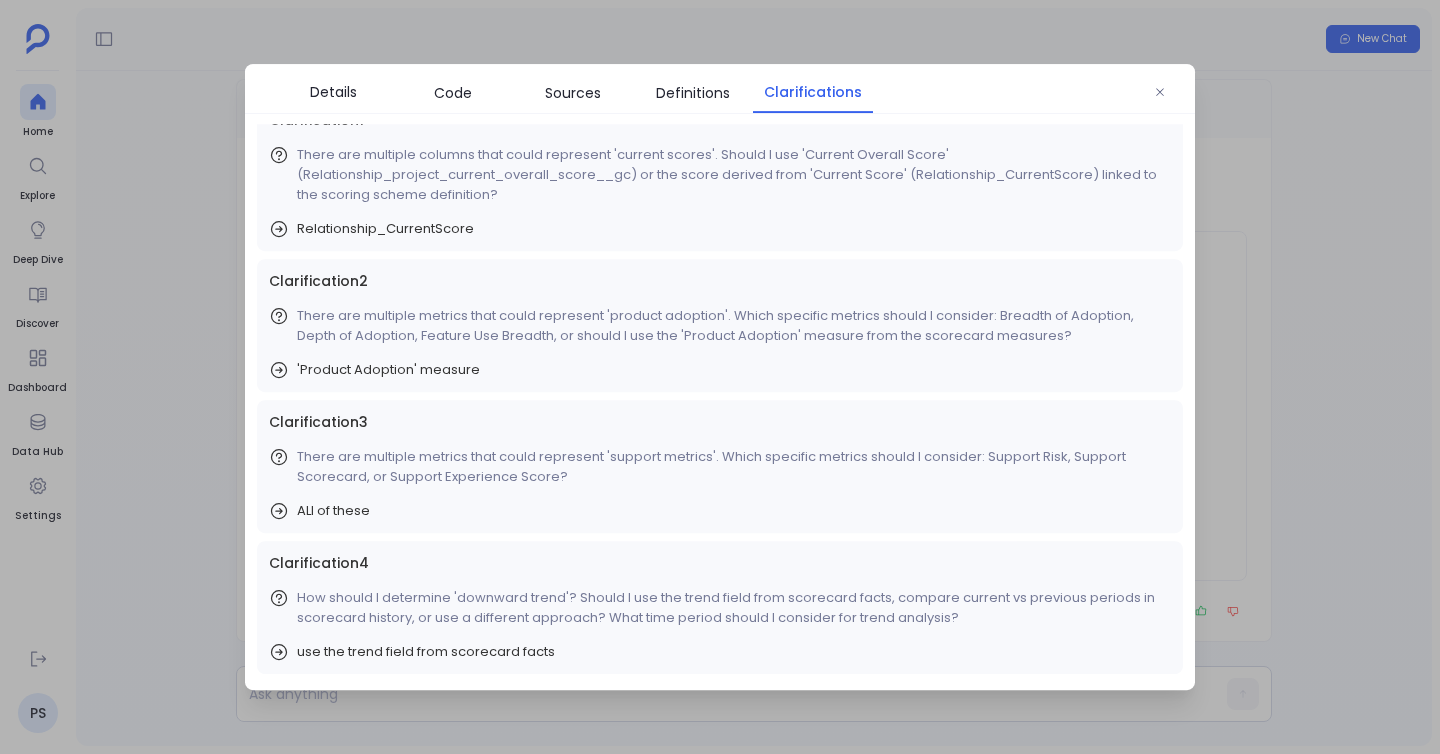 click at bounding box center (720, 377) 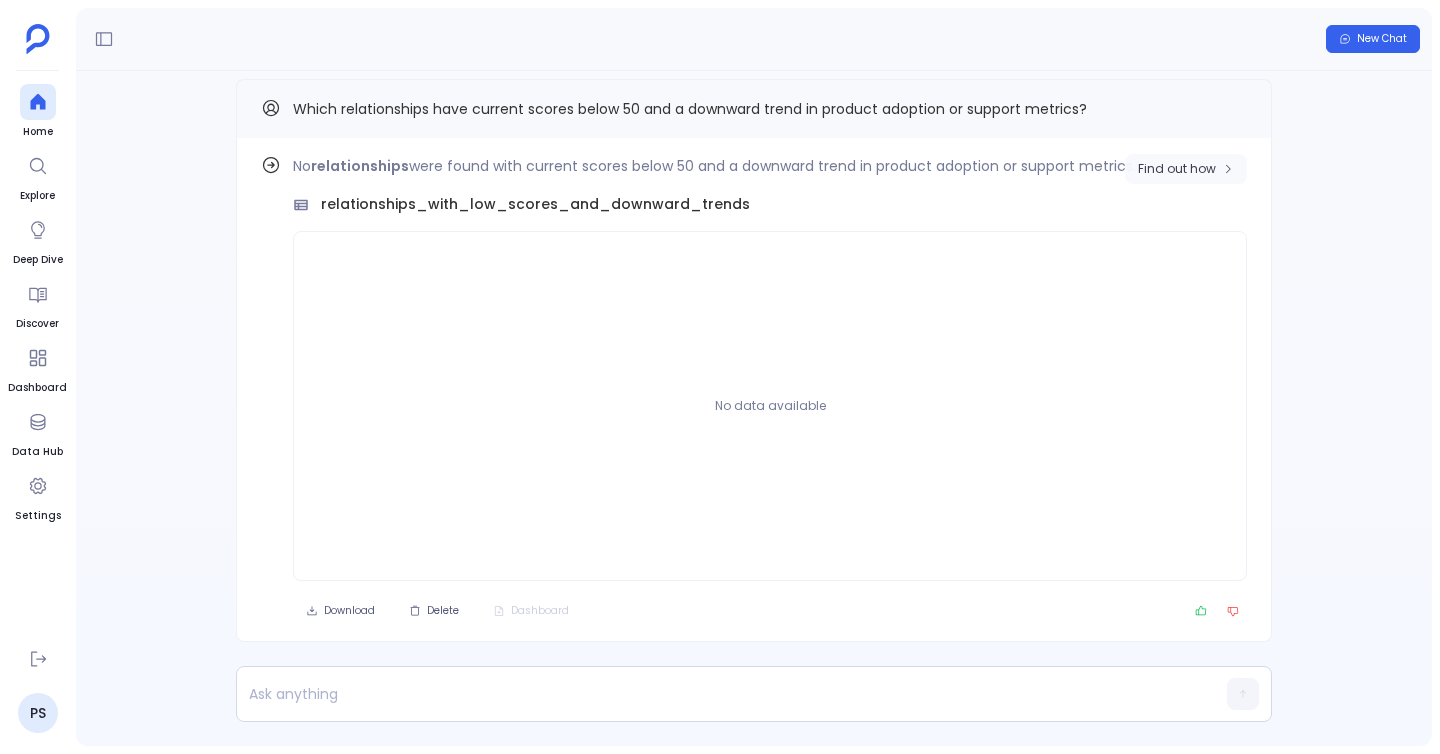 click on "Find out how" at bounding box center (1177, 169) 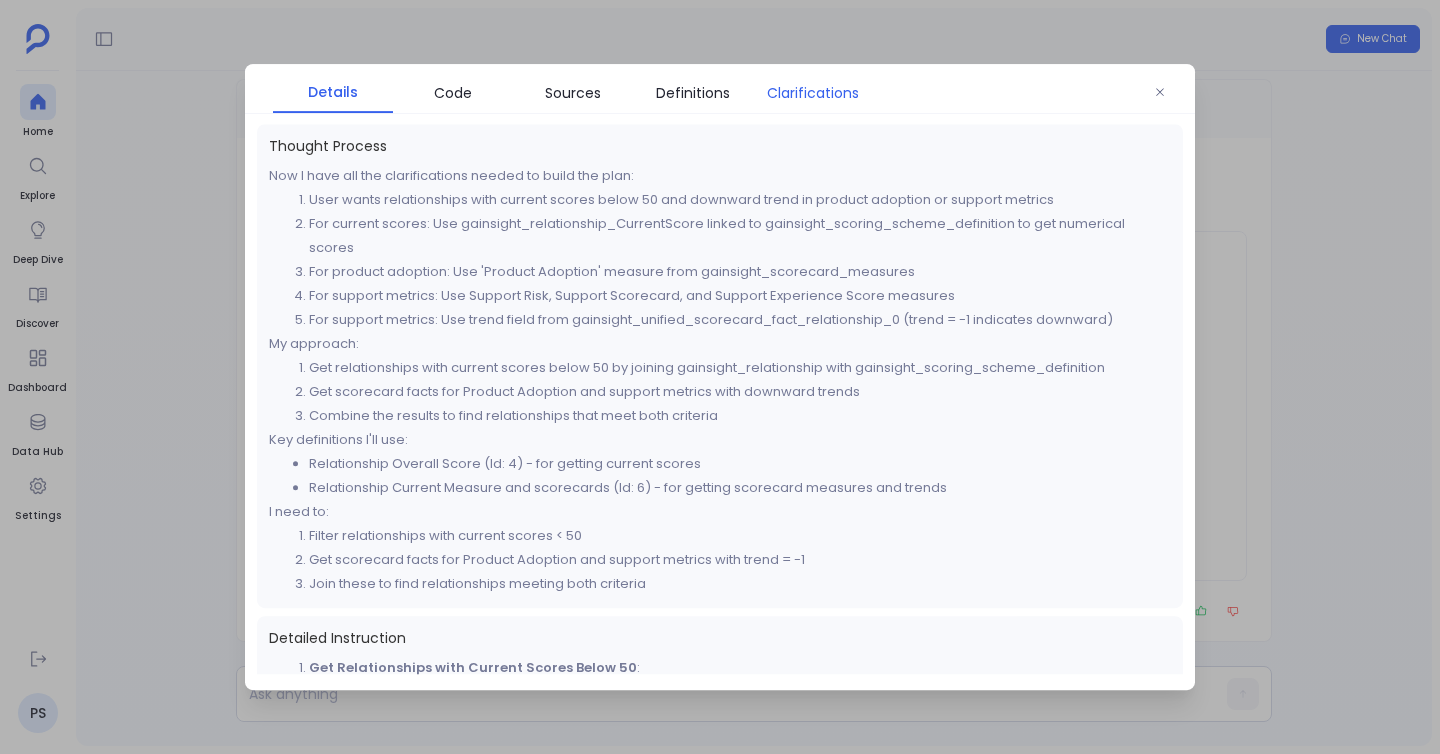 click on "Clarifications" at bounding box center (813, 93) 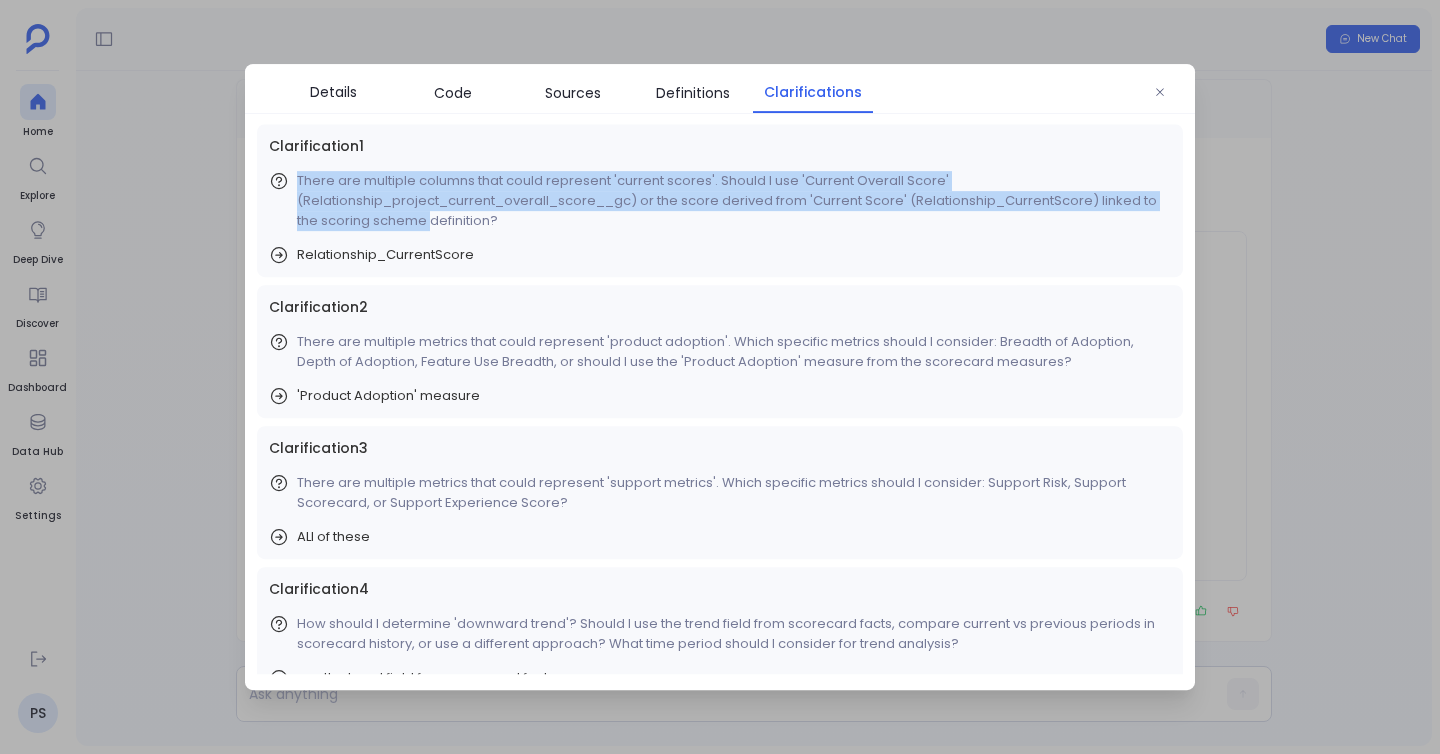 drag, startPoint x: 294, startPoint y: 173, endPoint x: 434, endPoint y: 211, distance: 145.0655 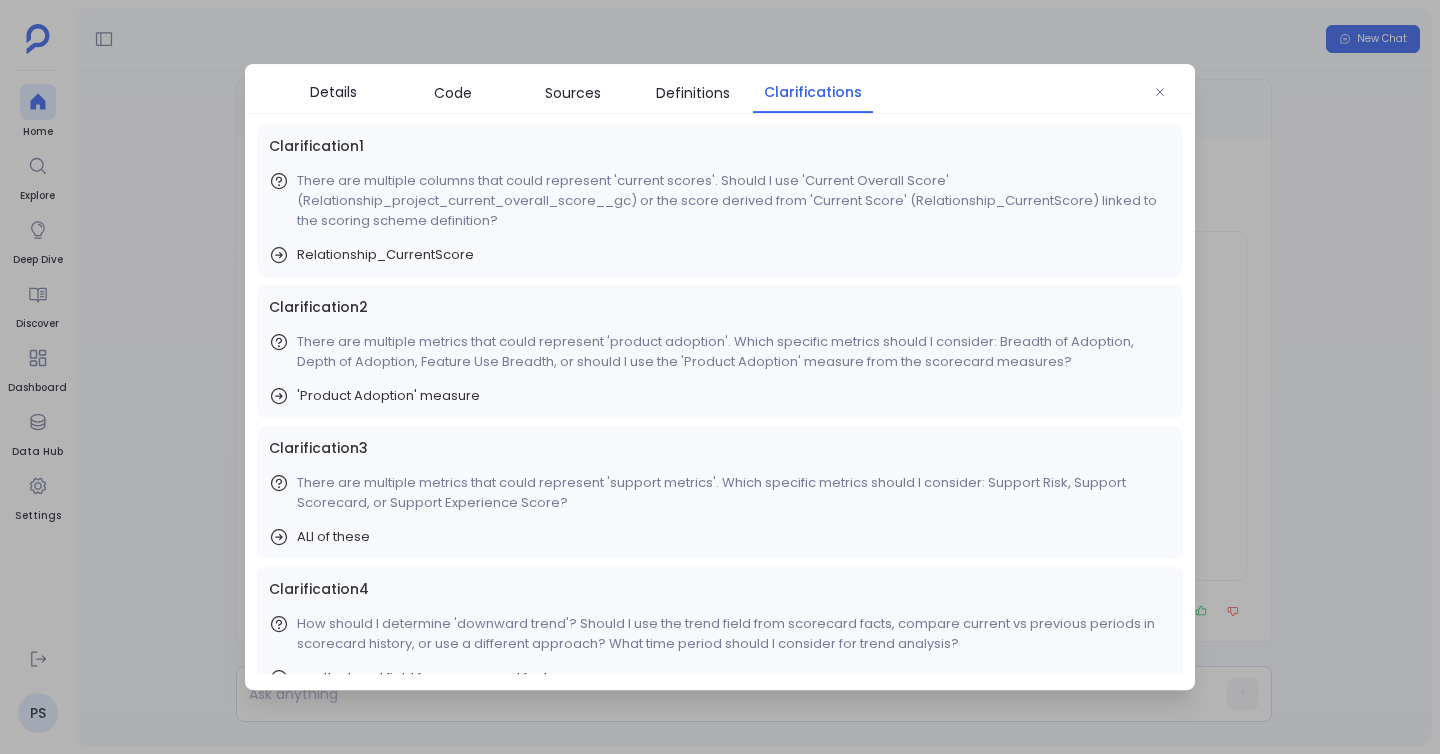 click on "There are multiple columns that could represent 'current scores'. Should I use 'Current Overall Score' (Relationship_project_current_overall_score__gc) or the score derived from 'Current Score' (Relationship_CurrentScore) linked to the scoring scheme definition?" at bounding box center [734, 201] 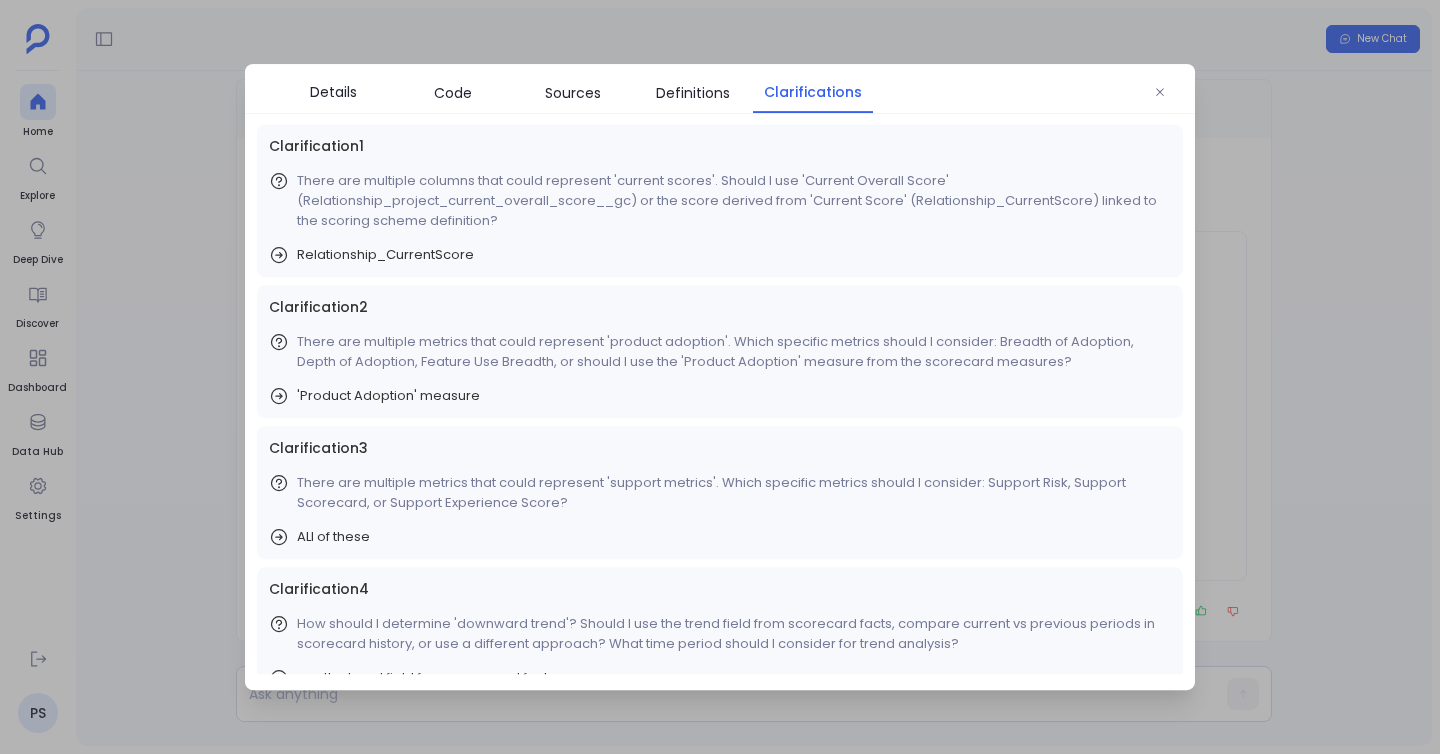 scroll, scrollTop: 1, scrollLeft: 0, axis: vertical 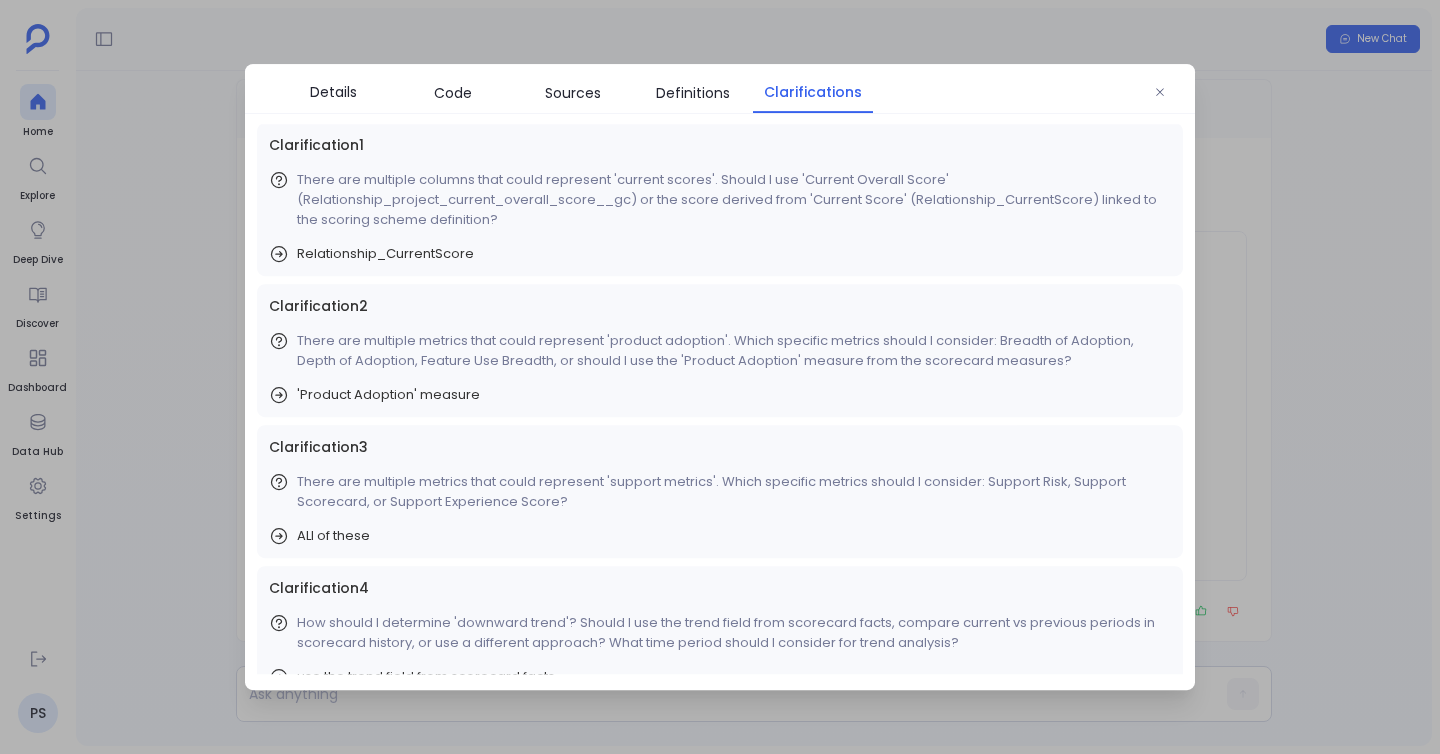 click at bounding box center [720, 377] 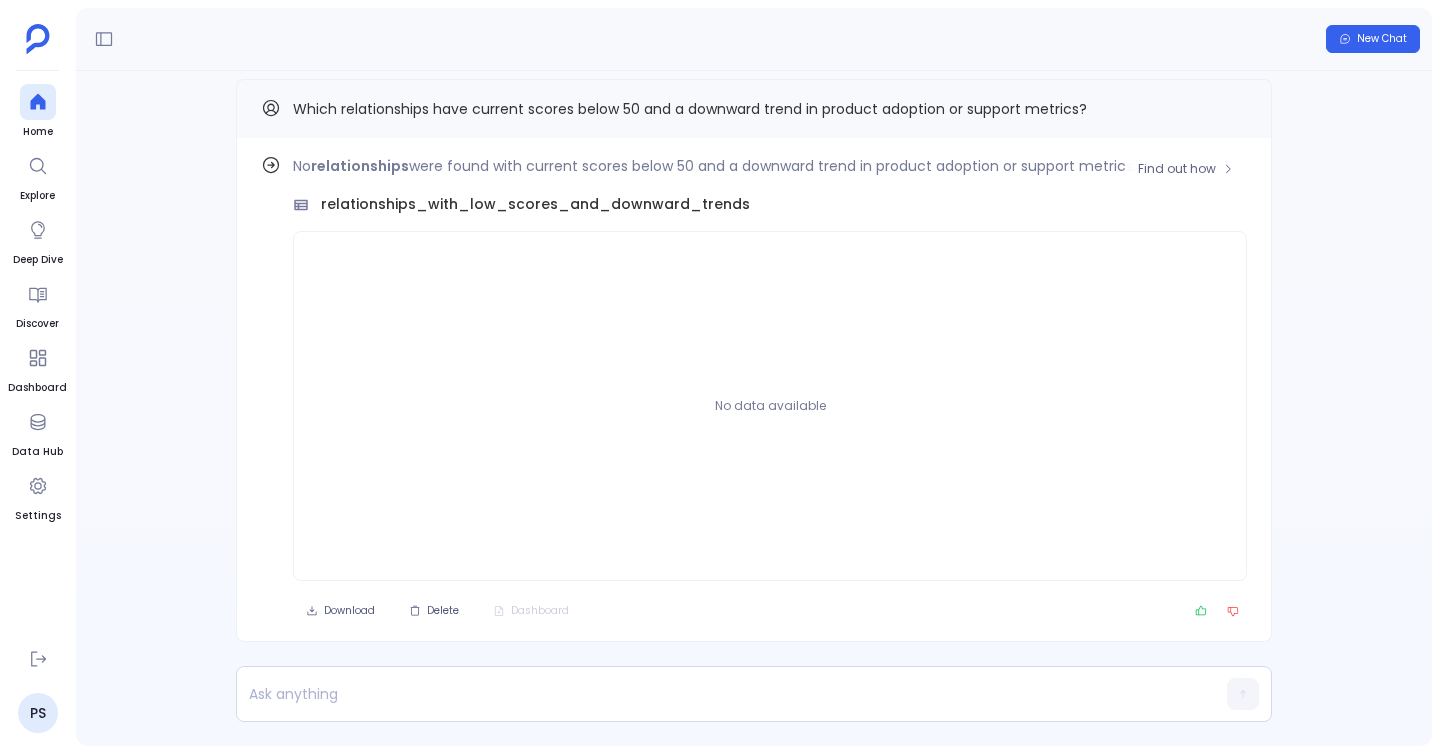 scroll, scrollTop: -16, scrollLeft: 0, axis: vertical 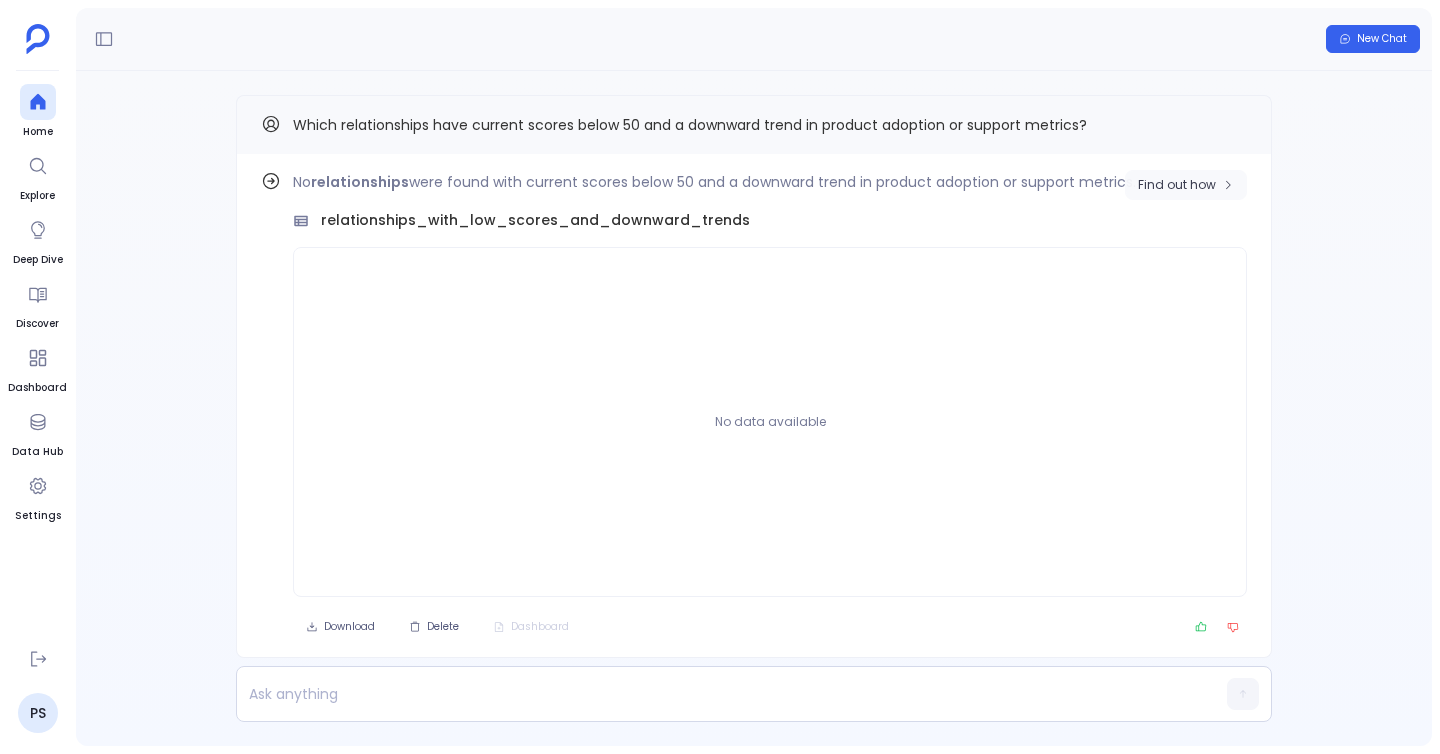 click on "Find out how" at bounding box center (1186, 185) 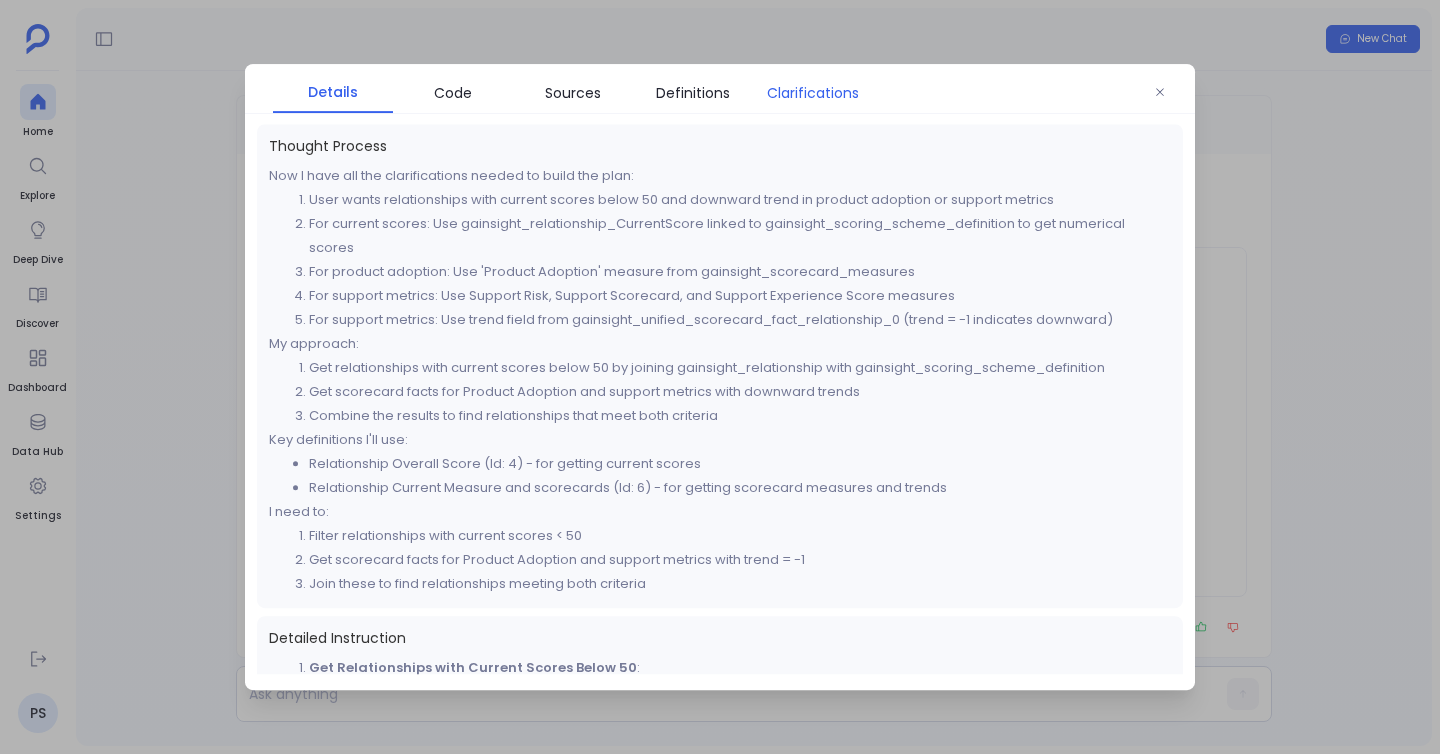 click on "Clarifications" at bounding box center [813, 93] 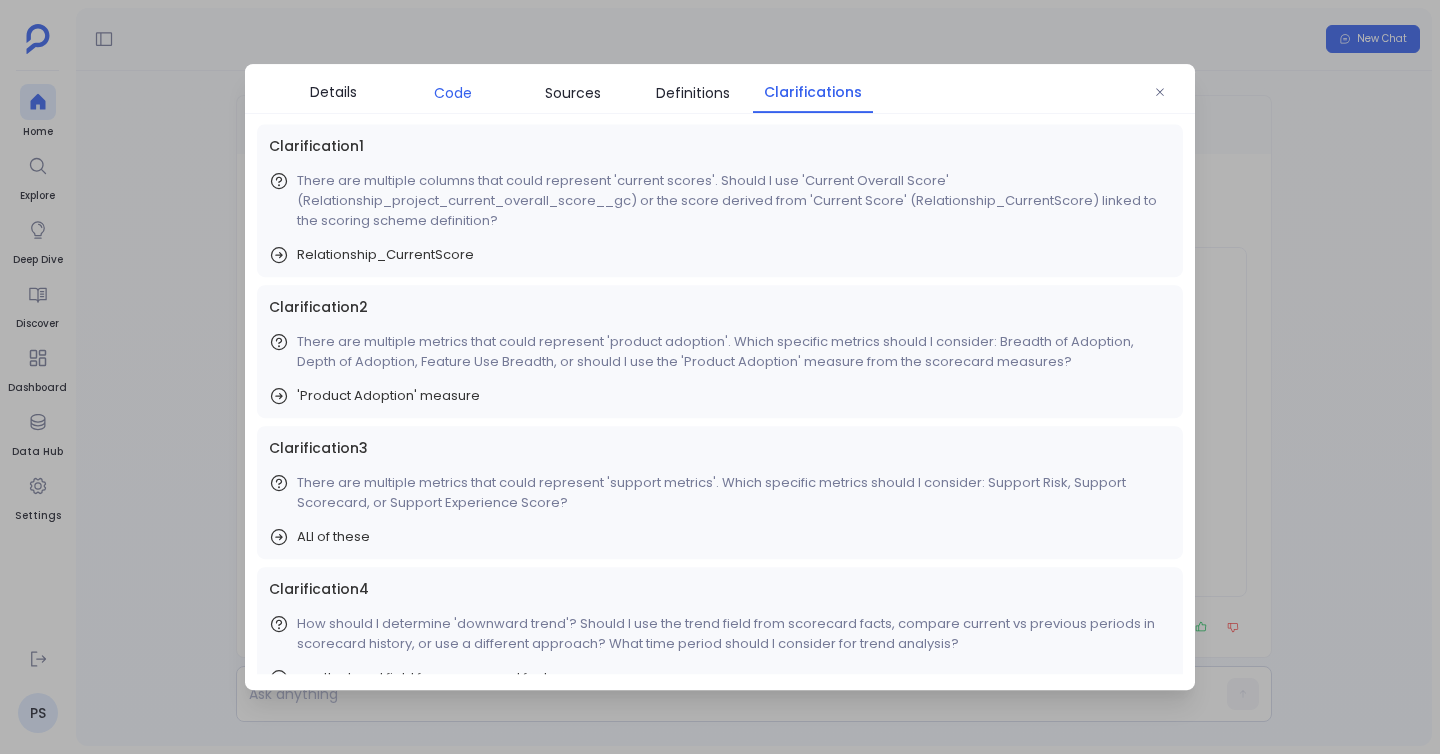 click on "Code" at bounding box center [453, 93] 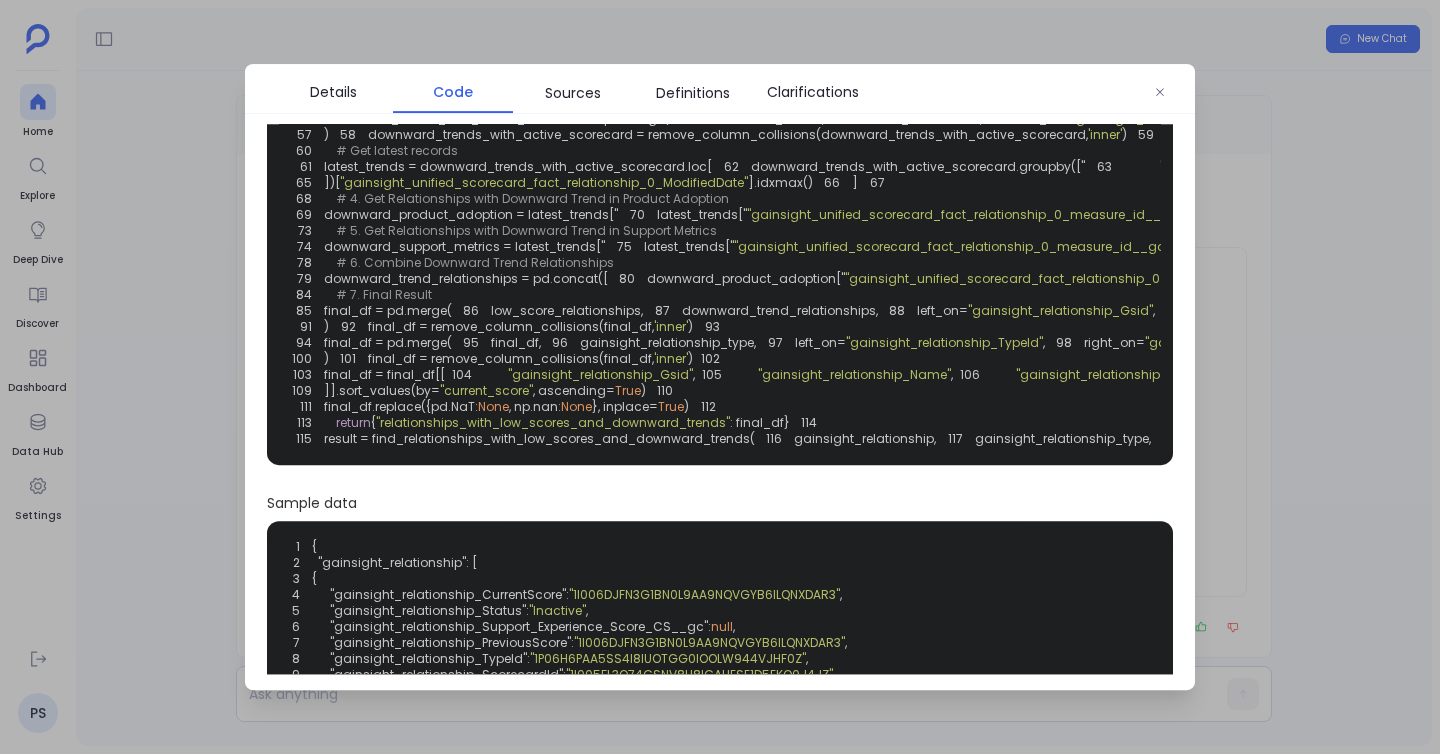scroll, scrollTop: 310, scrollLeft: 0, axis: vertical 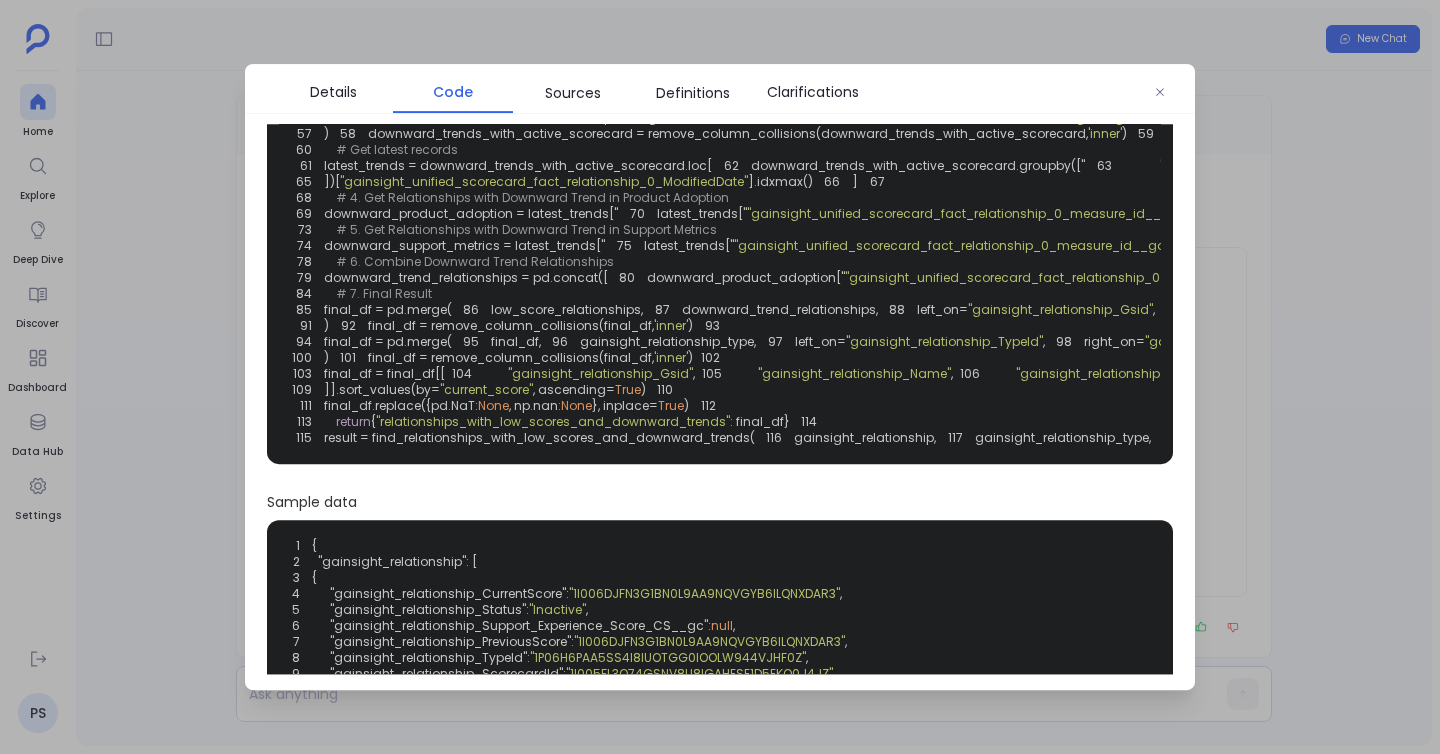 drag, startPoint x: 346, startPoint y: 383, endPoint x: 948, endPoint y: 387, distance: 602.0133 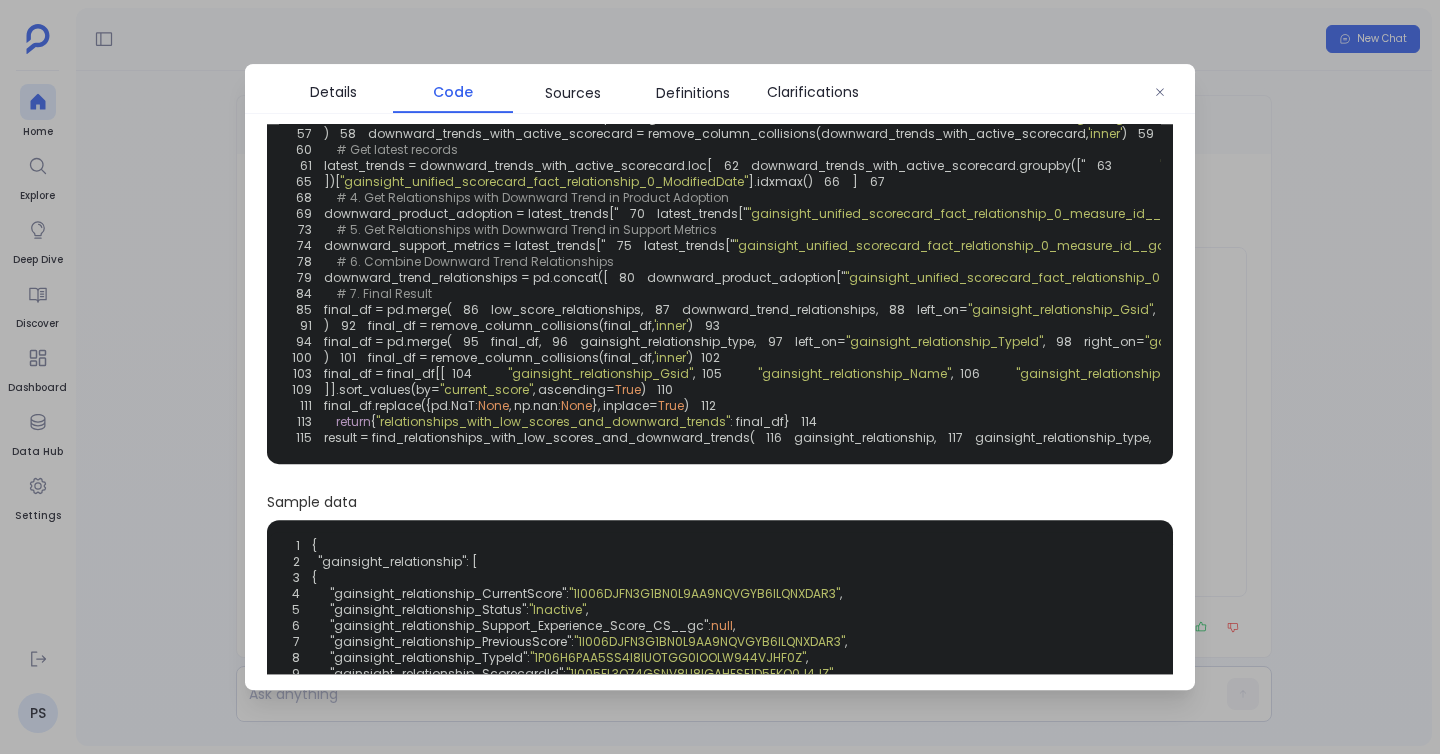 click on "1
2 def   find_relationships_with_low_scores_and_downward_trends (
3     gainsight_relationship,
4     gainsight_relationship_type,
5     gainsight_scorecard_master,
6     gainsight_scorecard_measures,
7     gainsight_unified_scorecard_fact_relationship_0,
8     gainsight_scoring_scheme_definition
9 ):
10      import  pandas  as  pd
11      import  numpy  as  np
12
13      # 1. Get Relationships with Current Scores Below 50
14     low_score_relationships = pd.merge(
15         gainsight_relationship,
16         gainsight_scoring_scheme_definition,
17         left_on= "gainsight_relationship_CurrentScore" ,
18         right_on= "gainsight_scoring_scheme_definition_Gsid" ,
19         how= "inner"
20     )
21     low_score_relationships = remove_column_collisions(low_score_relationships,  'inner' )
22     low_score_relationships = low_score_relationships[low_score_relationships[ "gainsight_scoring_scheme_definition_Score" ] <  50 ]
23 24          "gainsight_relationship_Gsid" ,
25 ," at bounding box center (1886, 157) 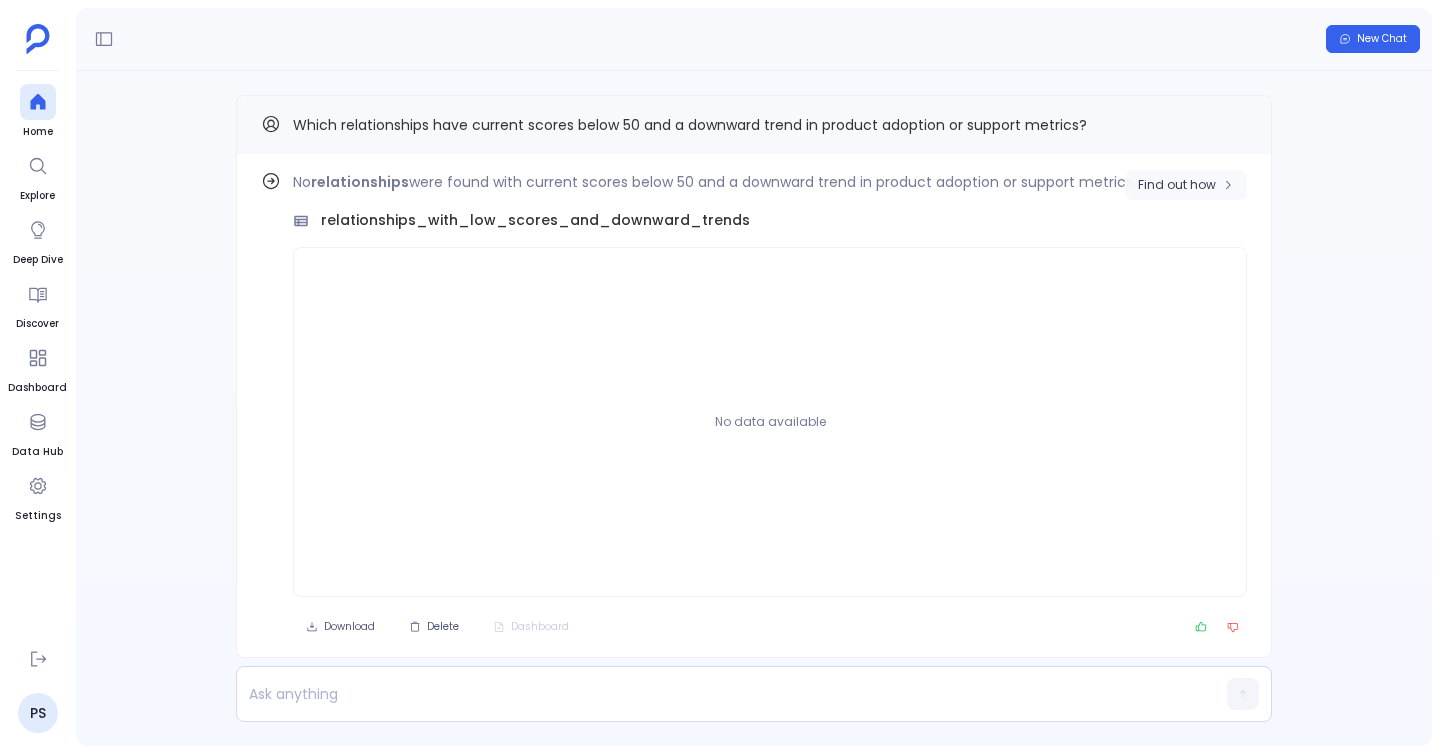 click on "Find out how" at bounding box center (1177, 185) 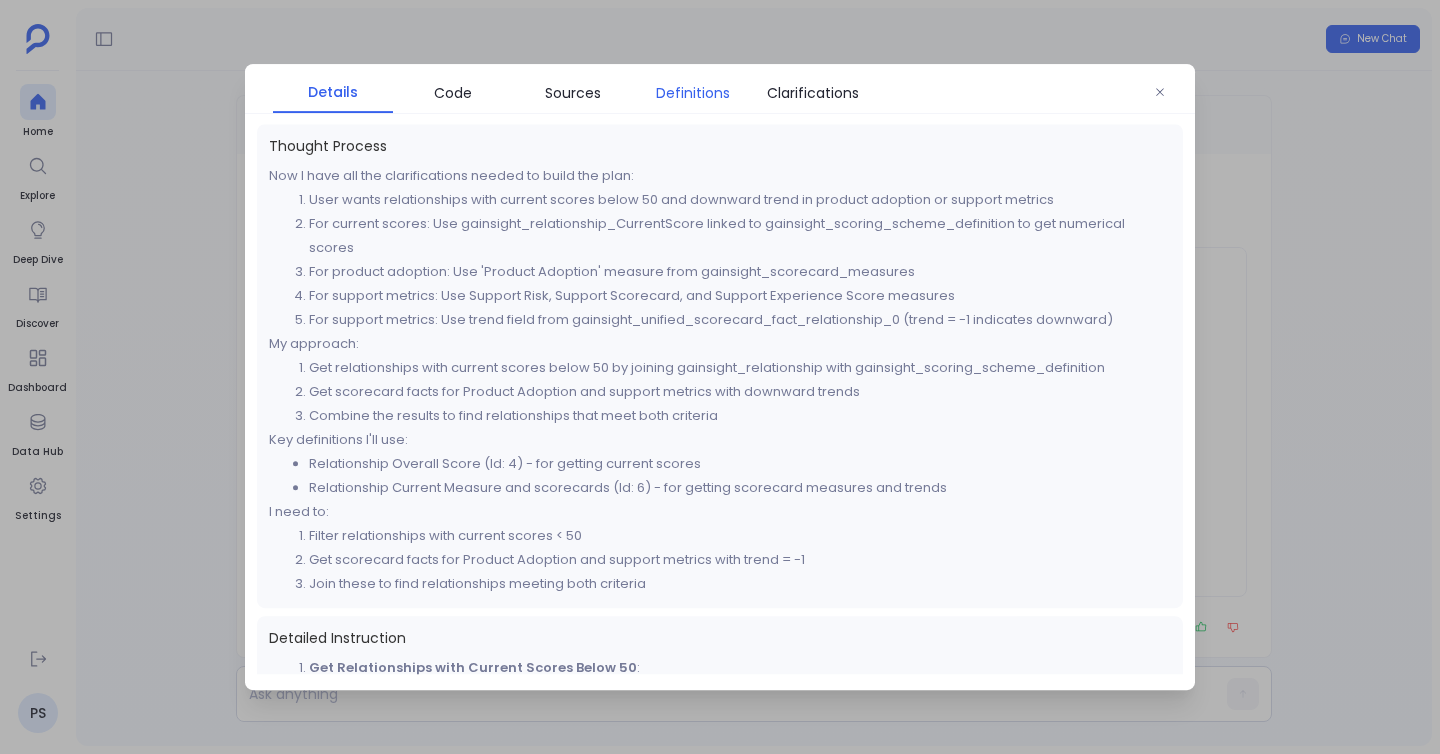 click on "Definitions" at bounding box center [693, 93] 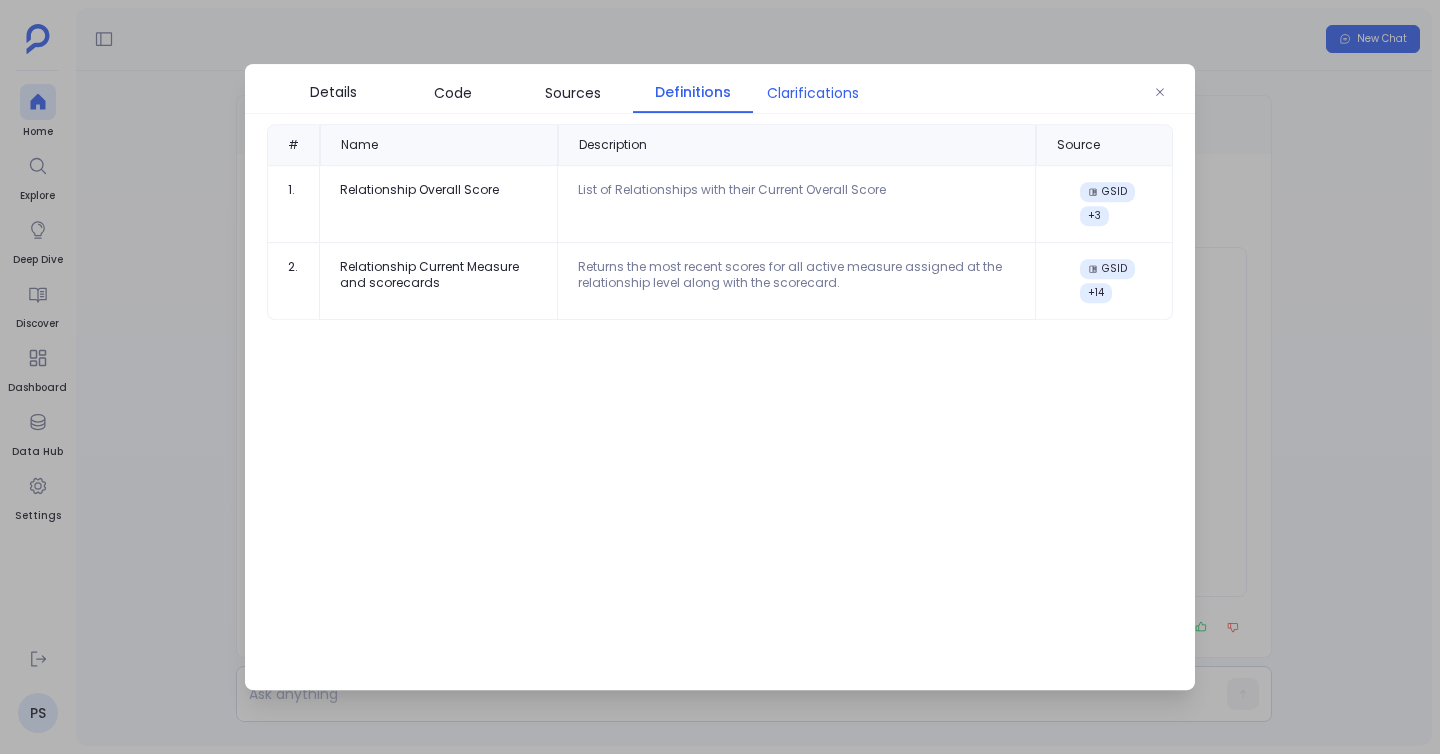 click on "Clarifications" at bounding box center [813, 93] 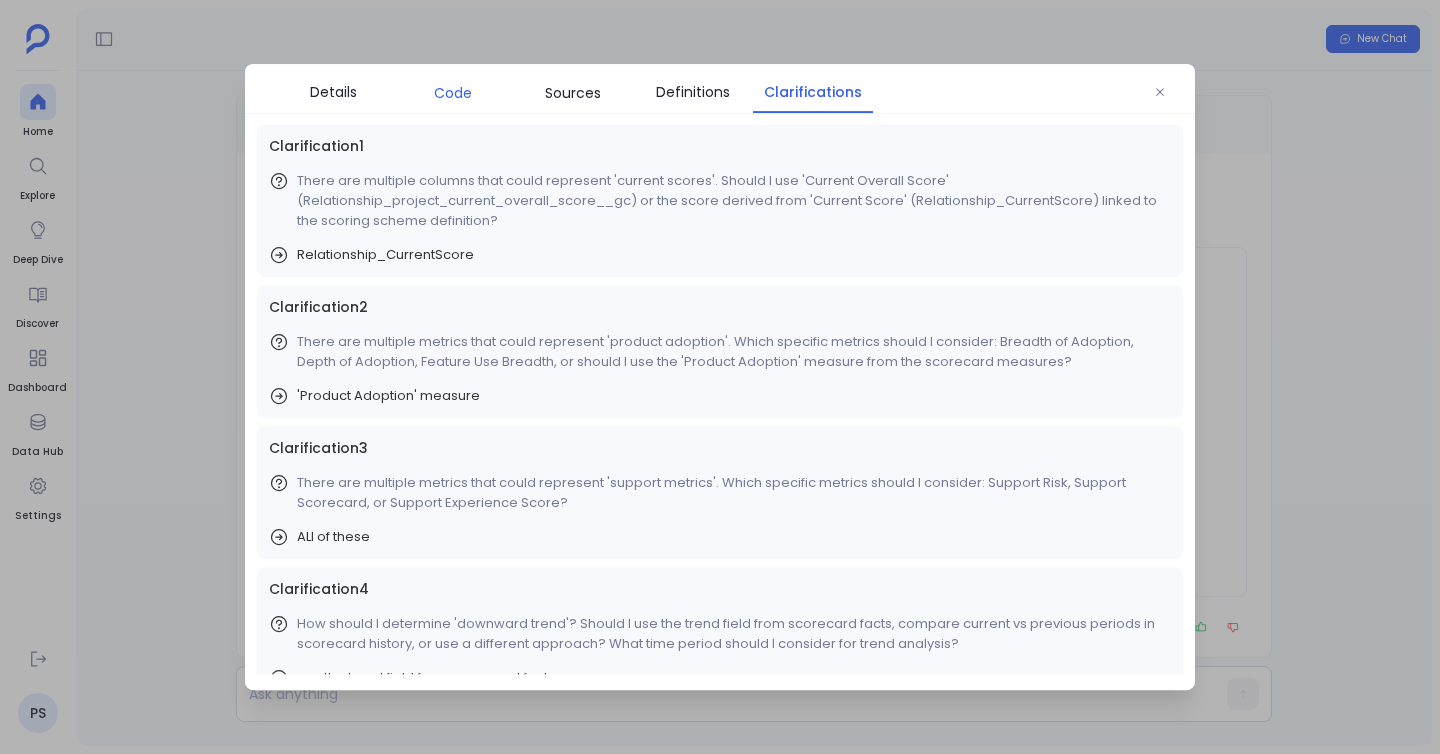 click on "Code" at bounding box center (453, 93) 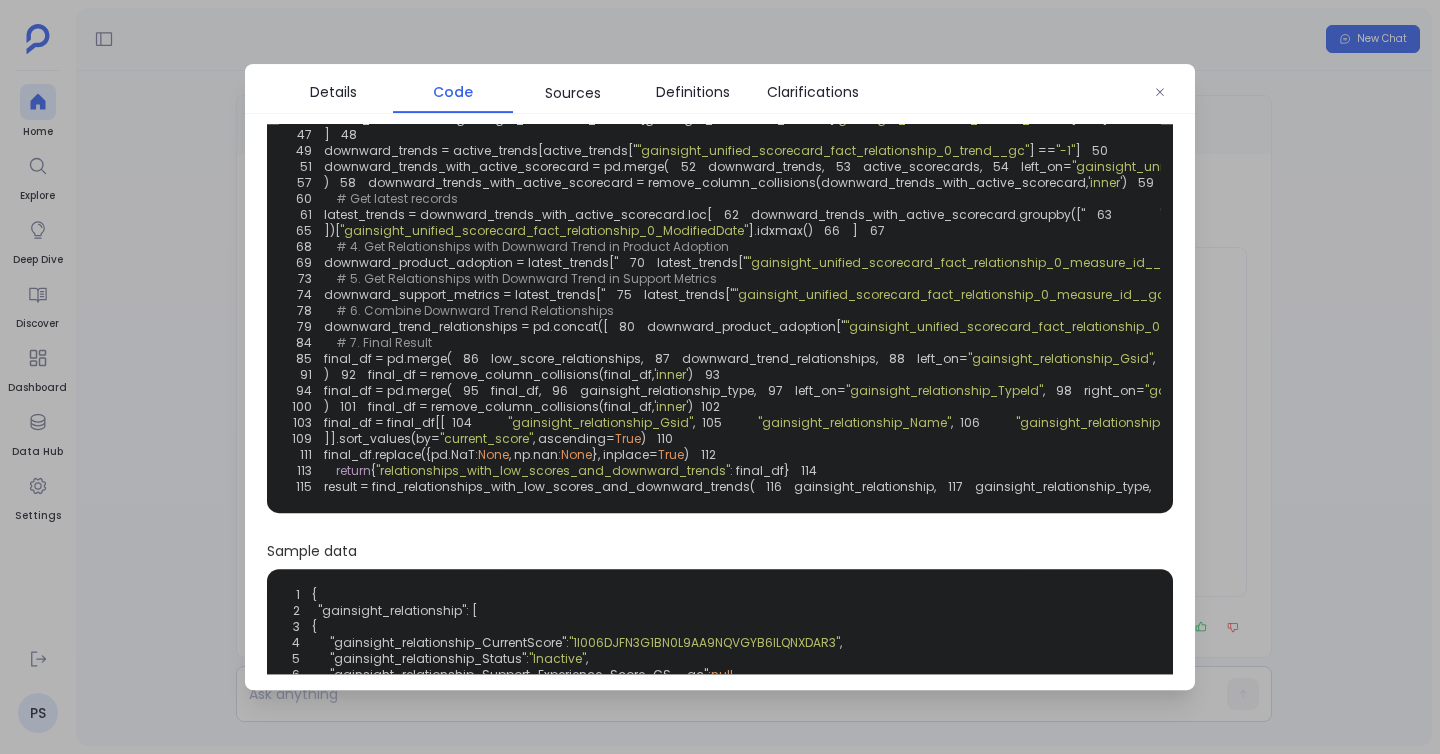 scroll, scrollTop: 300, scrollLeft: 0, axis: vertical 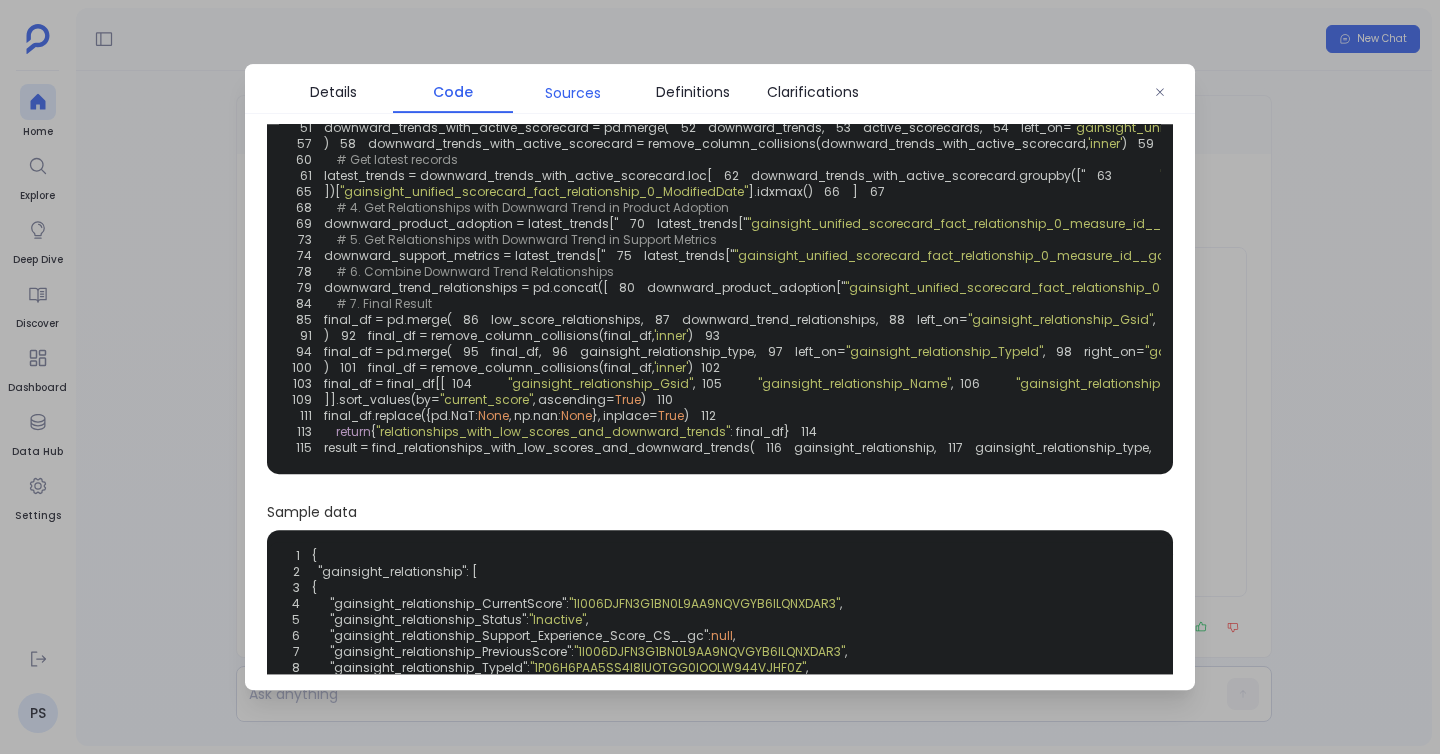click on "Sources" at bounding box center (573, 93) 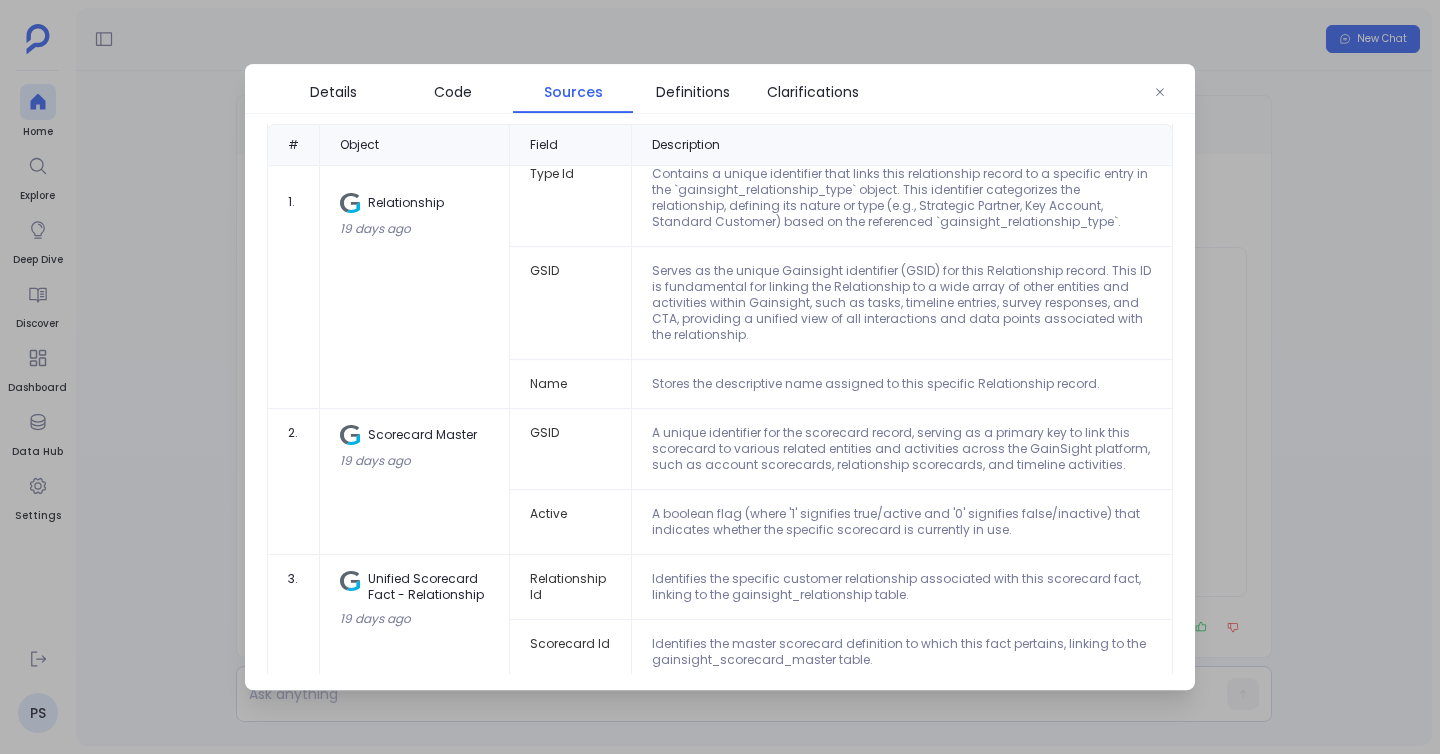 scroll, scrollTop: 0, scrollLeft: 0, axis: both 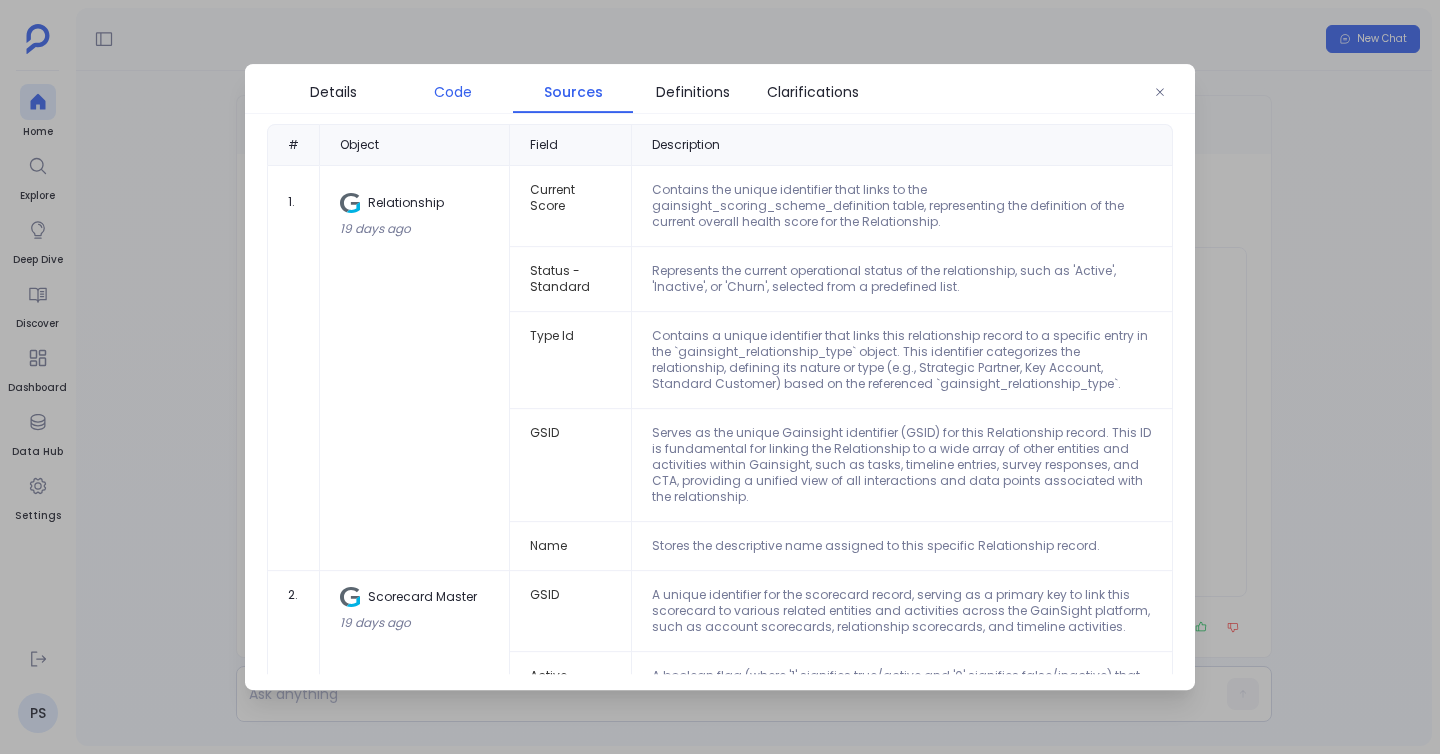 click on "Code" at bounding box center (453, 92) 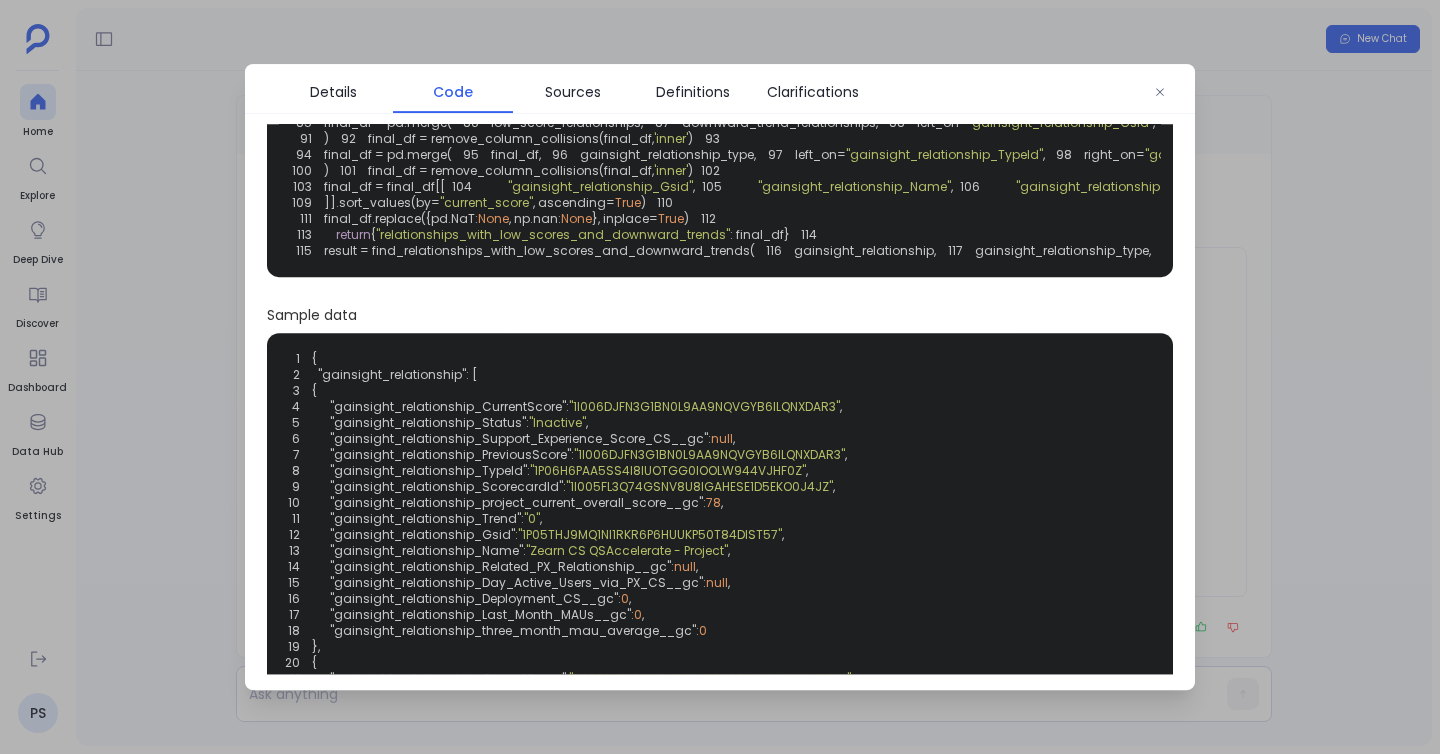 scroll, scrollTop: 483, scrollLeft: 0, axis: vertical 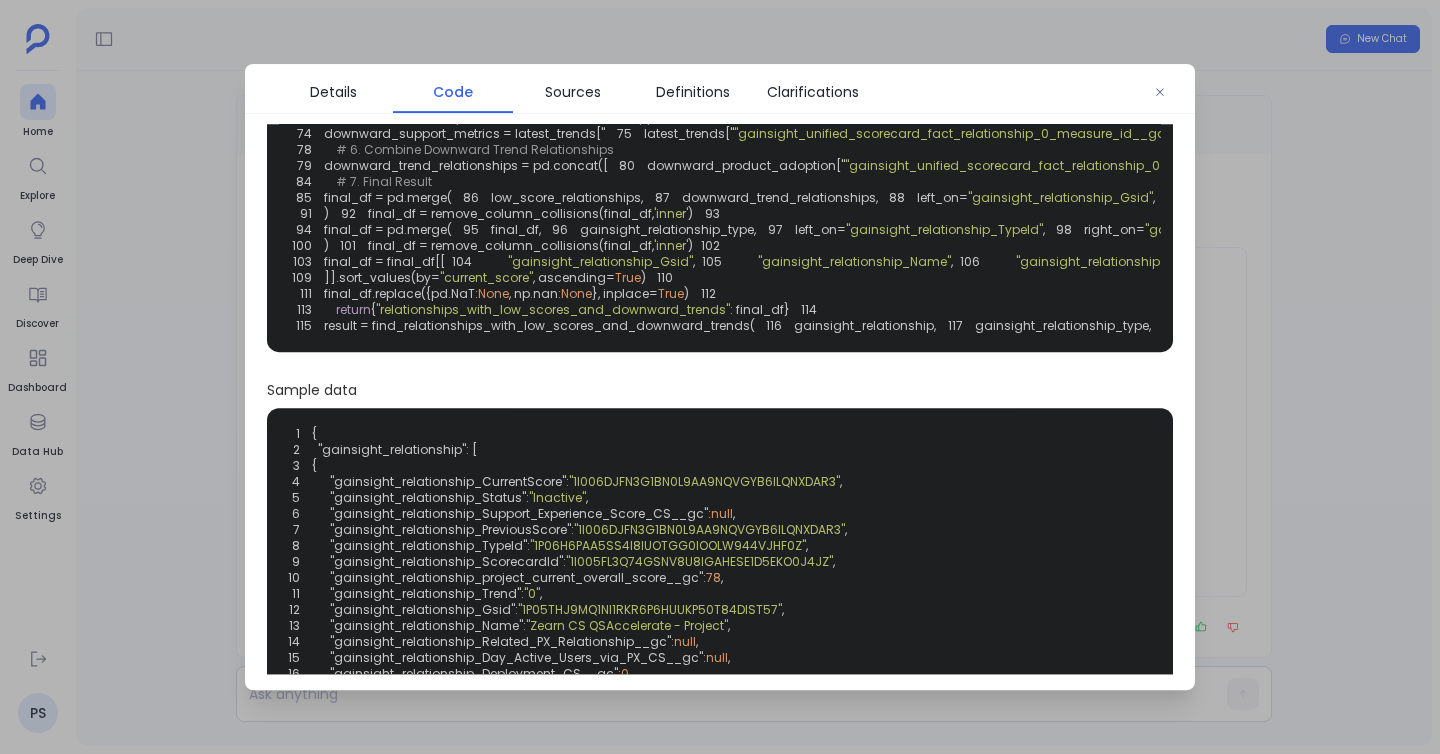 drag, startPoint x: 341, startPoint y: 236, endPoint x: 742, endPoint y: 410, distance: 437.12357 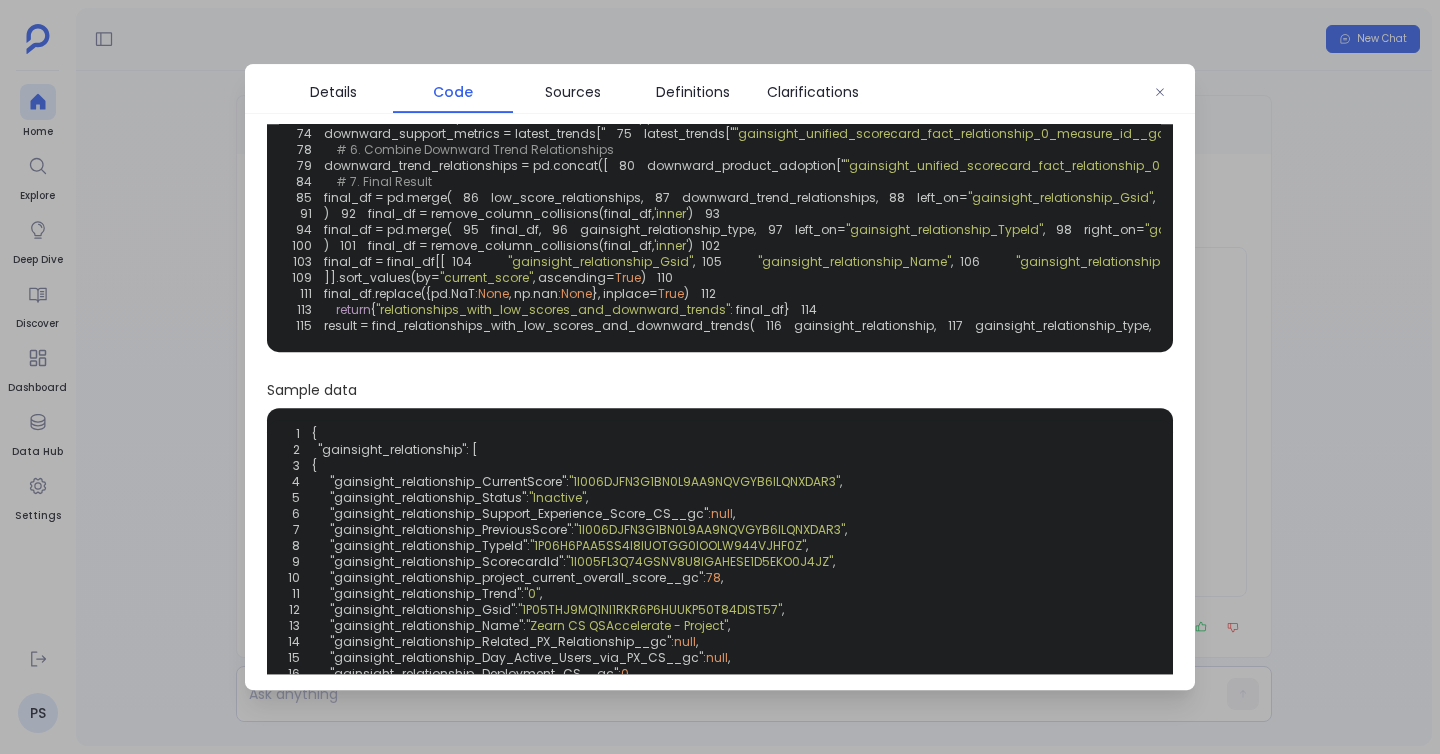 click on "1
2 def   find_relationships_with_low_scores_and_downward_trends (
3     gainsight_relationship,
4     gainsight_relationship_type,
5     gainsight_scorecard_master,
6     gainsight_scorecard_measures,
7     gainsight_unified_scorecard_fact_relationship_0,
8     gainsight_scoring_scheme_definition
9 ):
10      import  pandas  as  pd
11      import  numpy  as  np
12
13      # 1. Get Relationships with Current Scores Below 50
14     low_score_relationships = pd.merge(
15         gainsight_relationship,
16         gainsight_scoring_scheme_definition,
17         left_on= "gainsight_relationship_CurrentScore" ,
18         right_on= "gainsight_scoring_scheme_definition_Gsid" ,
19         how= "inner"
20     )
21     low_score_relationships = remove_column_collisions(low_score_relationships,  'inner' )
22     low_score_relationships = low_score_relationships[low_score_relationships[ "gainsight_scoring_scheme_definition_Score" ] <  50 ]
23 24          "gainsight_relationship_Gsid" ,
25 ," at bounding box center [720, 46] 